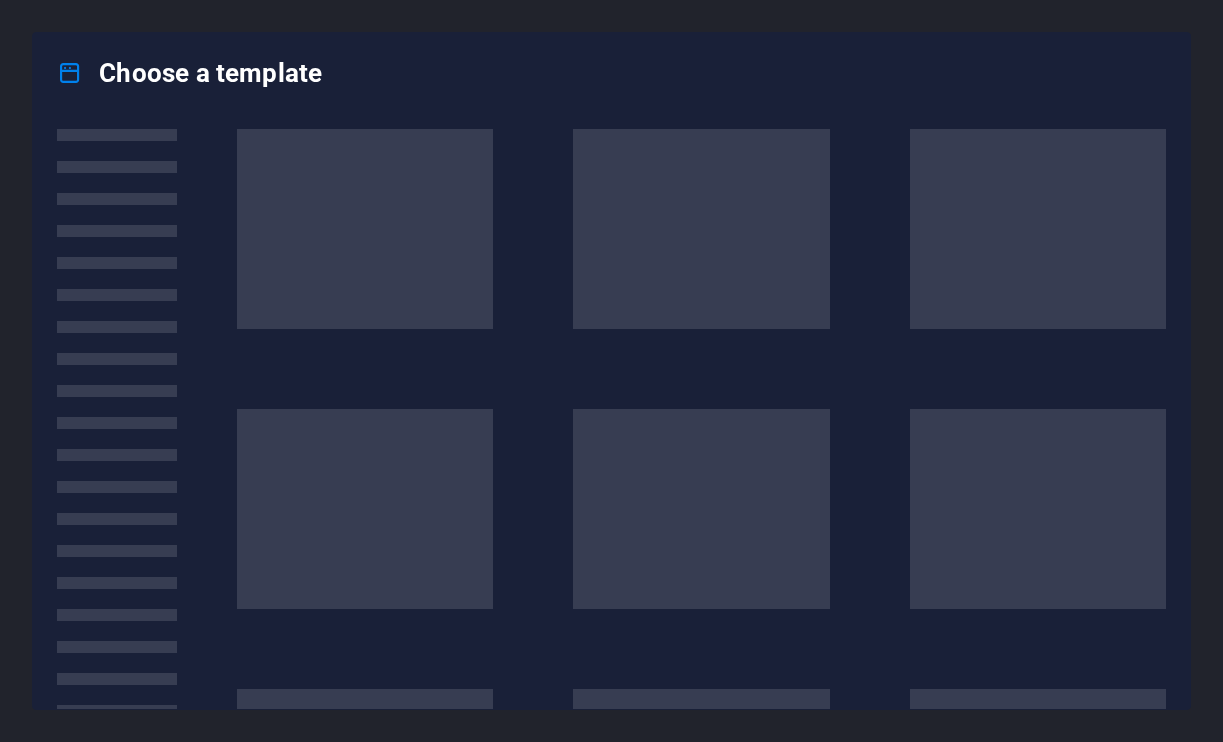 scroll, scrollTop: 0, scrollLeft: 0, axis: both 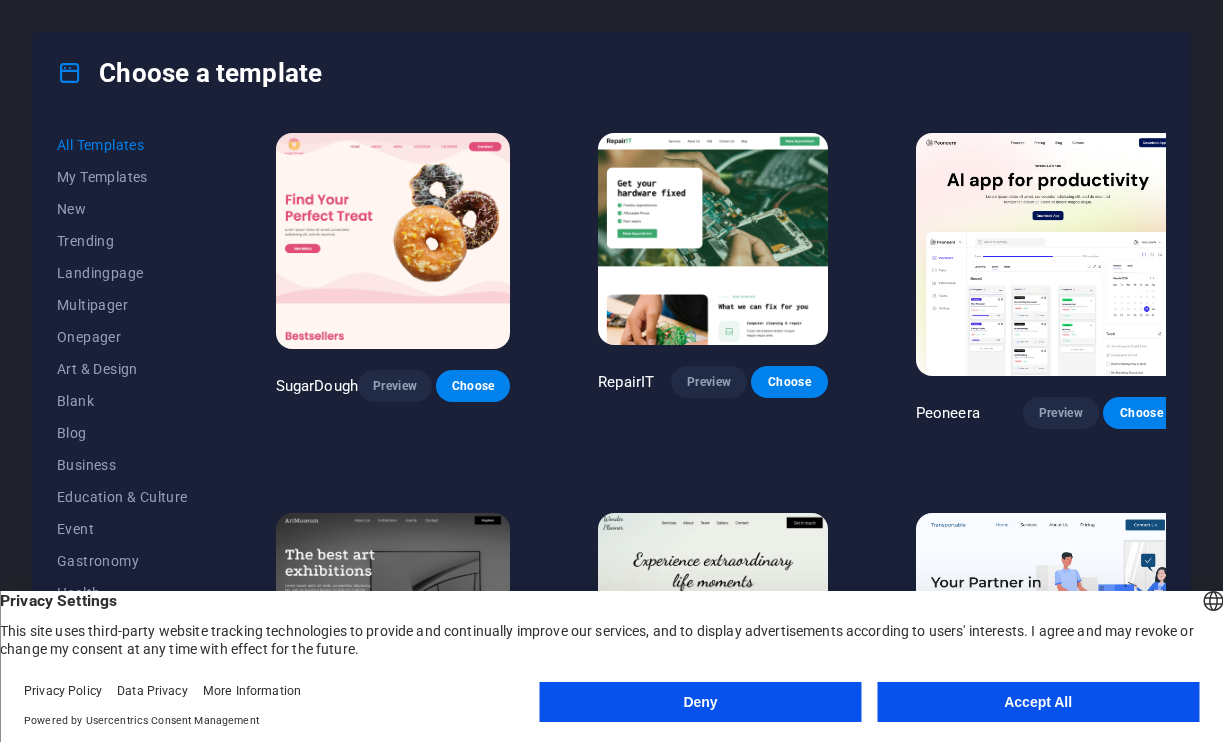 click on "Accept All" at bounding box center [1038, 702] 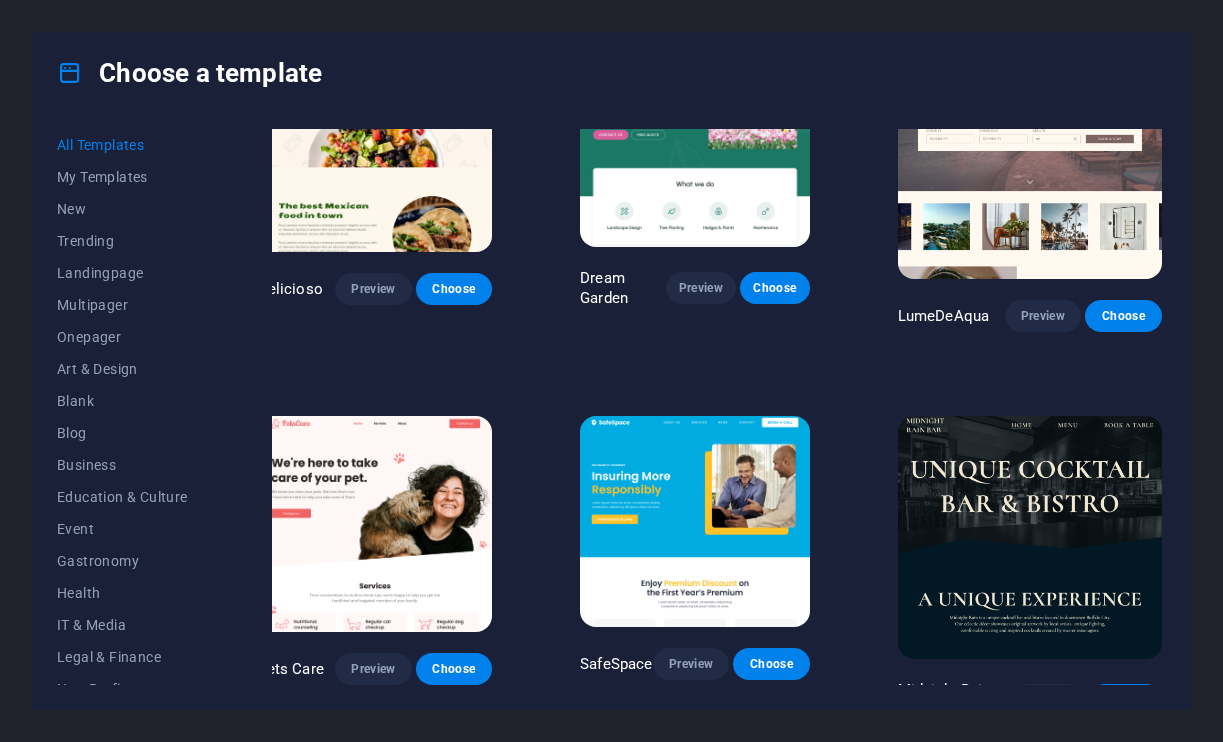 scroll, scrollTop: 2778, scrollLeft: 22, axis: both 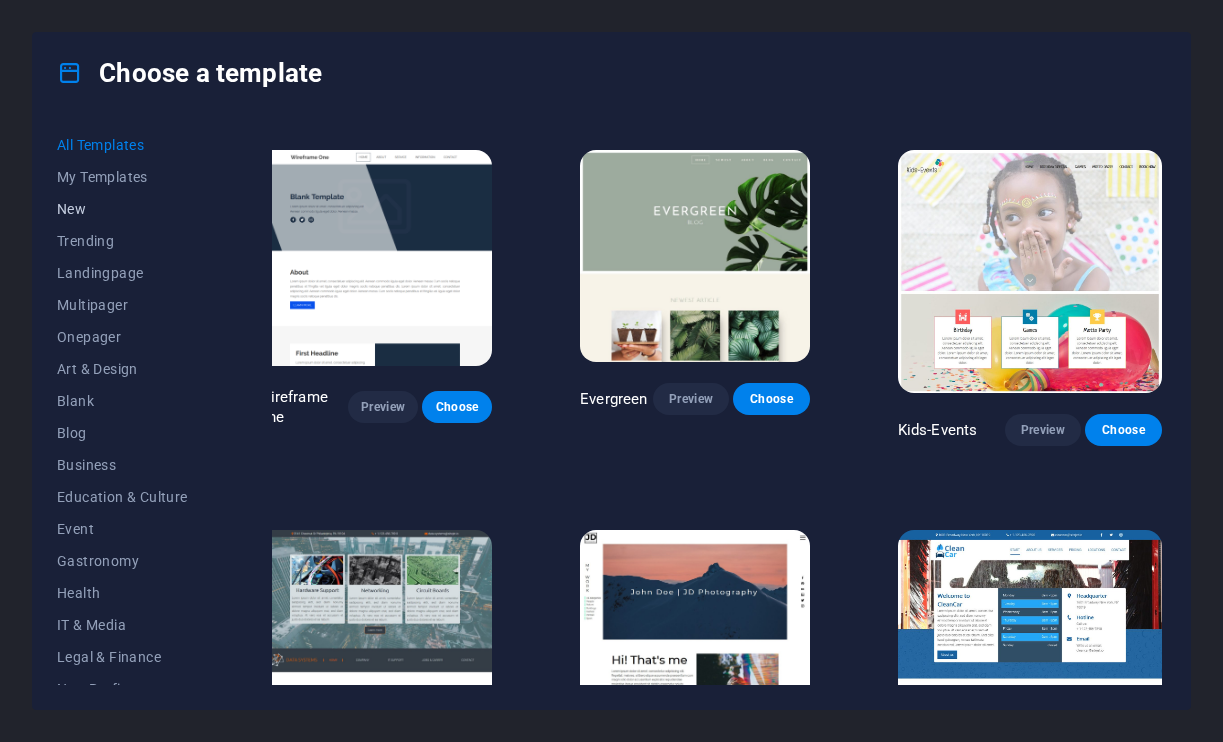 click on "New" at bounding box center [122, 209] 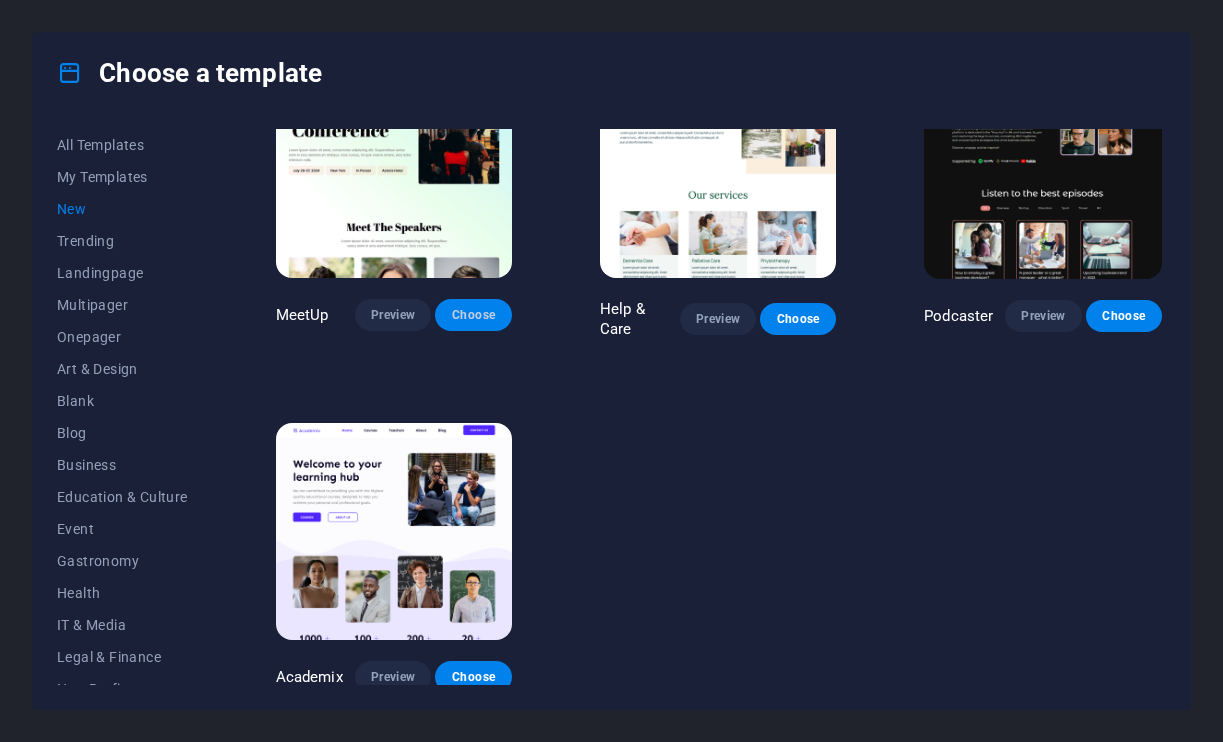 scroll, scrollTop: 1147, scrollLeft: 0, axis: vertical 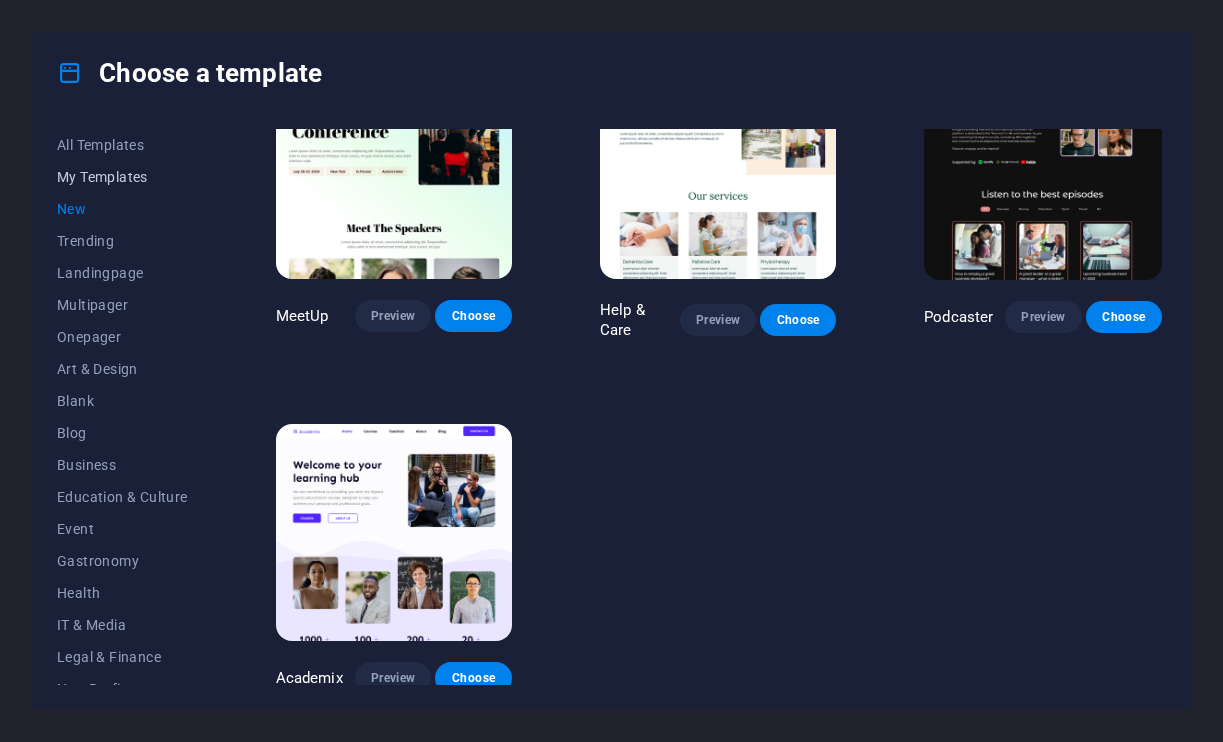 click on "My Templates" at bounding box center (122, 177) 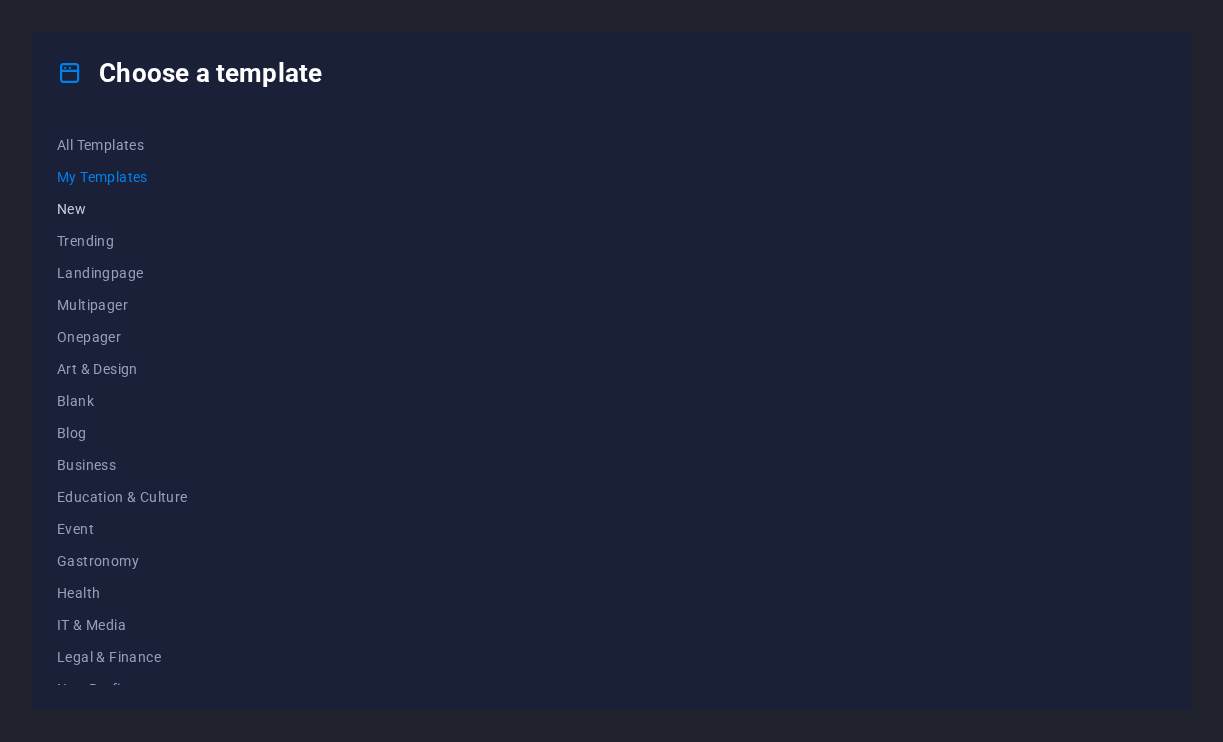 scroll, scrollTop: 0, scrollLeft: 0, axis: both 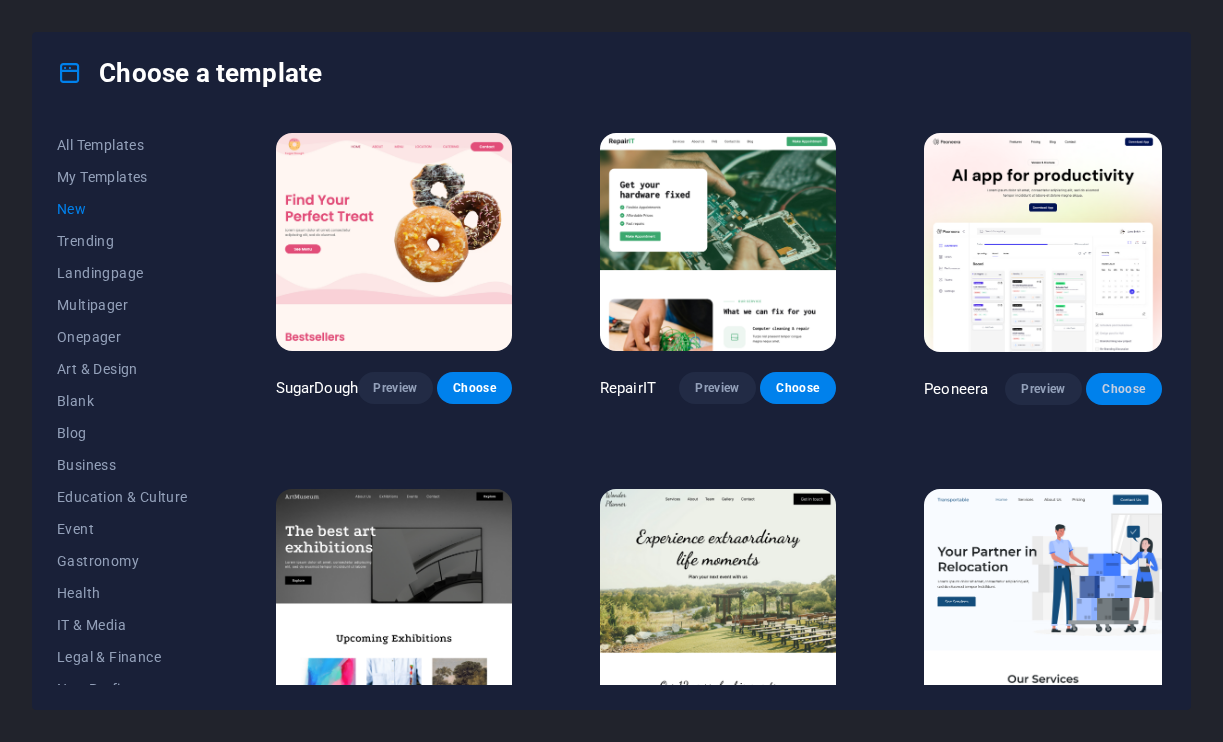 click on "Choose" at bounding box center [1124, 389] 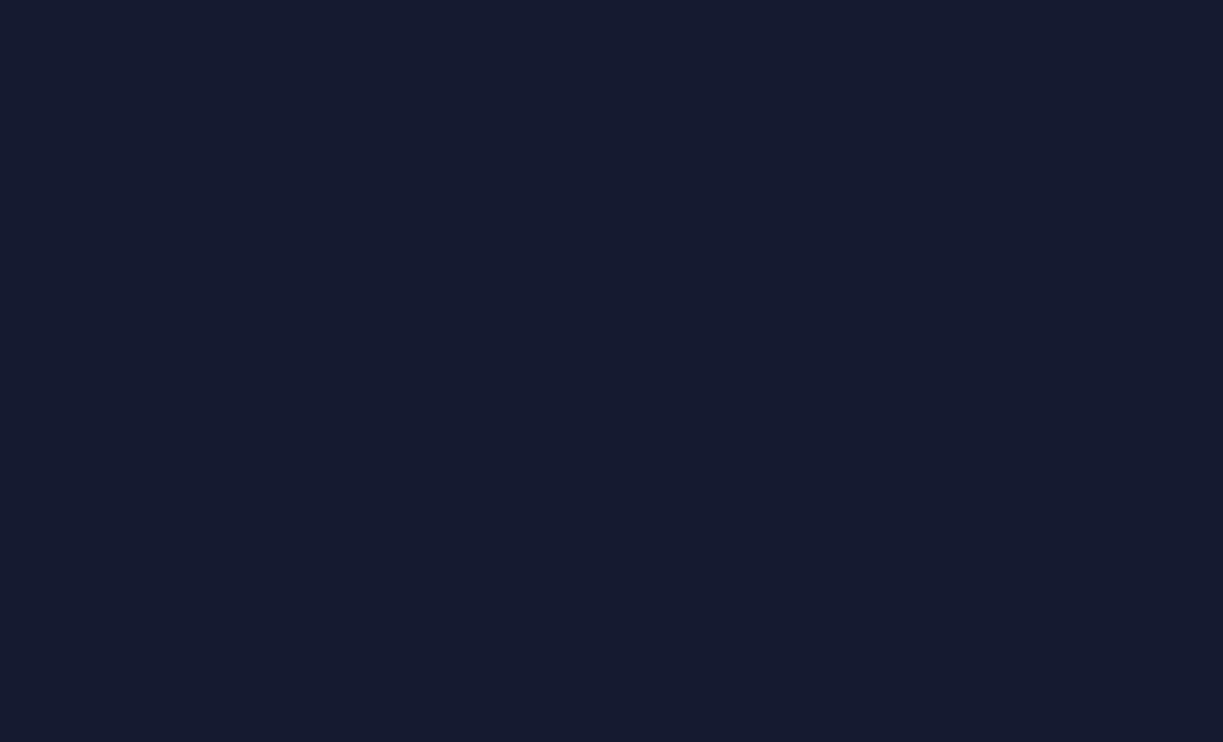 scroll, scrollTop: 0, scrollLeft: 0, axis: both 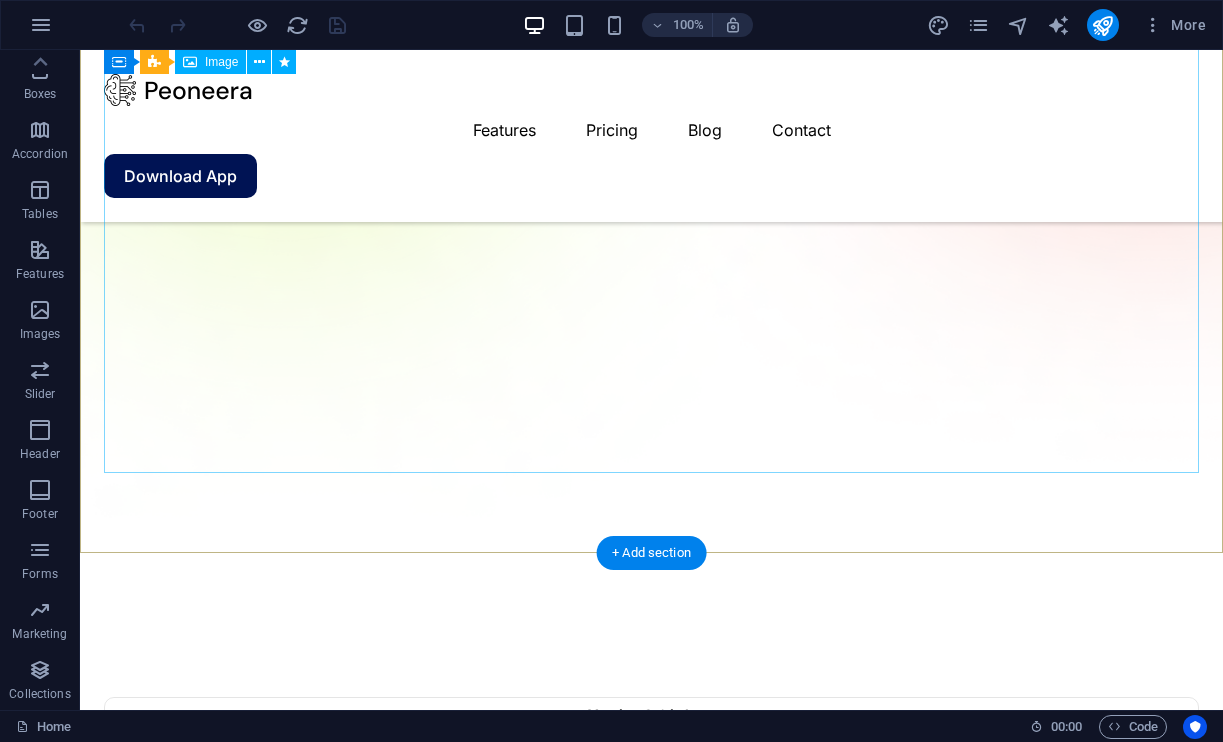 click at bounding box center (651, 1405) 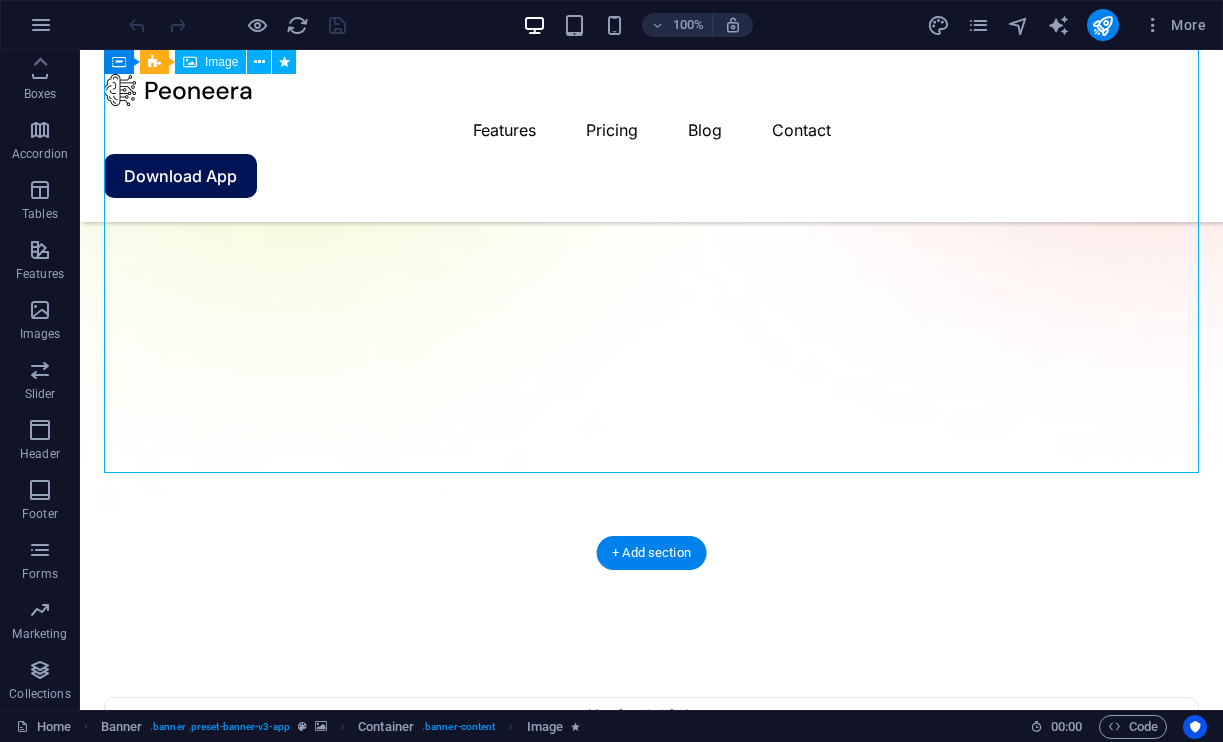 click at bounding box center (651, 1405) 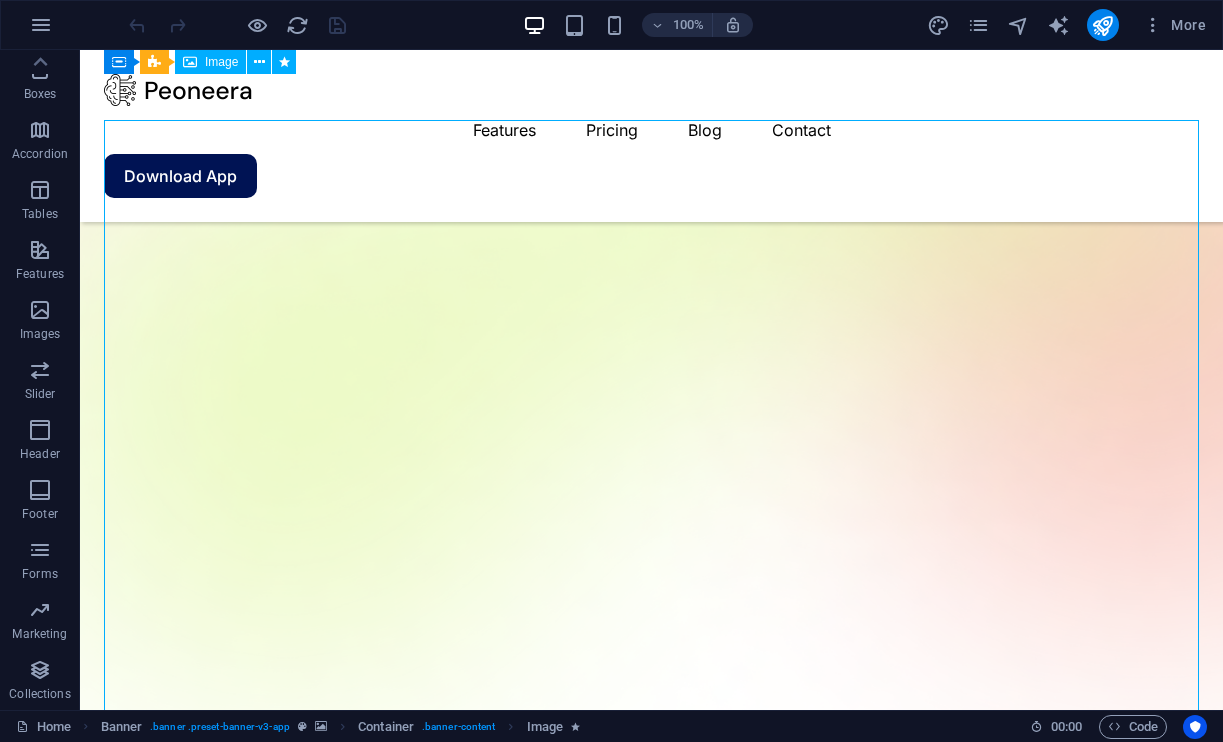 scroll, scrollTop: 412, scrollLeft: 0, axis: vertical 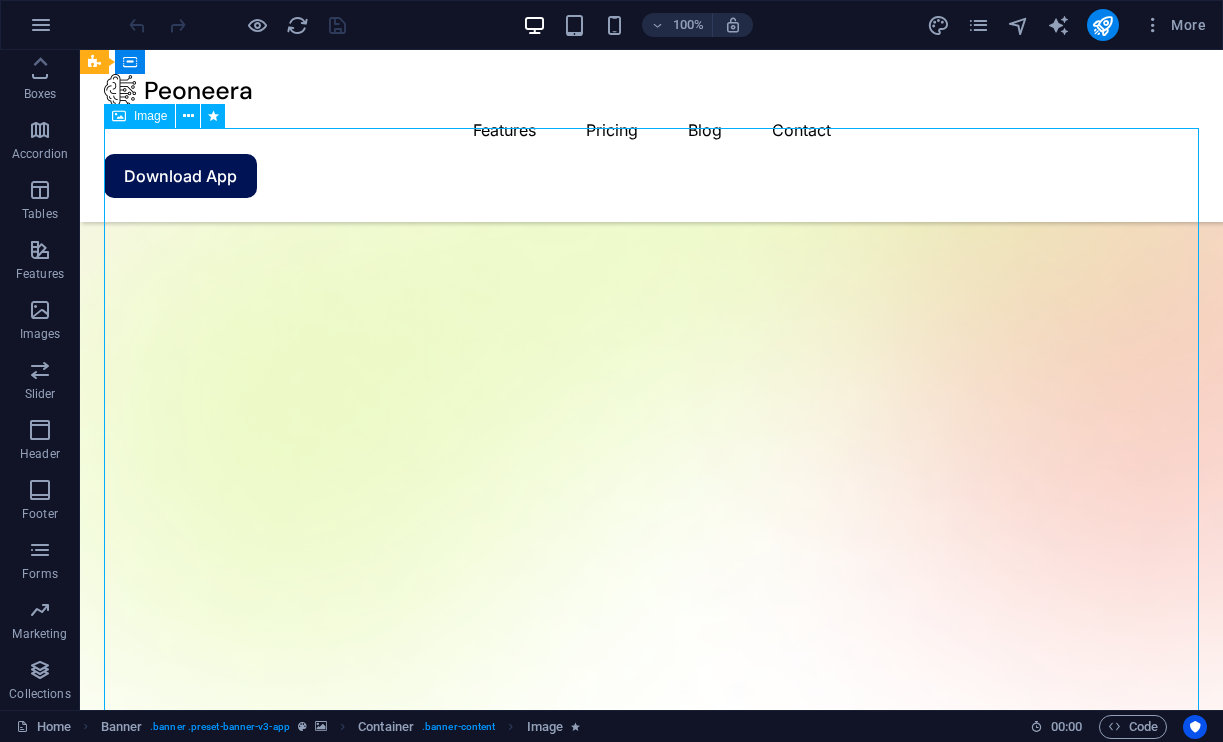 click at bounding box center (651, 1839) 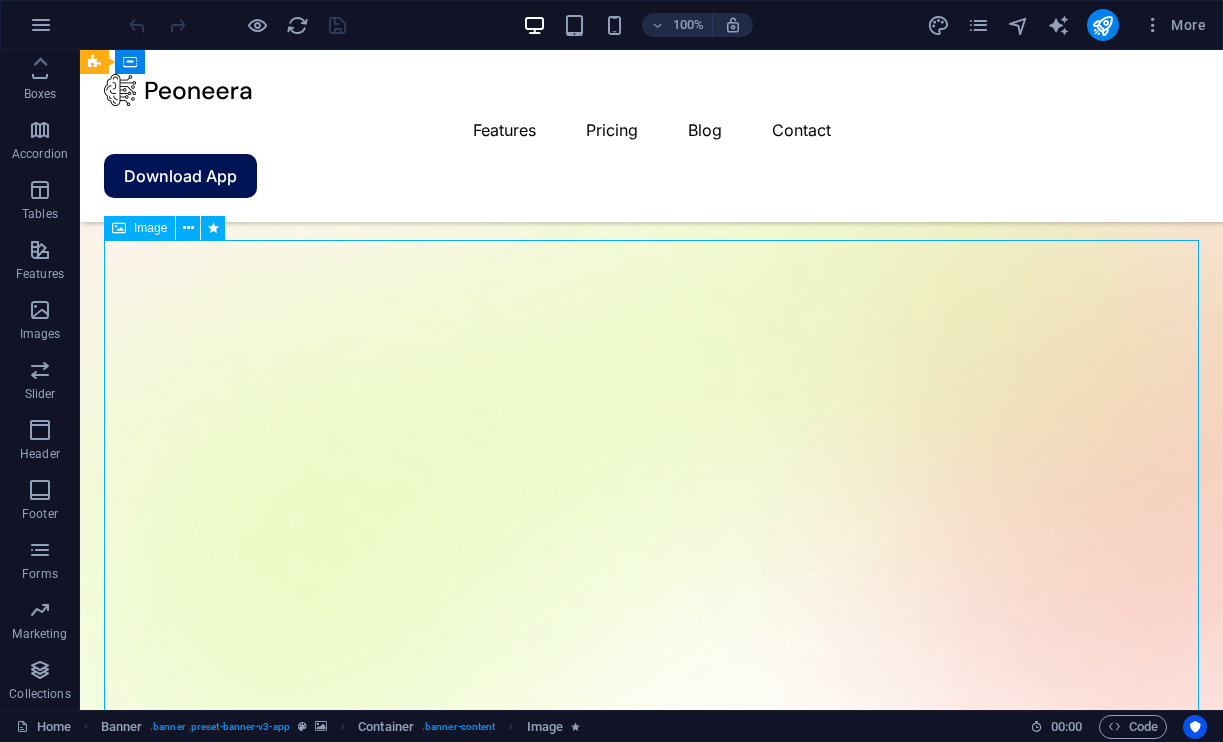 scroll, scrollTop: 266, scrollLeft: 0, axis: vertical 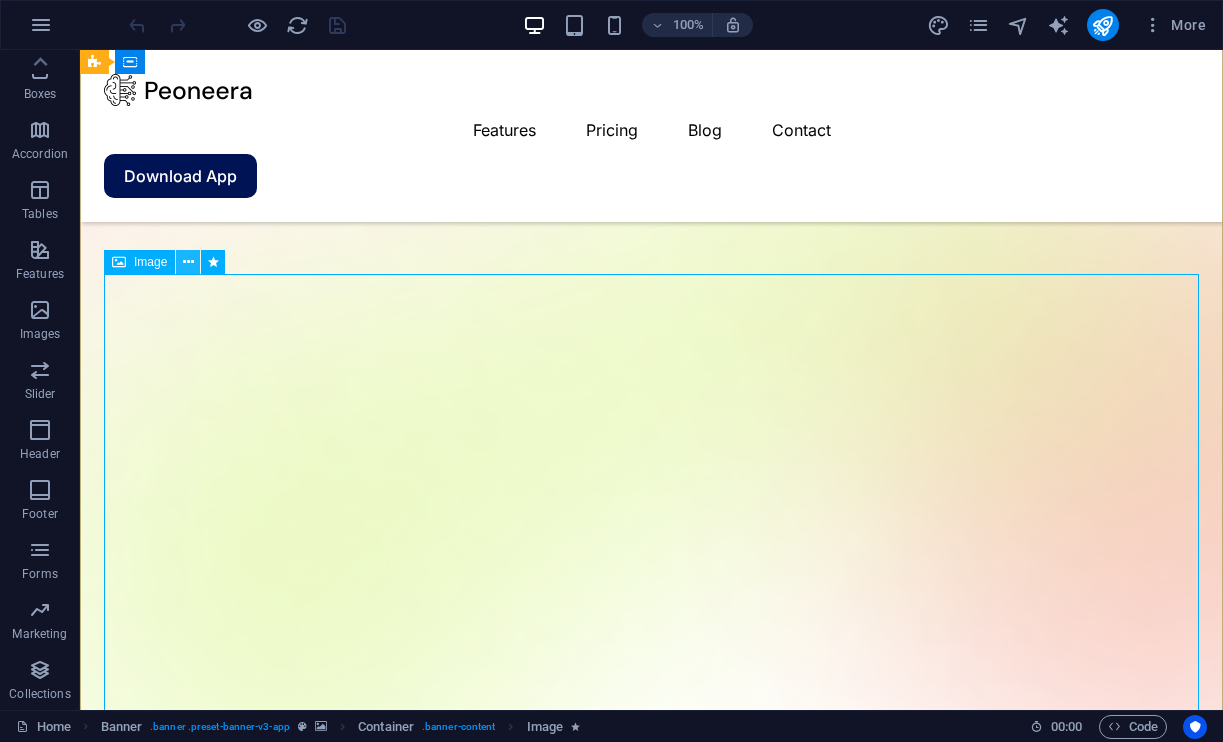 click at bounding box center [188, 262] 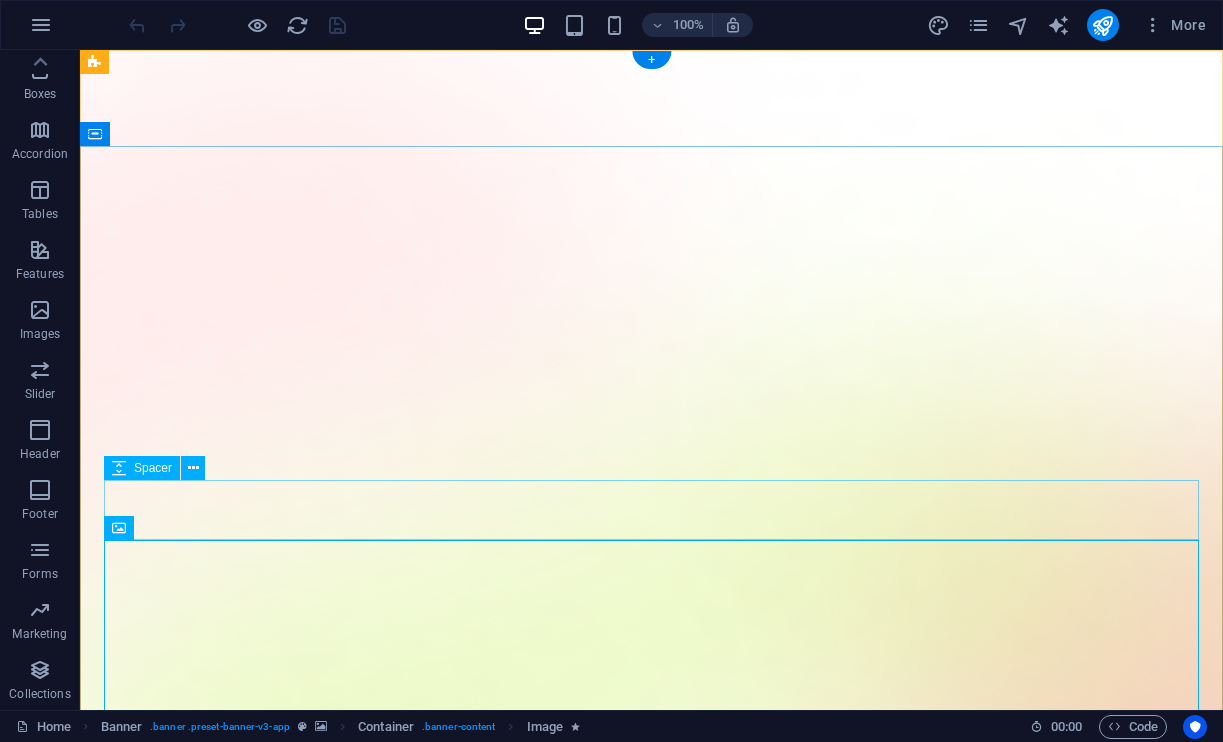 scroll, scrollTop: 0, scrollLeft: 0, axis: both 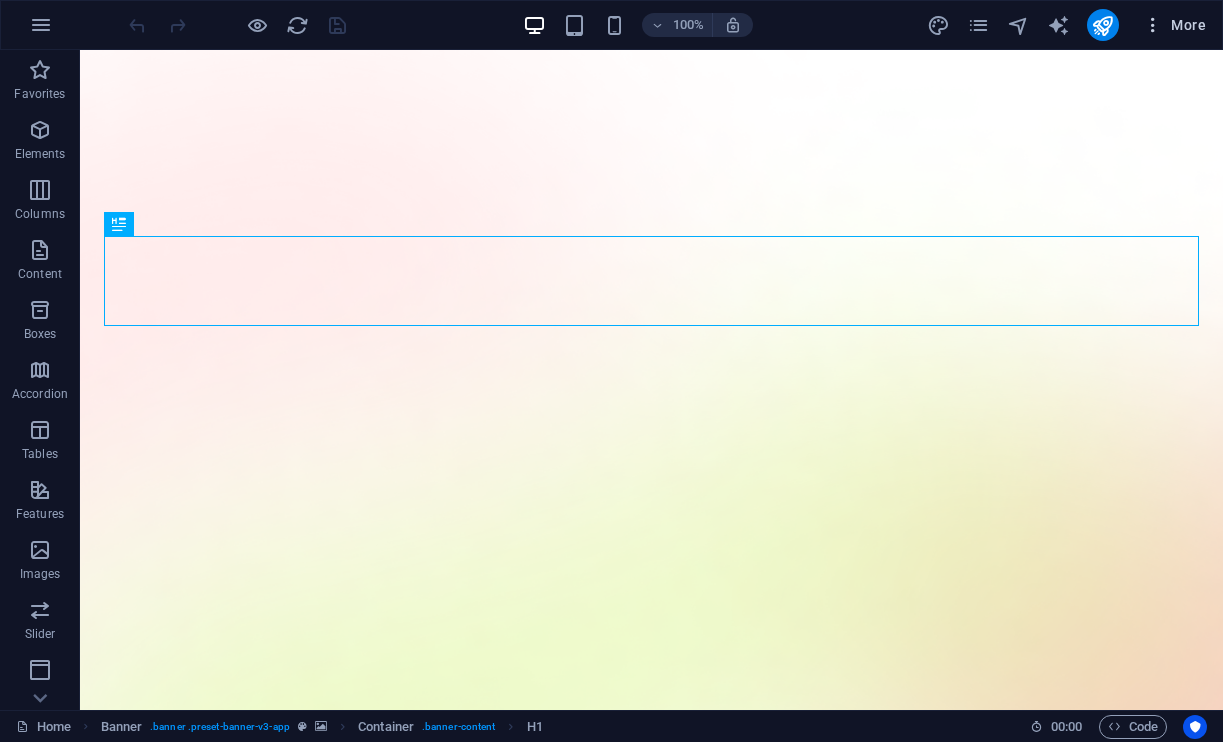 click at bounding box center [1153, 25] 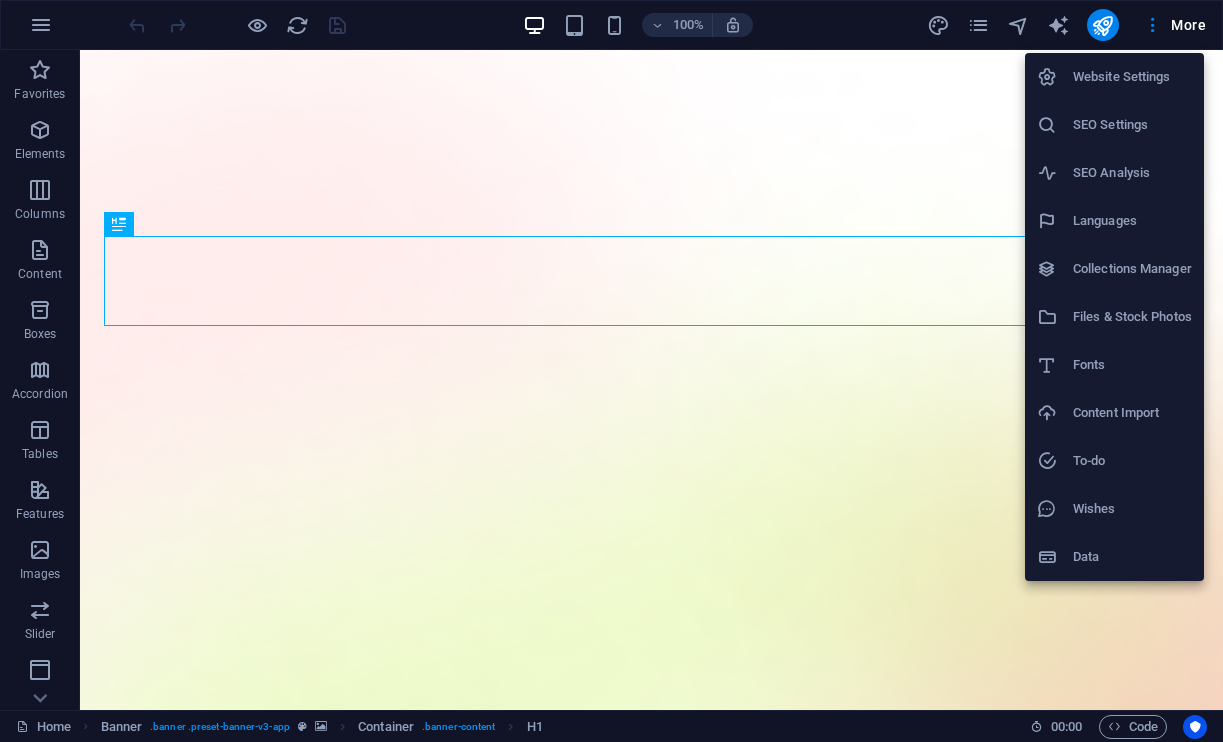 click at bounding box center [611, 371] 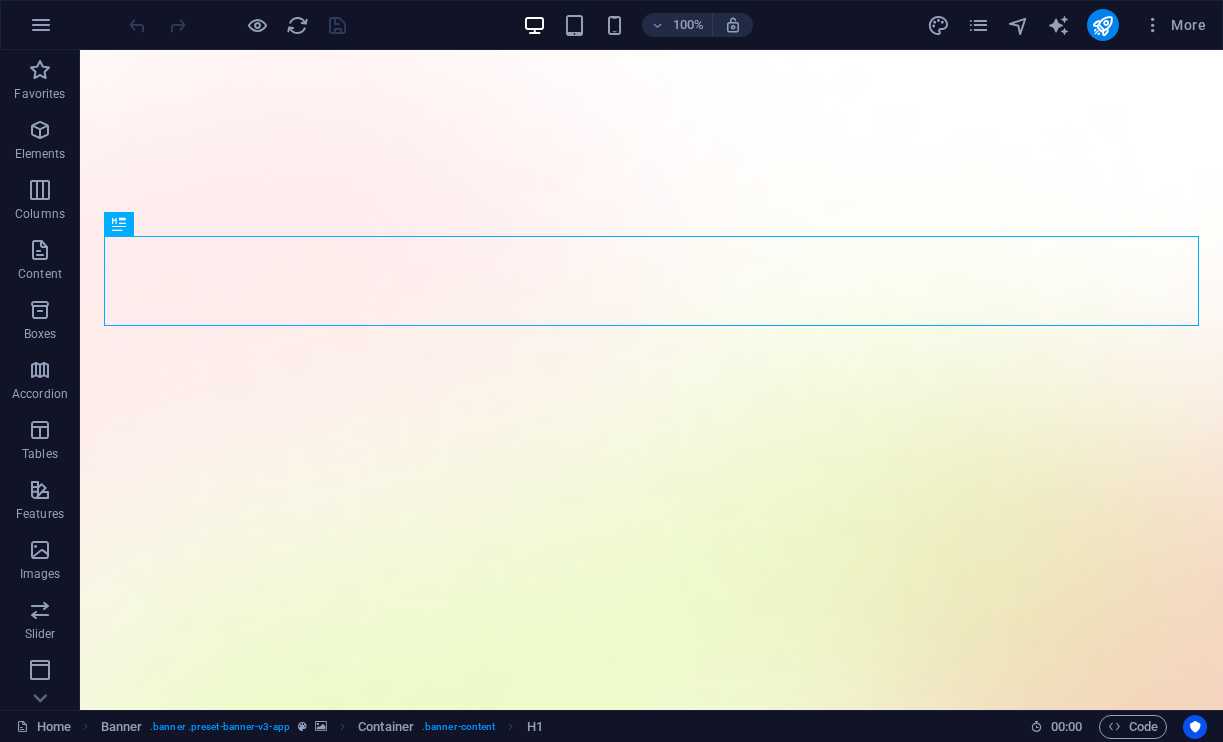click on "More" at bounding box center (1174, 25) 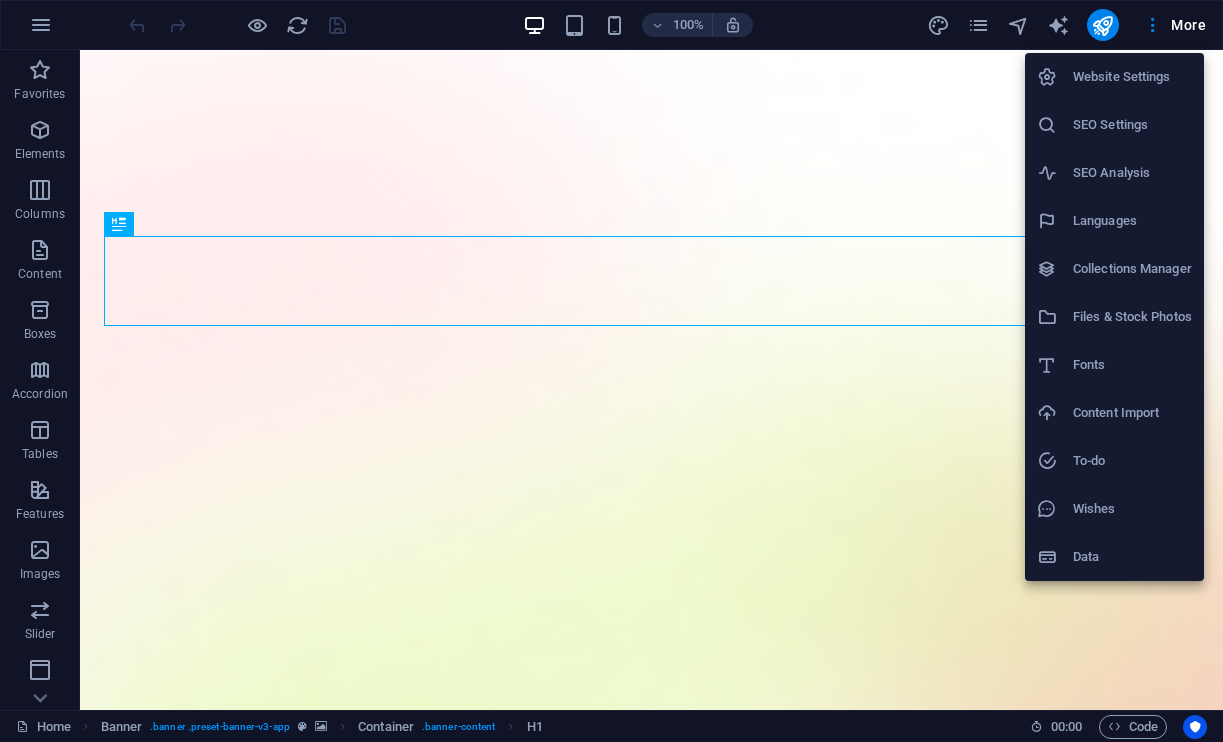 click at bounding box center (611, 371) 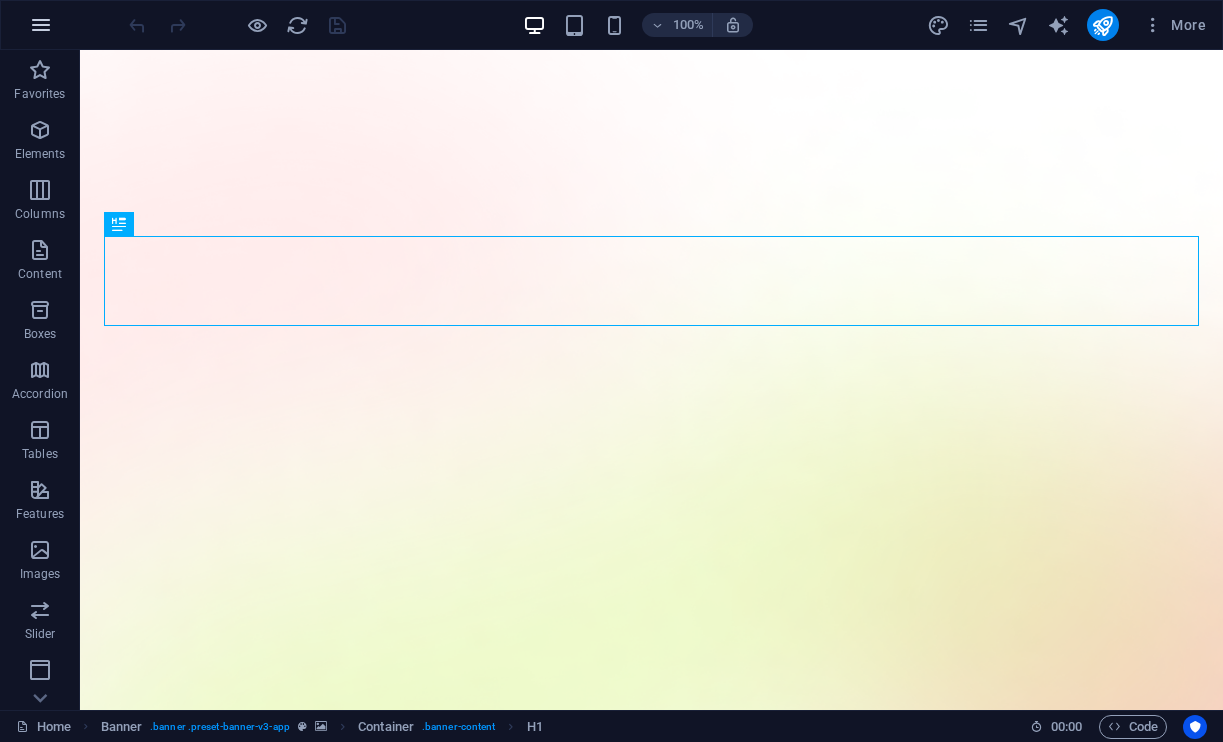click at bounding box center (41, 25) 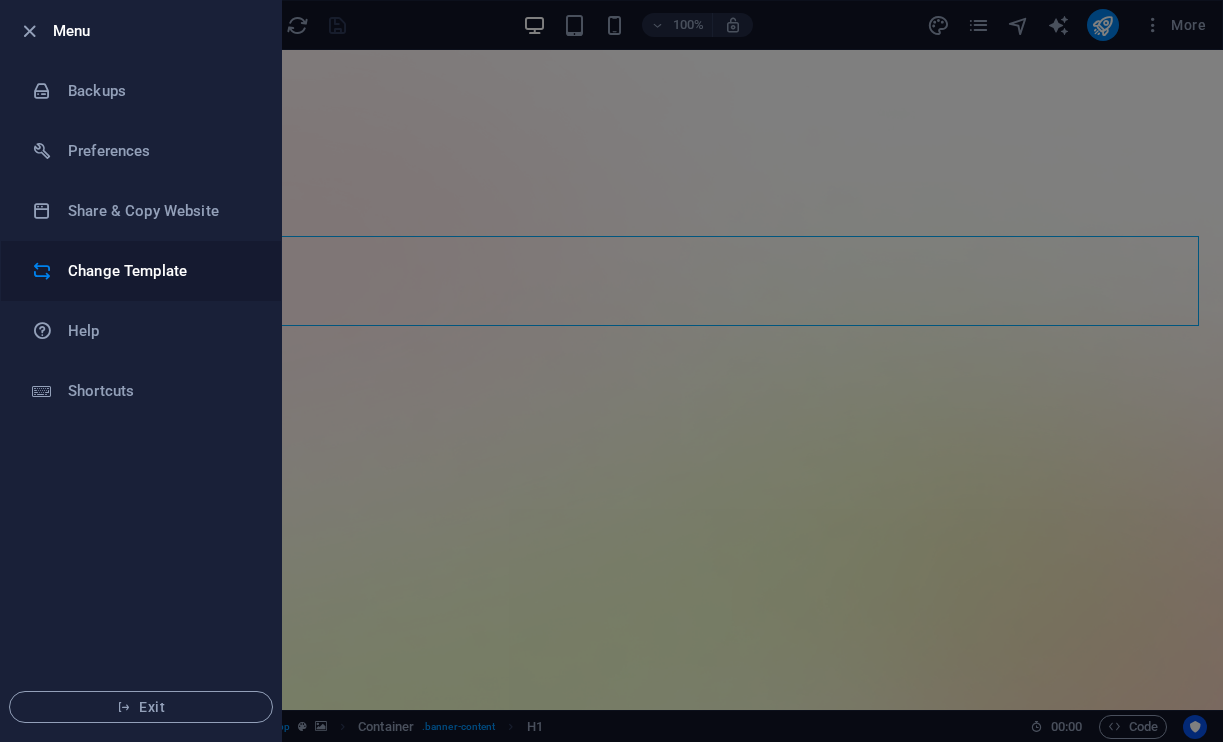 click on "Change Template" at bounding box center (160, 271) 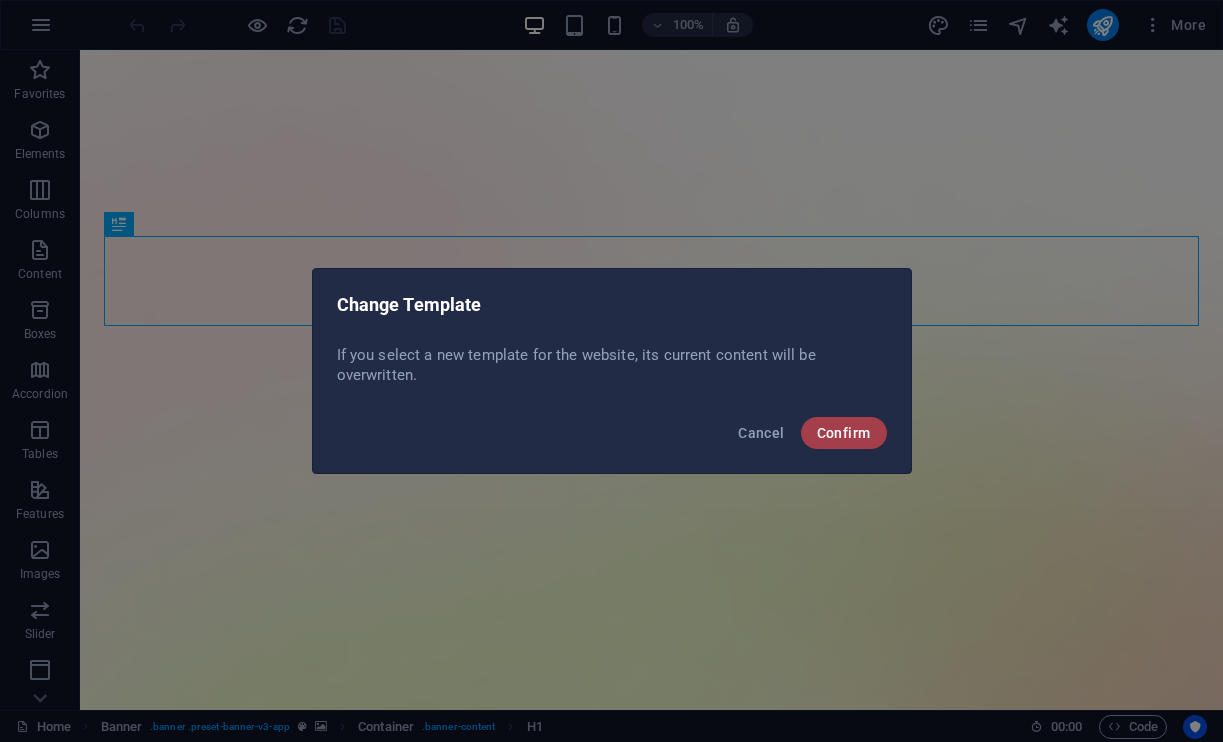 click on "Confirm" at bounding box center [844, 433] 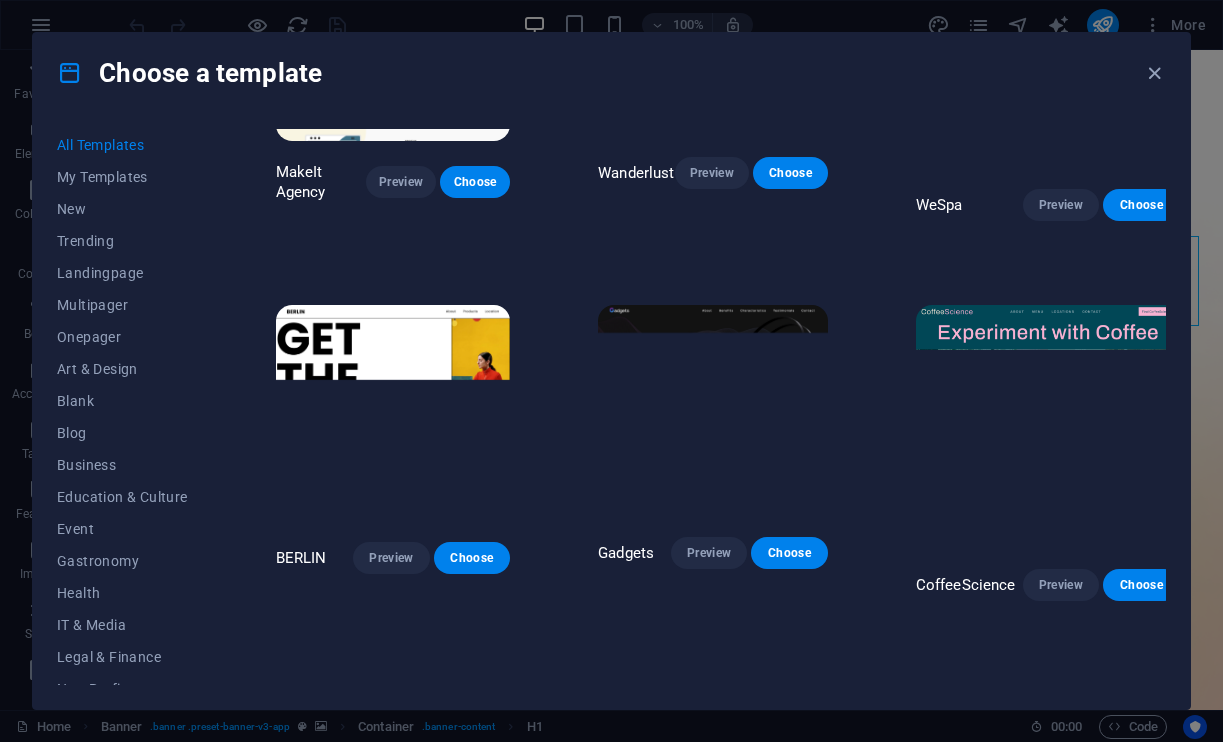 scroll, scrollTop: 1609, scrollLeft: 0, axis: vertical 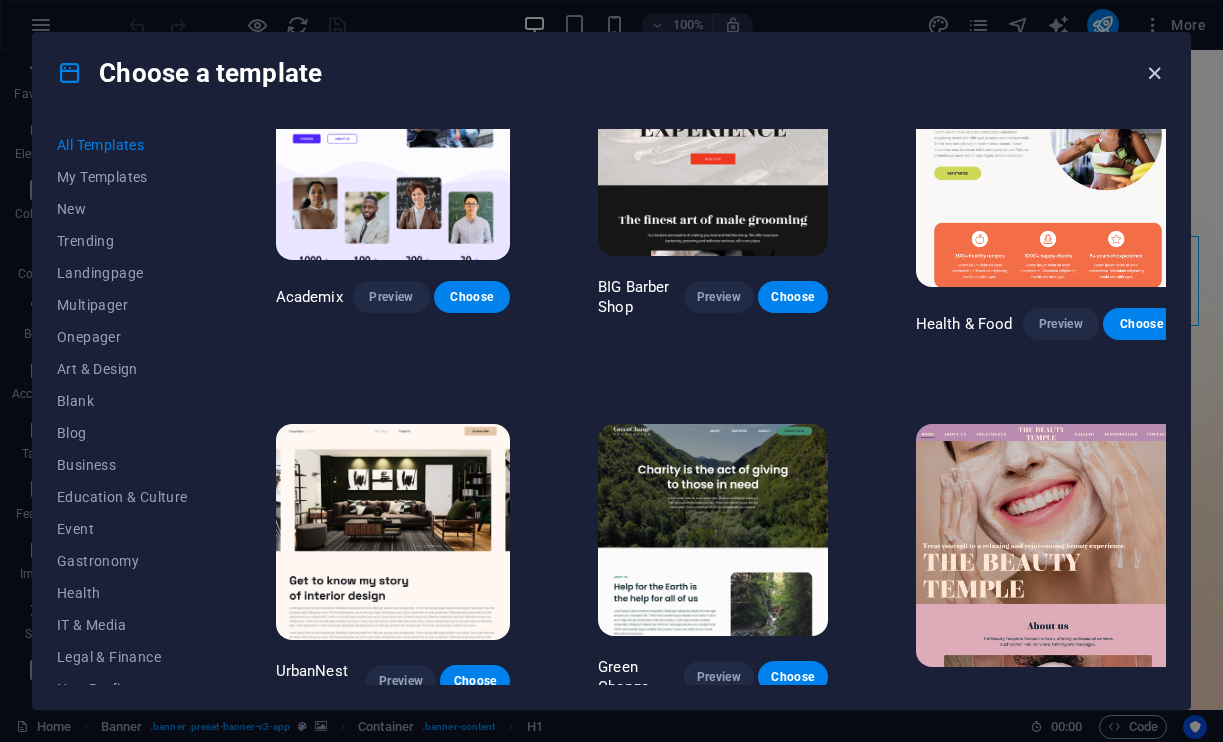 click at bounding box center [1154, 73] 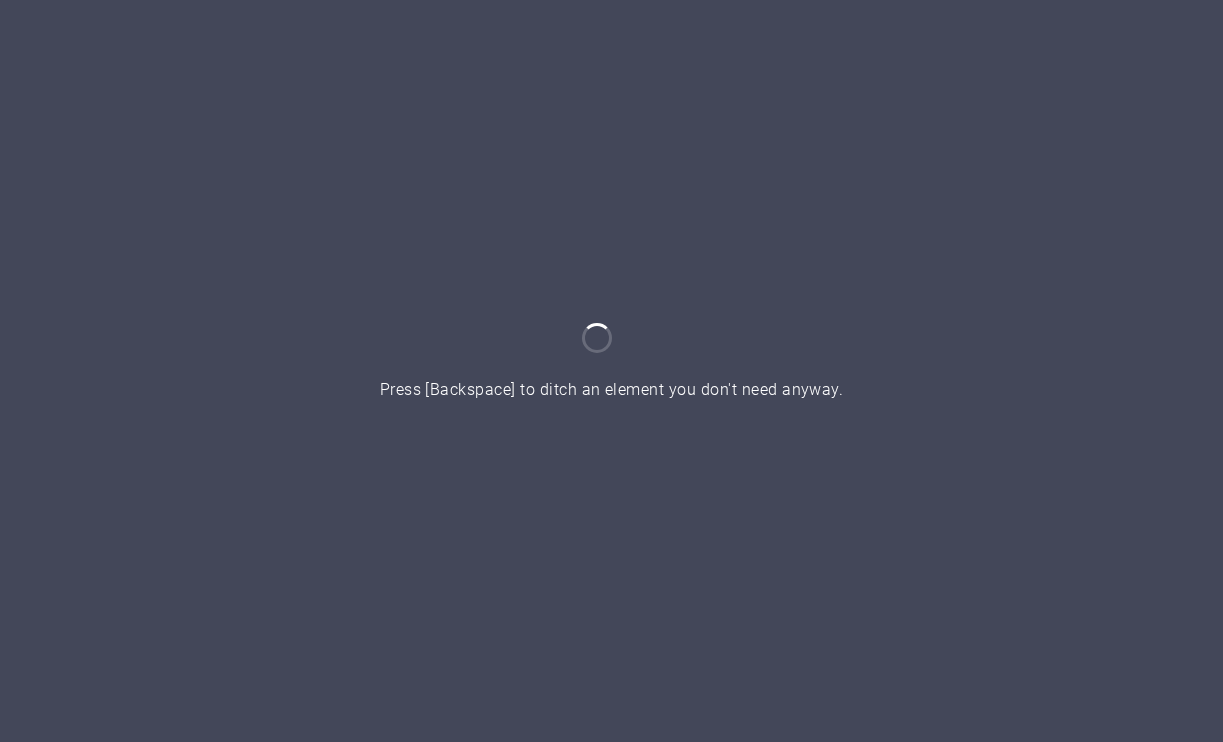 scroll, scrollTop: 0, scrollLeft: 0, axis: both 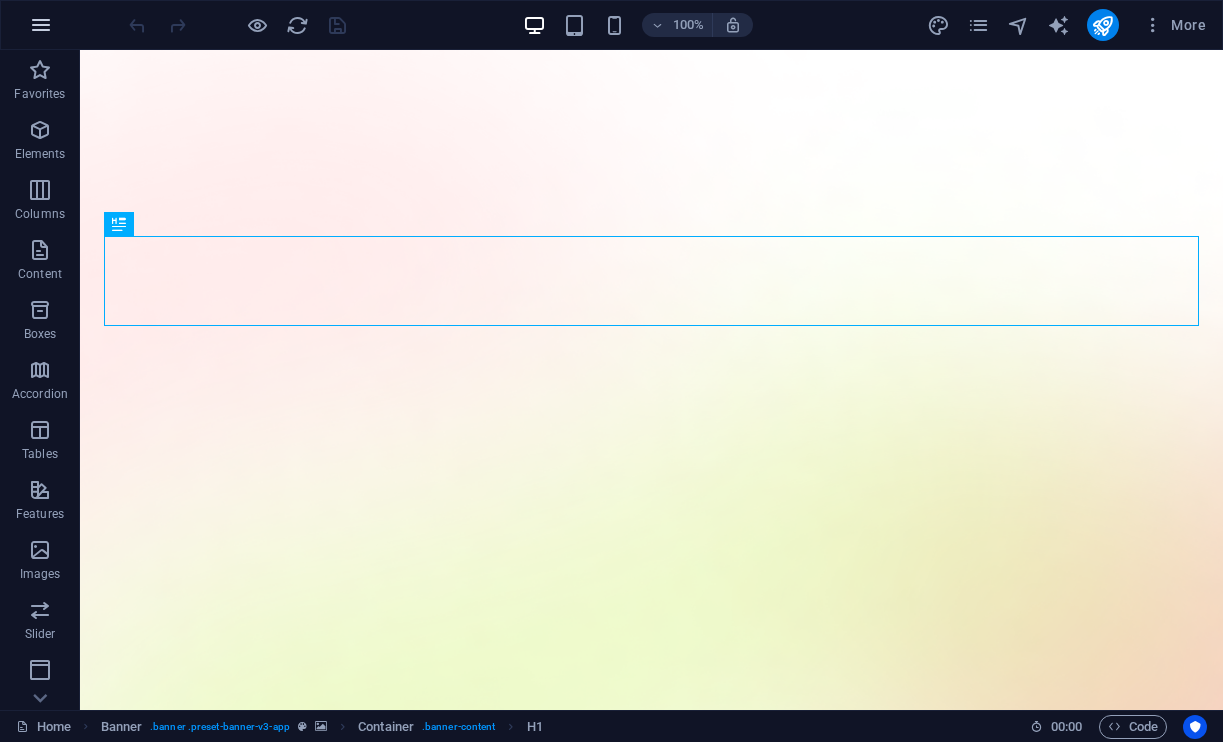 click at bounding box center [41, 25] 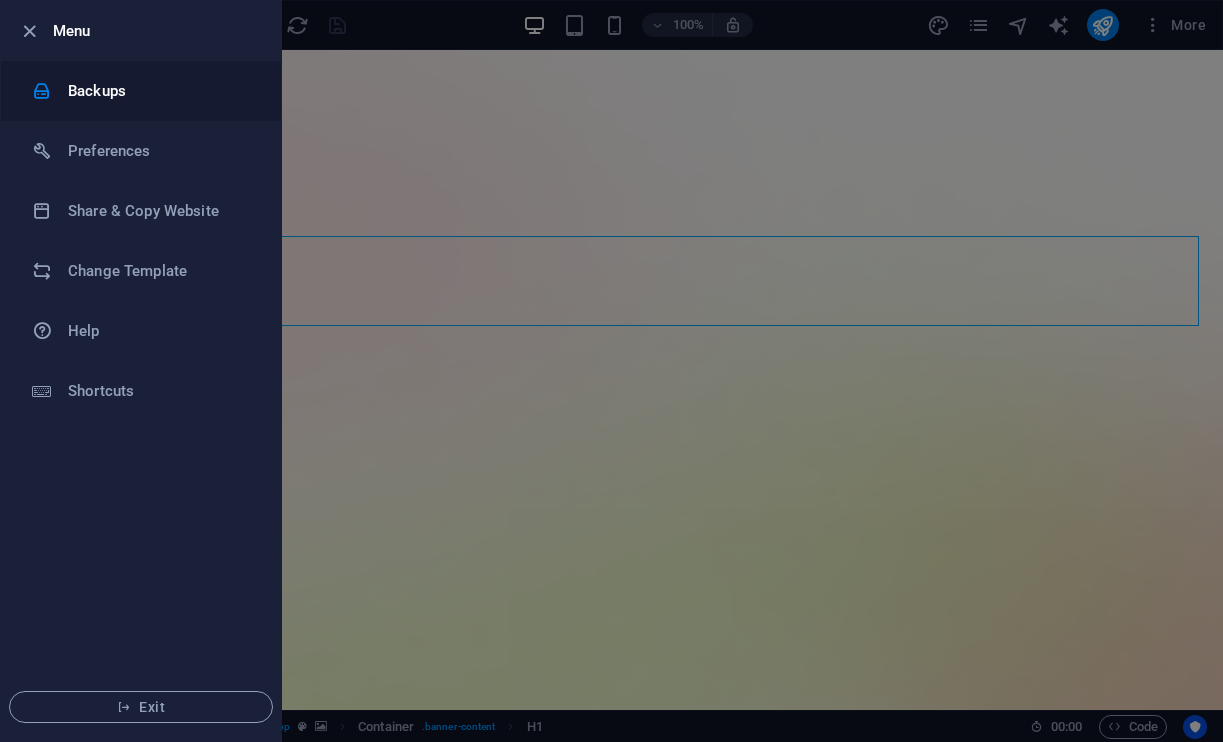 click on "Backups" at bounding box center [160, 91] 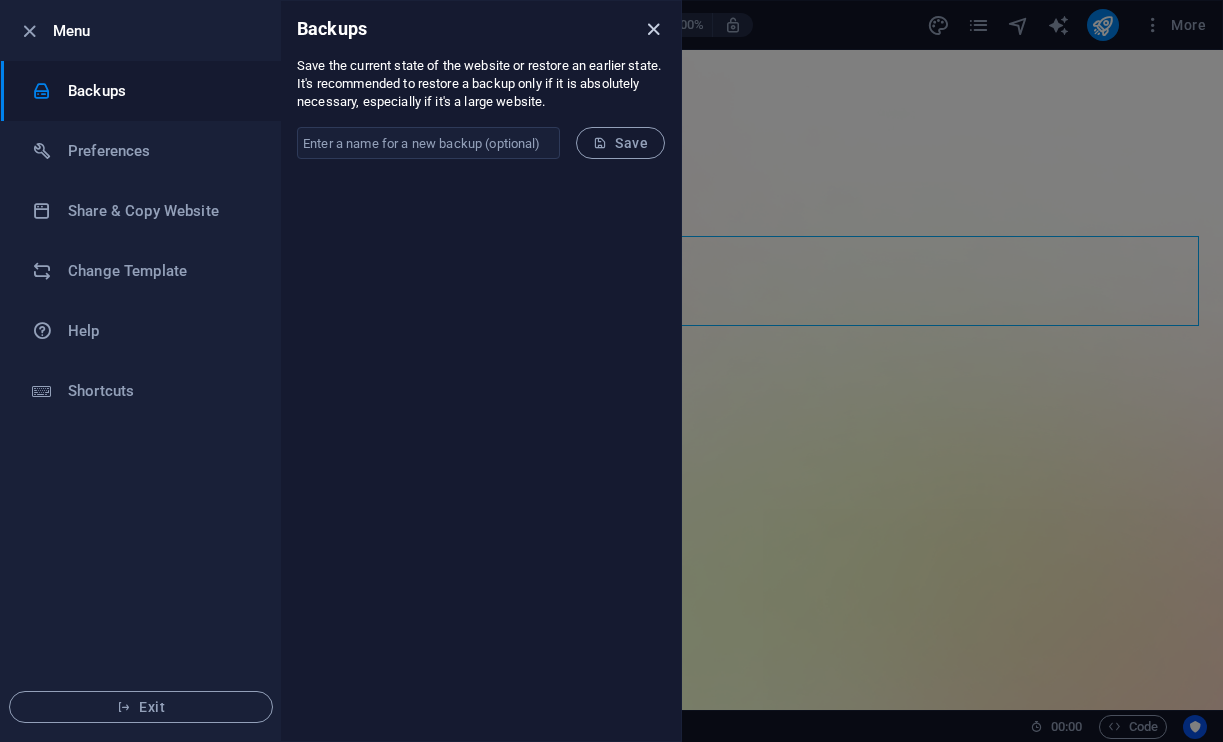 click at bounding box center (653, 29) 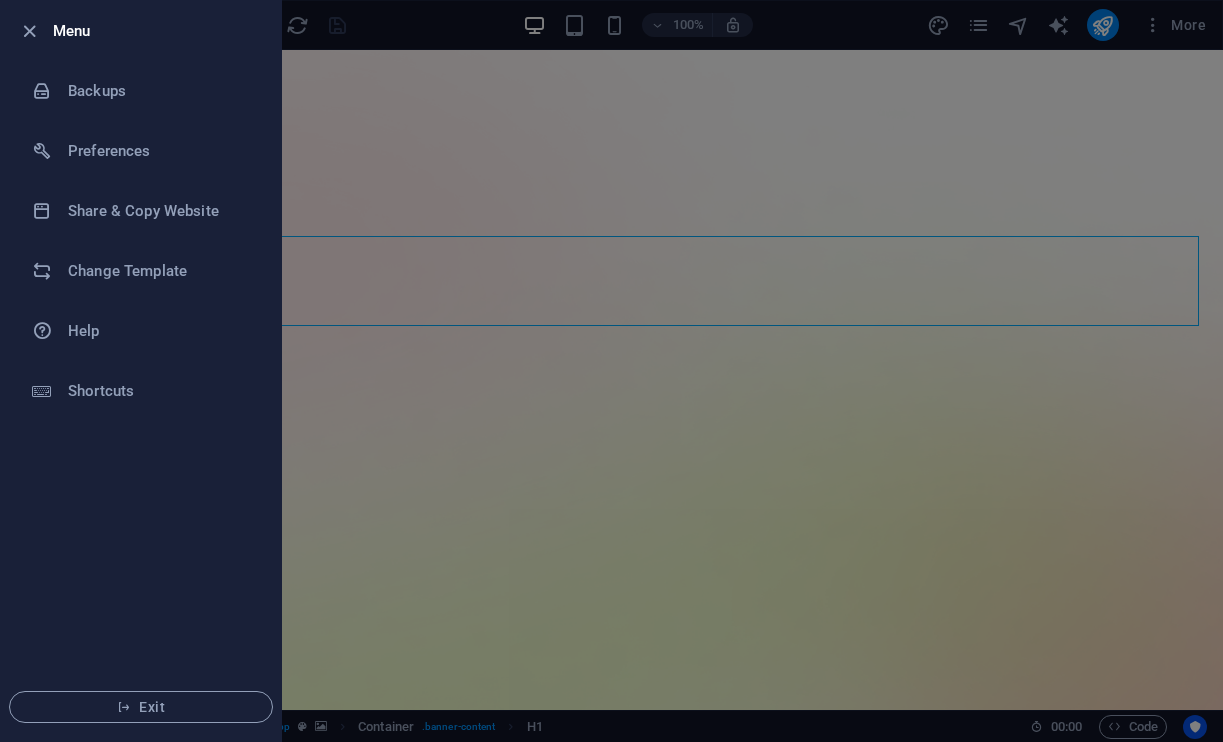 click at bounding box center [611, 371] 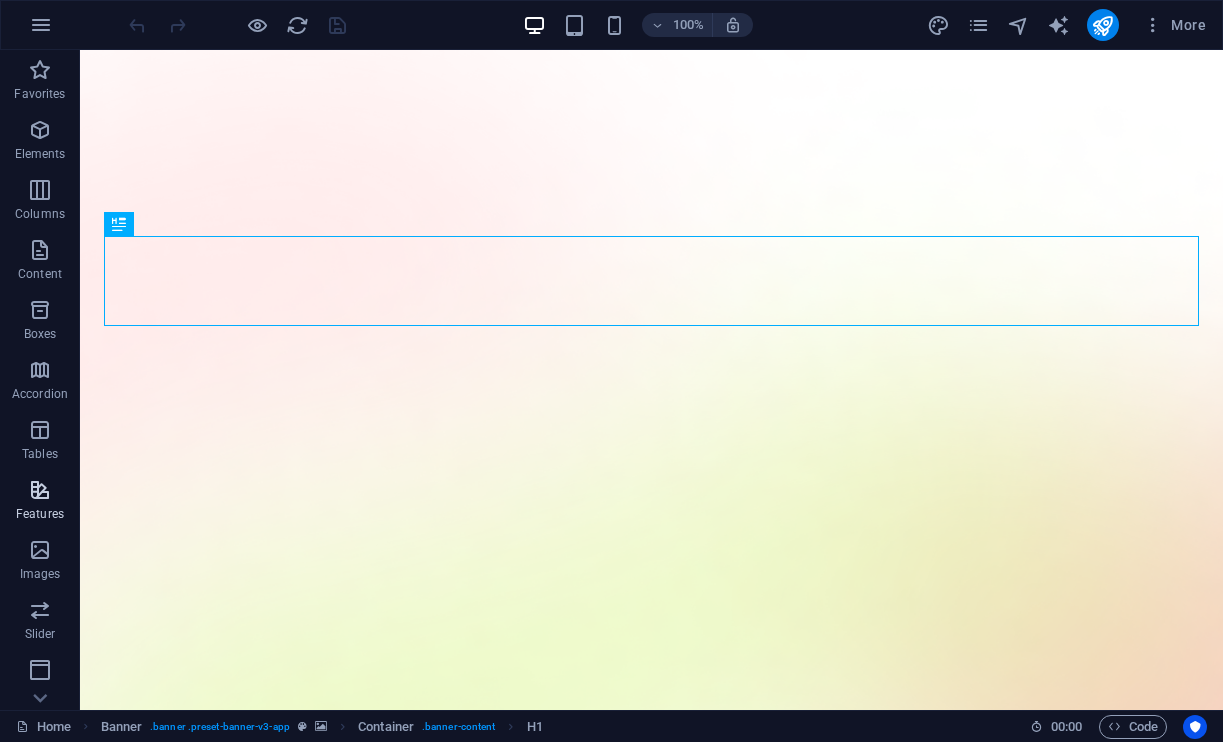 scroll, scrollTop: 0, scrollLeft: 0, axis: both 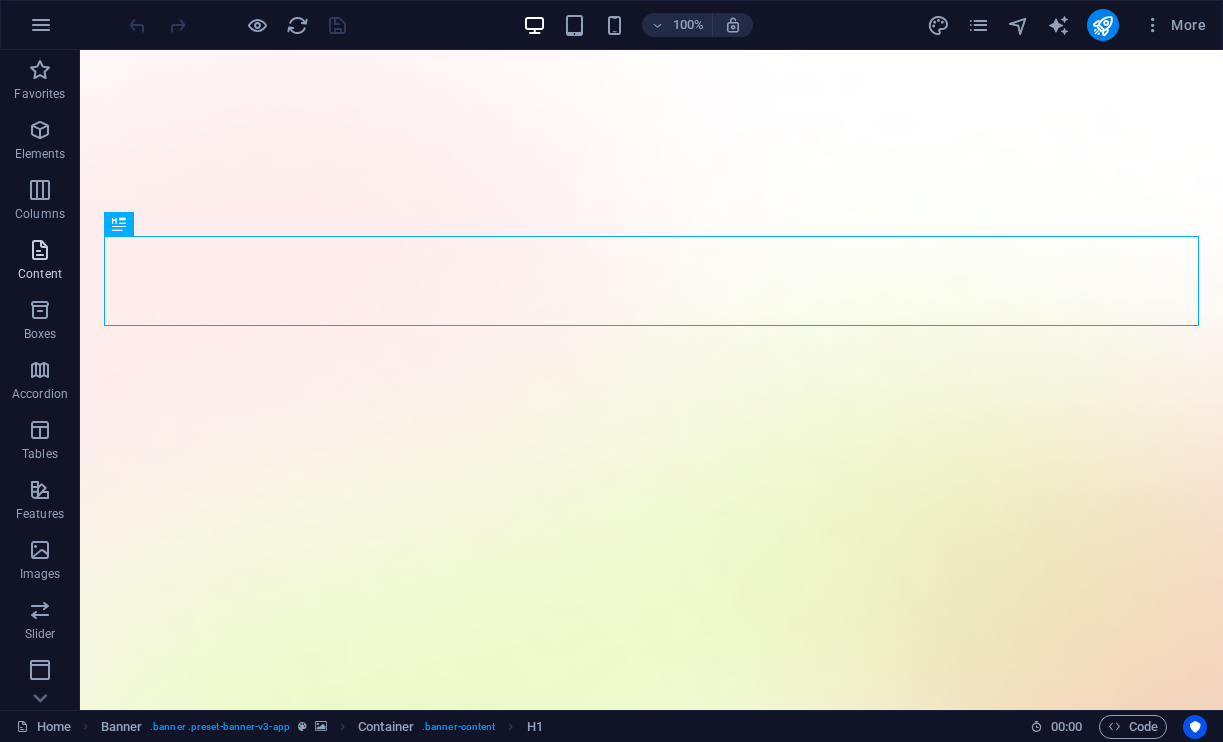 click on "Content" at bounding box center [40, 262] 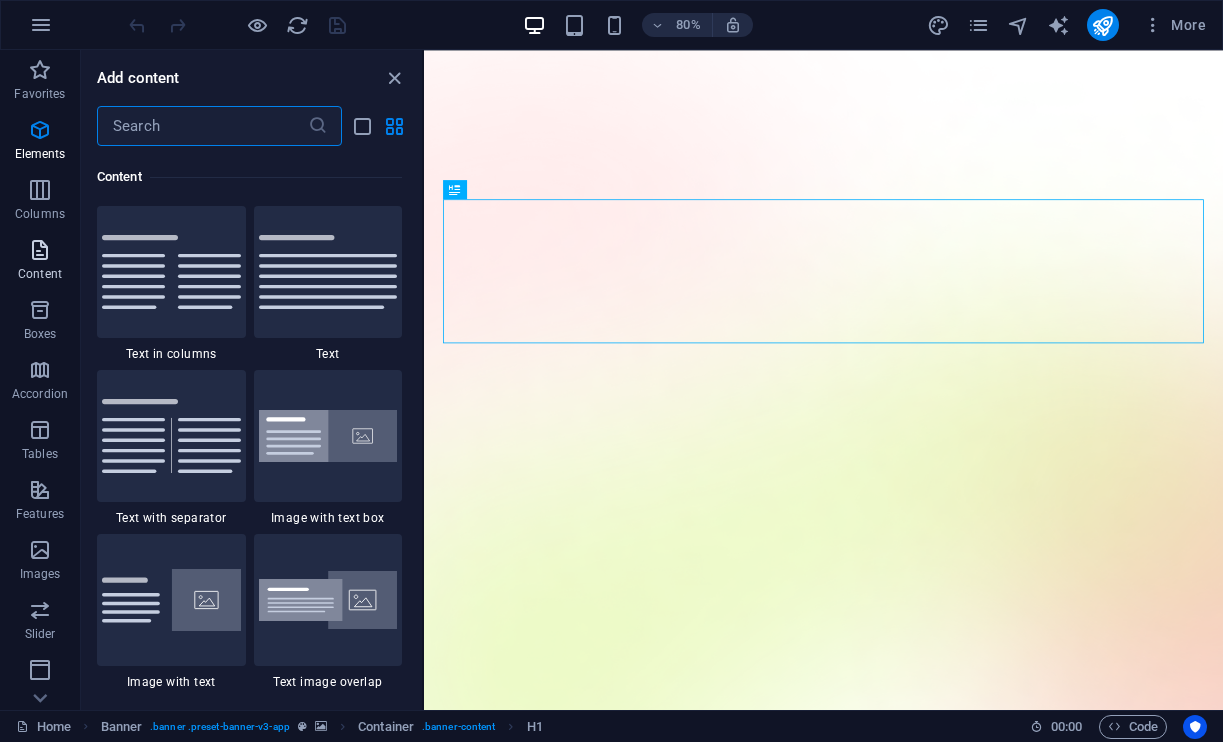 scroll, scrollTop: 3499, scrollLeft: 0, axis: vertical 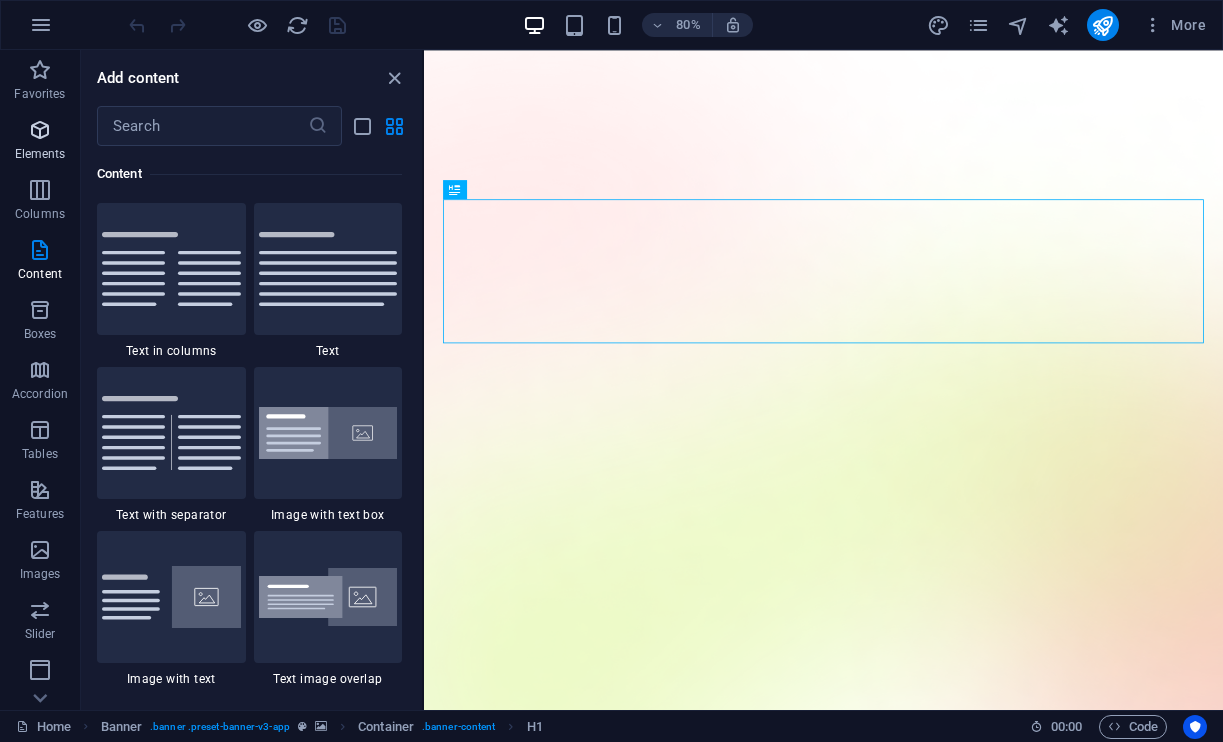 click at bounding box center [40, 130] 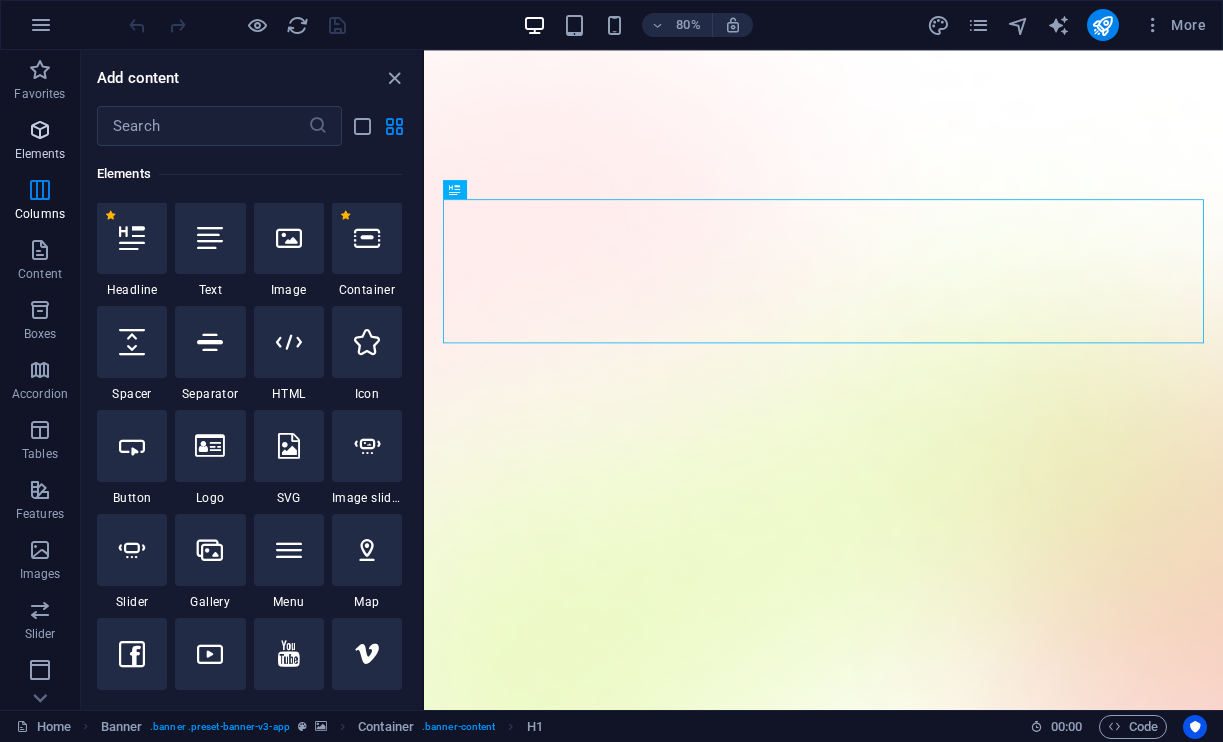 scroll, scrollTop: 213, scrollLeft: 0, axis: vertical 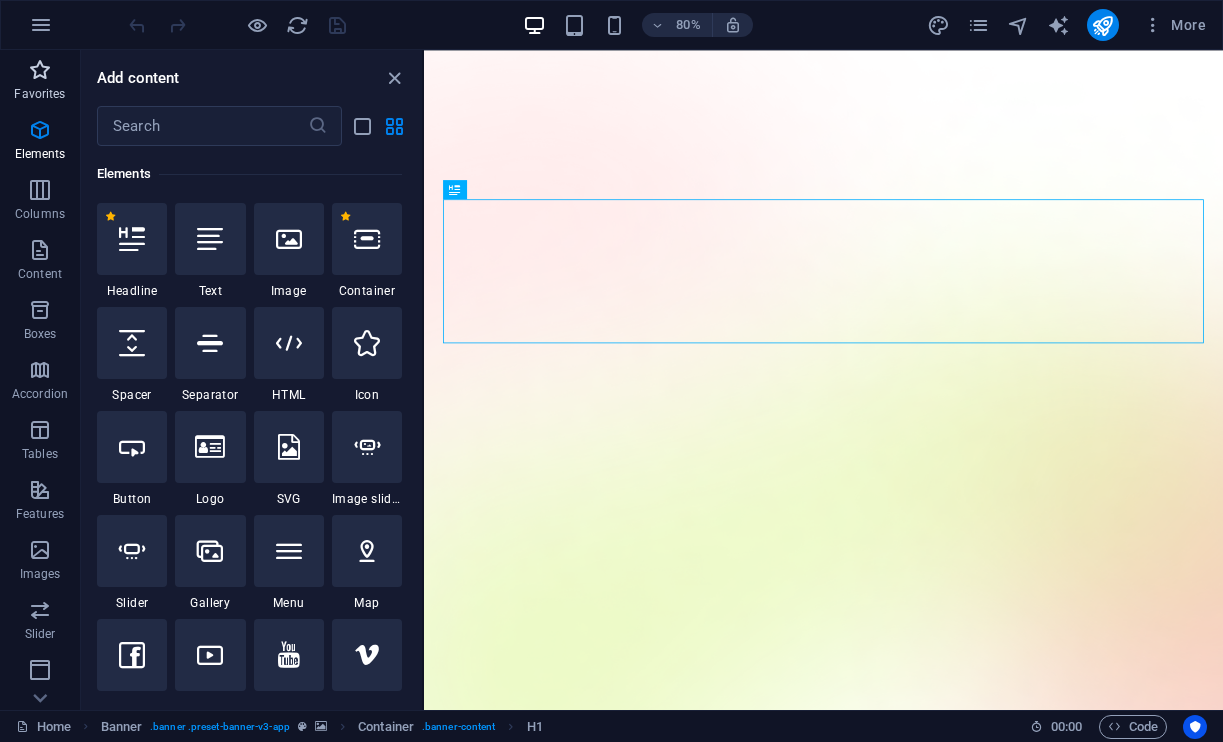 click at bounding box center (40, 70) 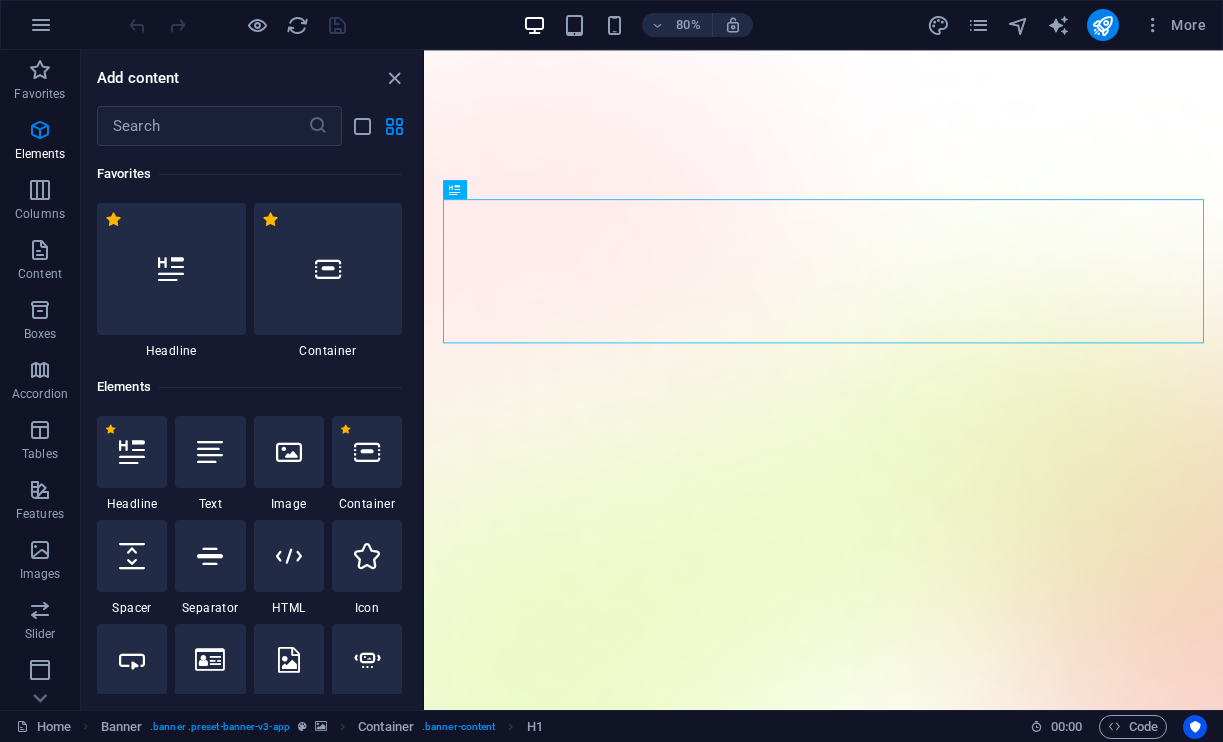 scroll, scrollTop: 0, scrollLeft: 0, axis: both 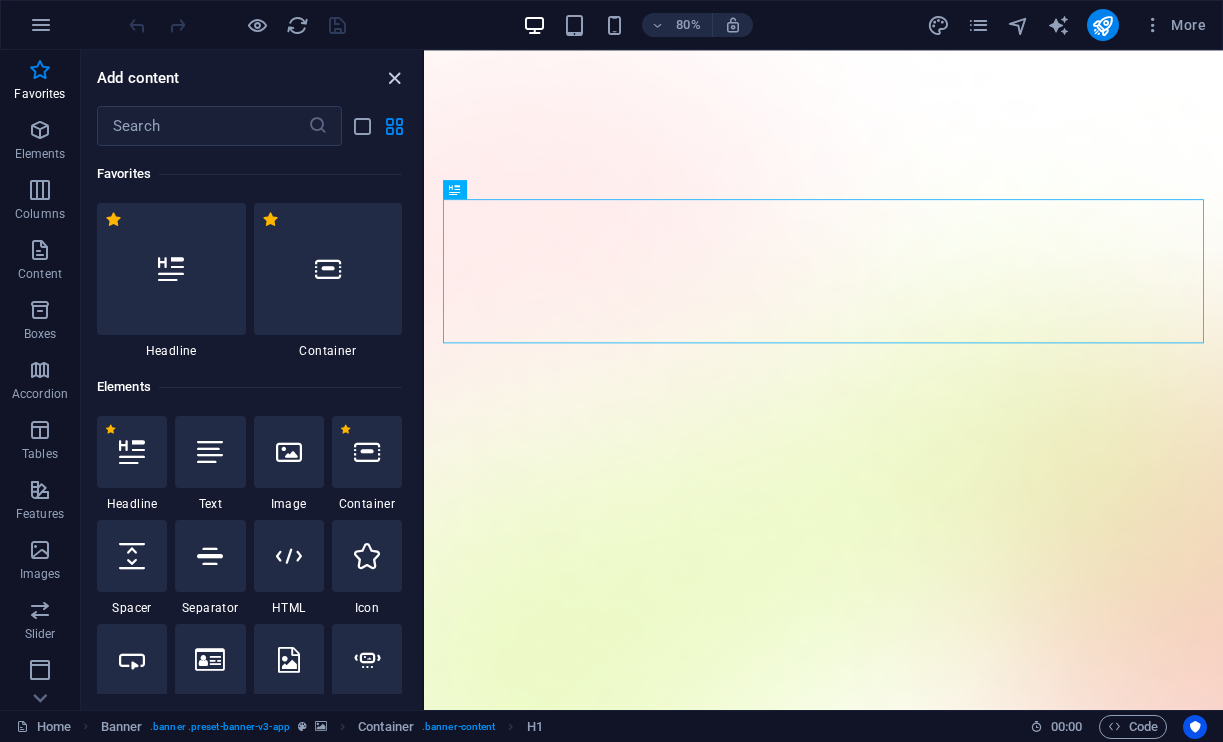 click at bounding box center [394, 78] 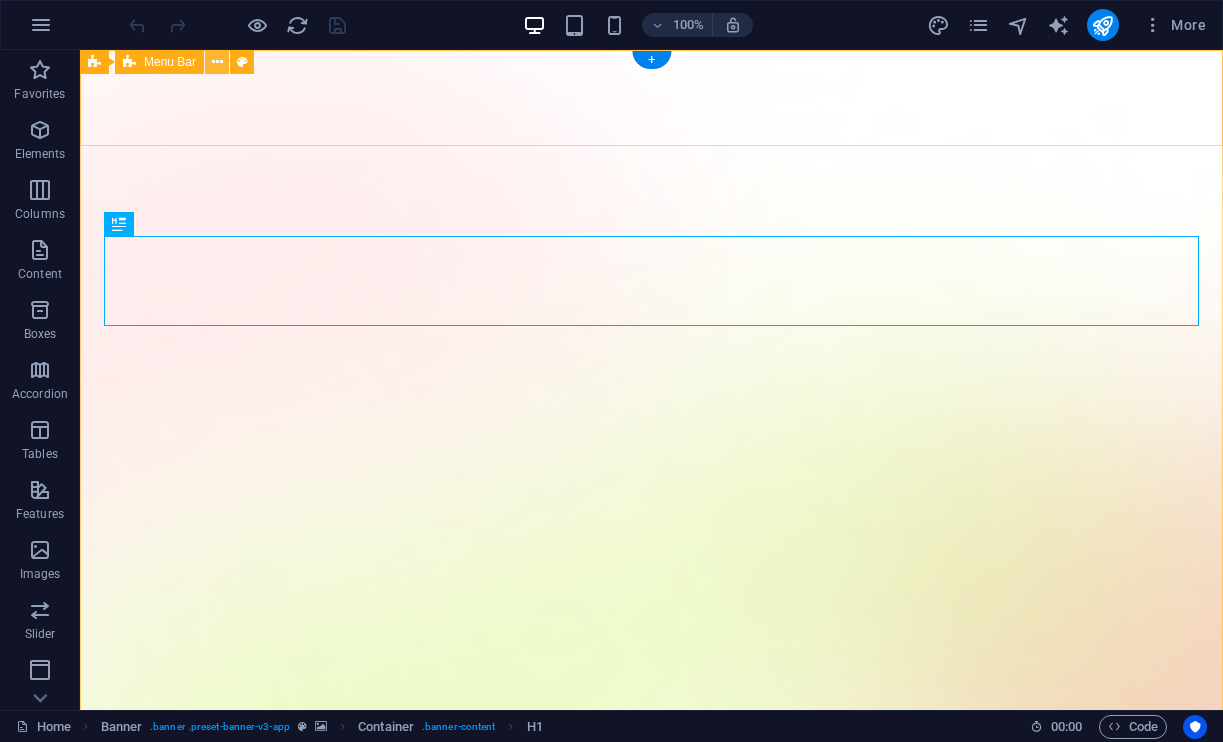 click at bounding box center (217, 62) 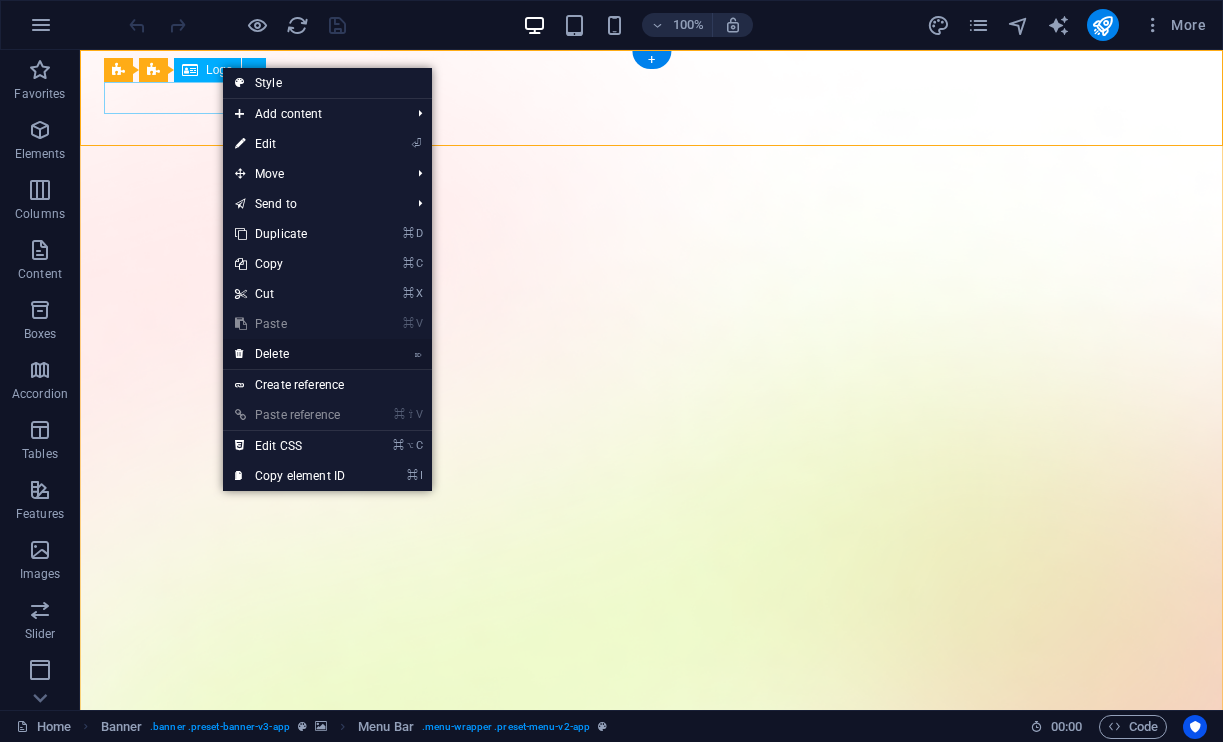 click on "⌦  Delete" at bounding box center (290, 354) 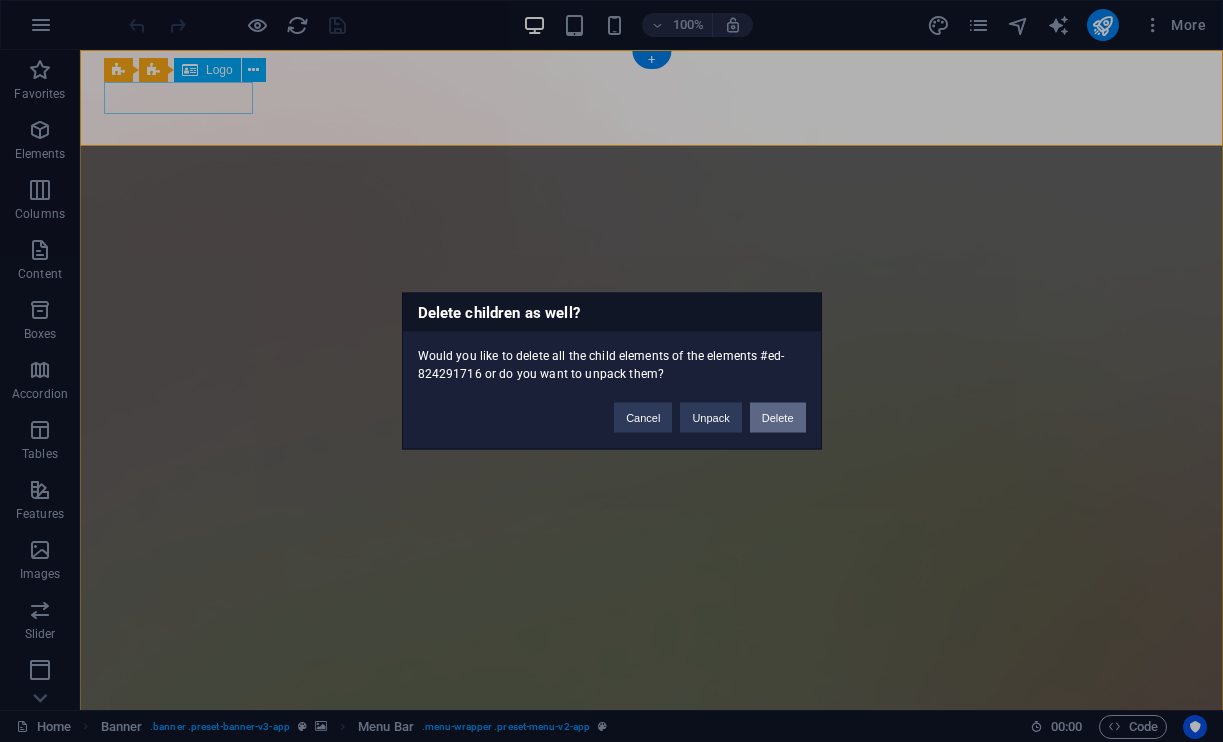 click on "Delete" at bounding box center [778, 418] 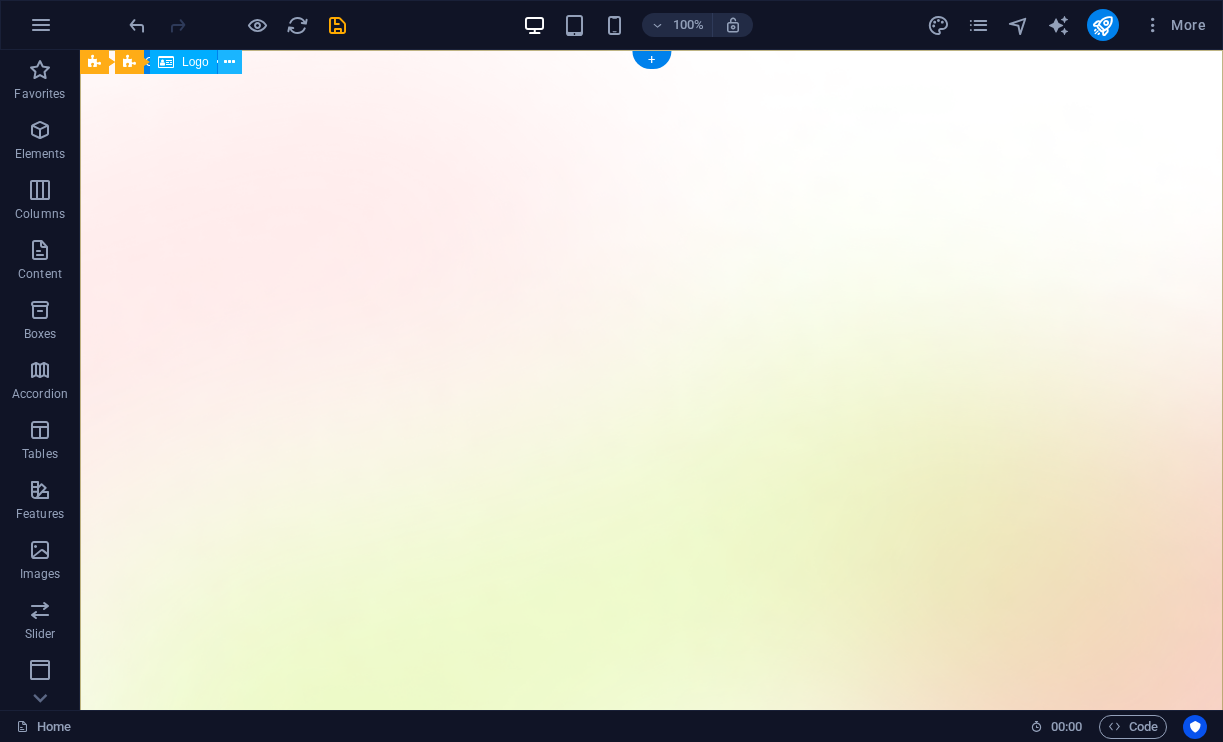 click at bounding box center [230, 62] 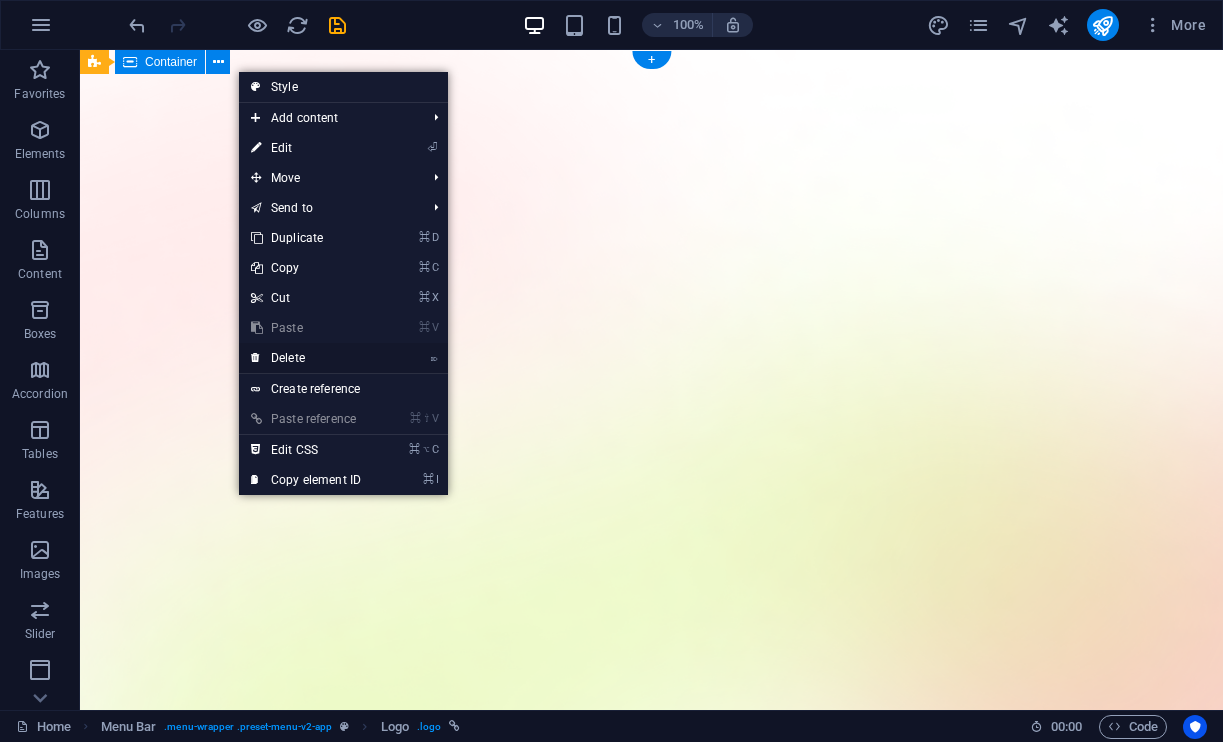 click on "⌦  Delete" at bounding box center (306, 358) 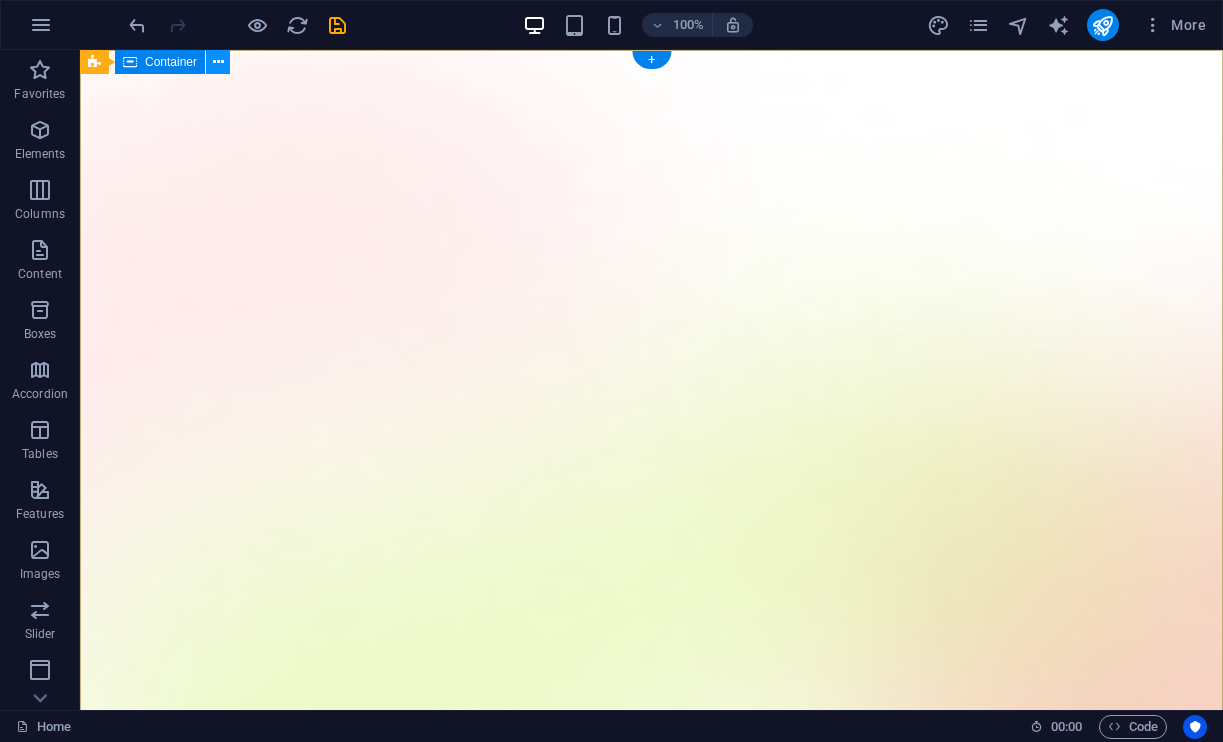 click at bounding box center (218, 62) 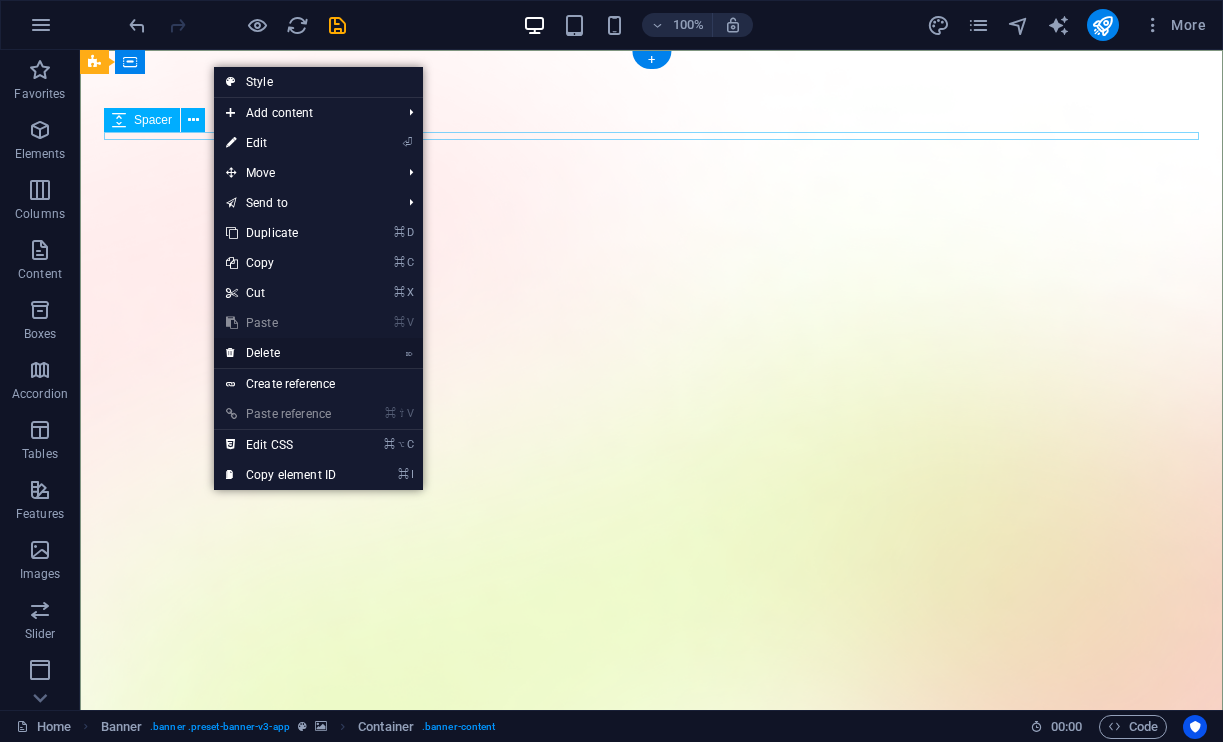 click on "⌦  Delete" at bounding box center [281, 353] 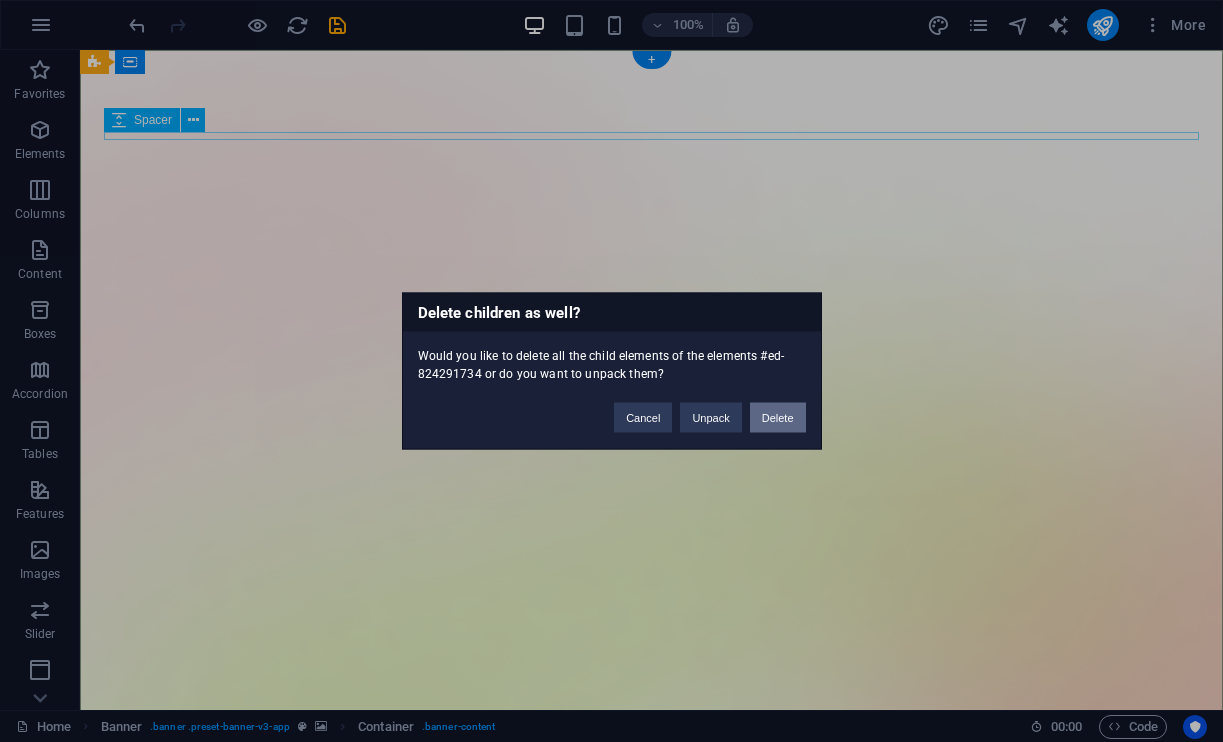click on "Delete" at bounding box center (778, 418) 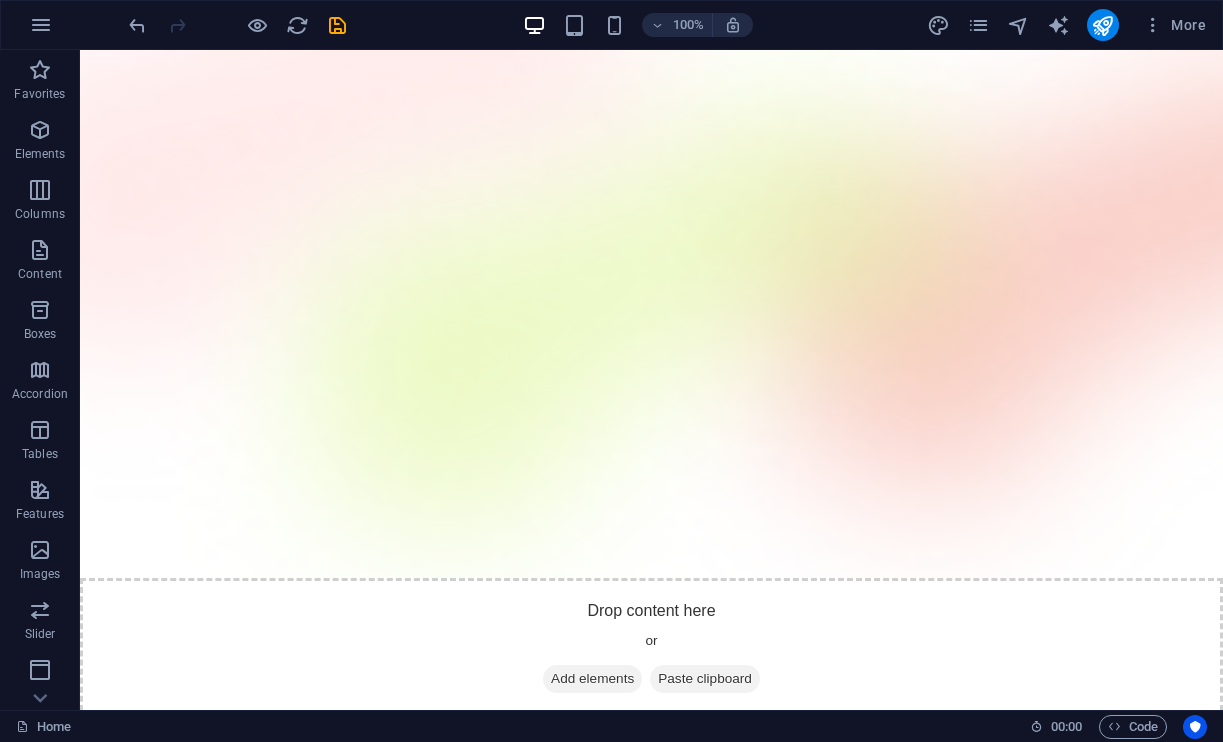 scroll, scrollTop: 0, scrollLeft: 0, axis: both 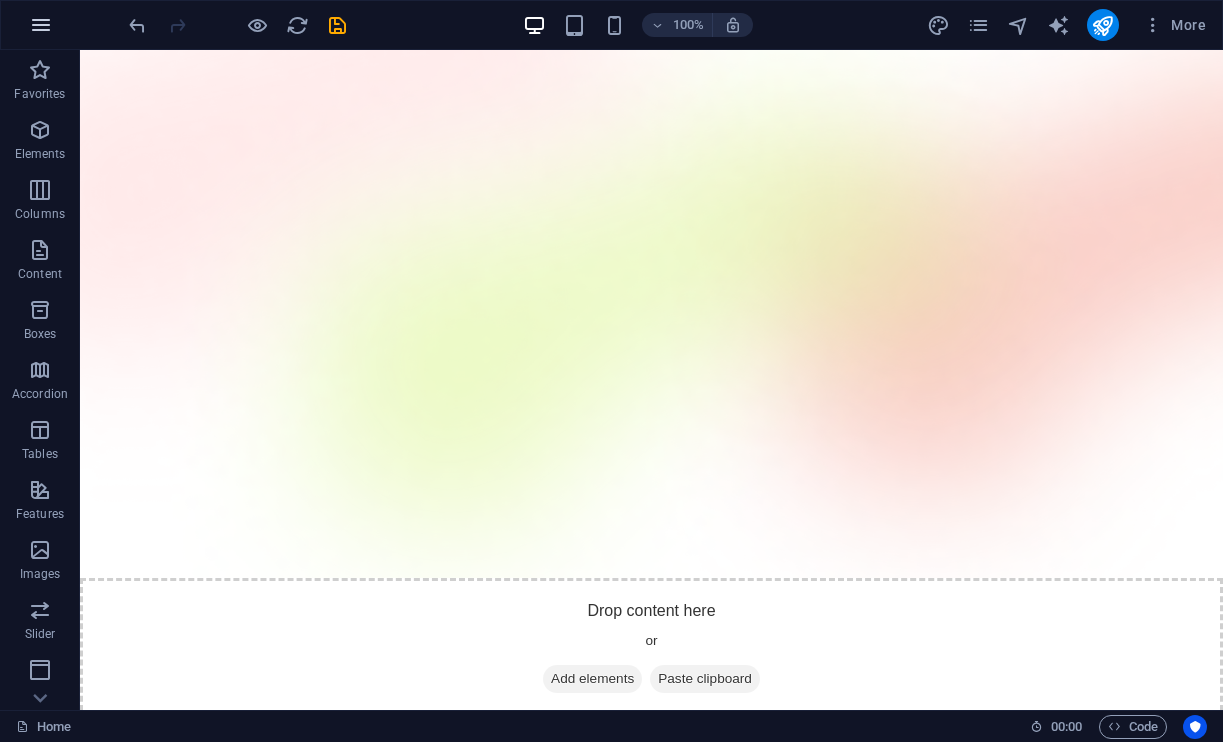 click at bounding box center (41, 25) 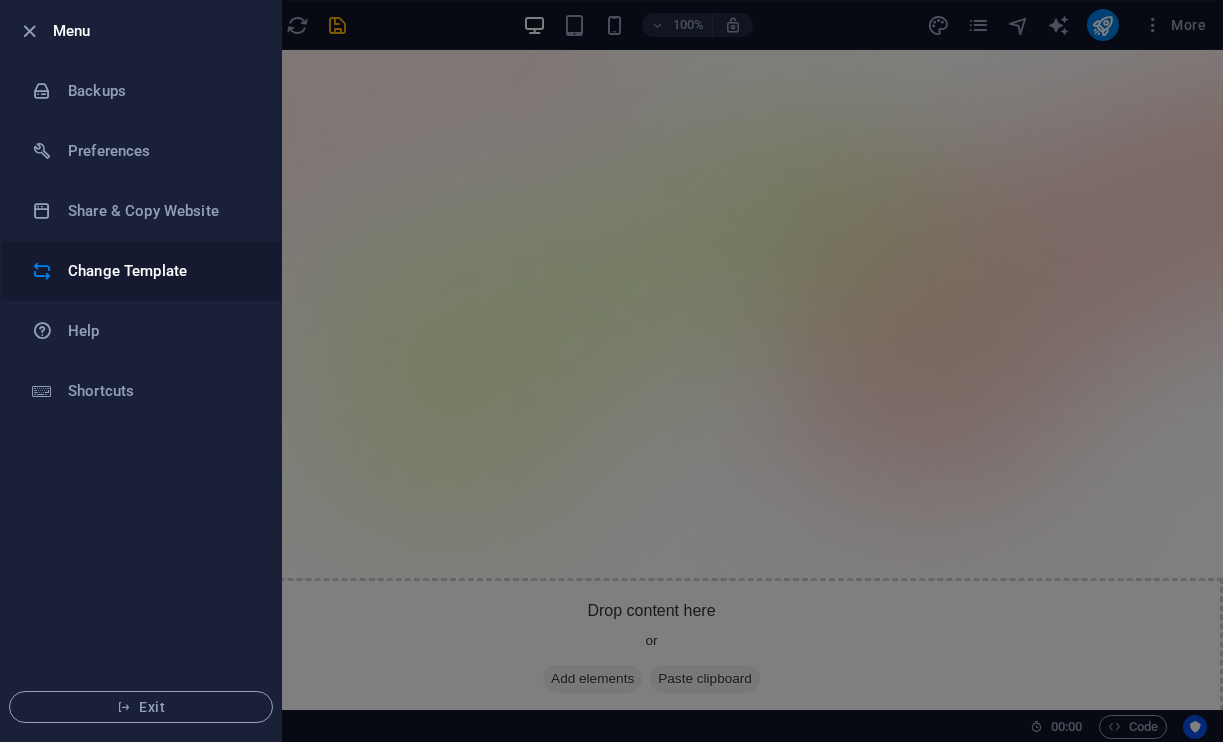 click on "Change Template" at bounding box center [160, 271] 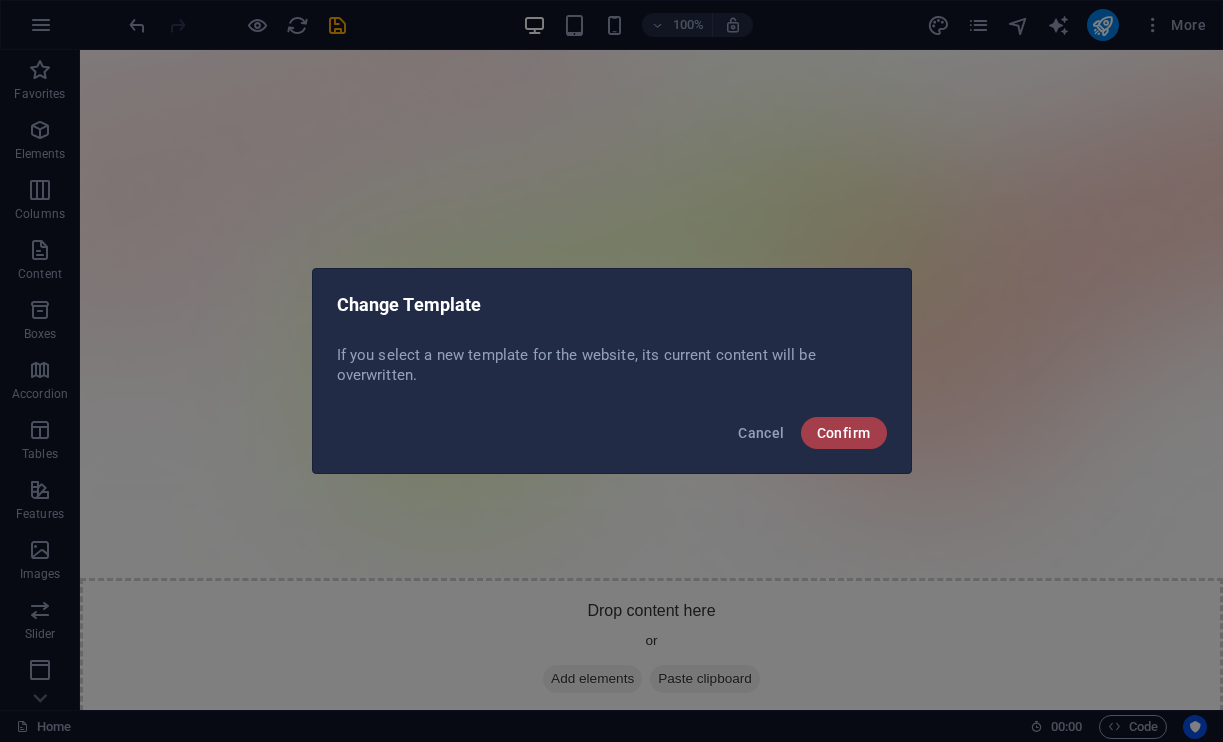click on "Confirm" at bounding box center (844, 433) 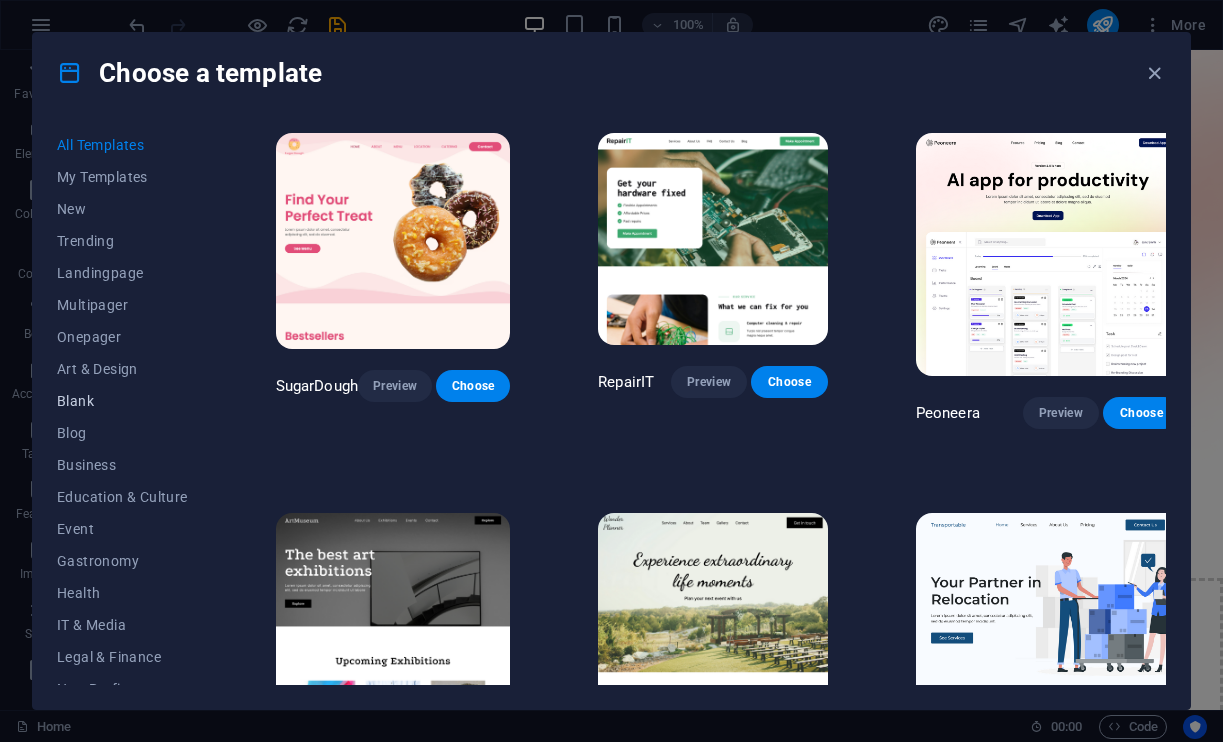 click on "Blank" at bounding box center [122, 401] 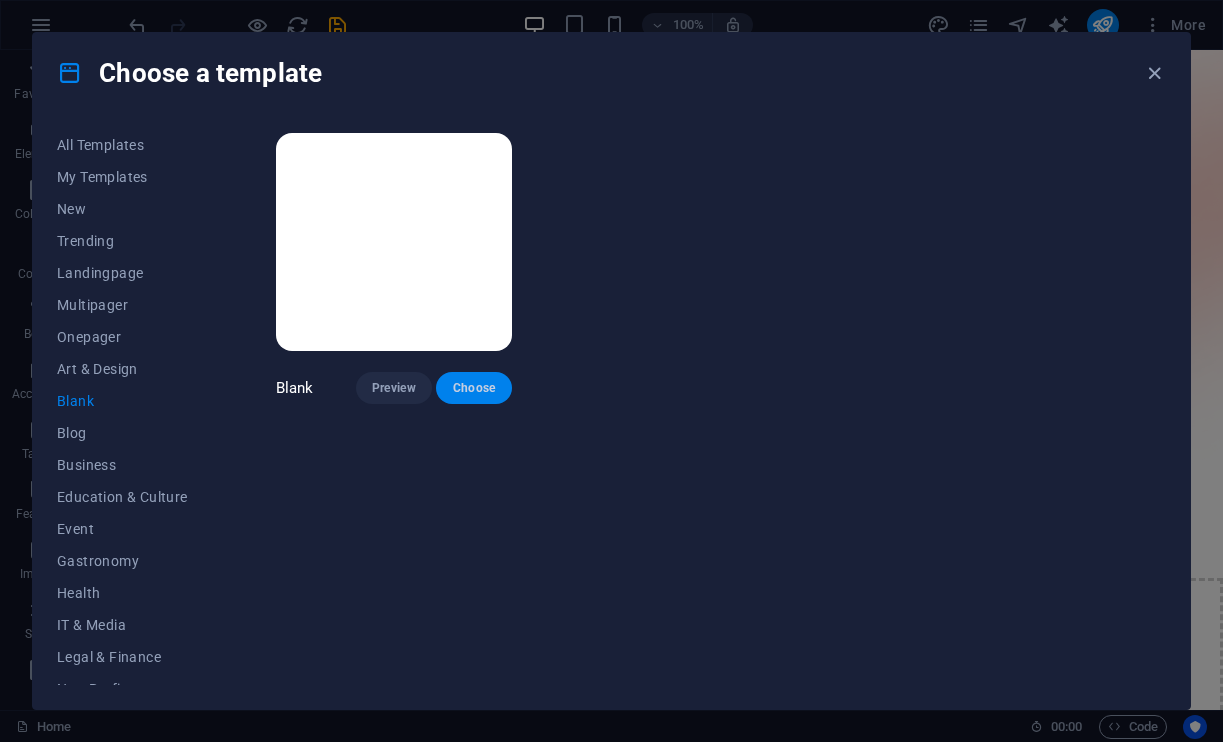 click on "Choose" at bounding box center [474, 388] 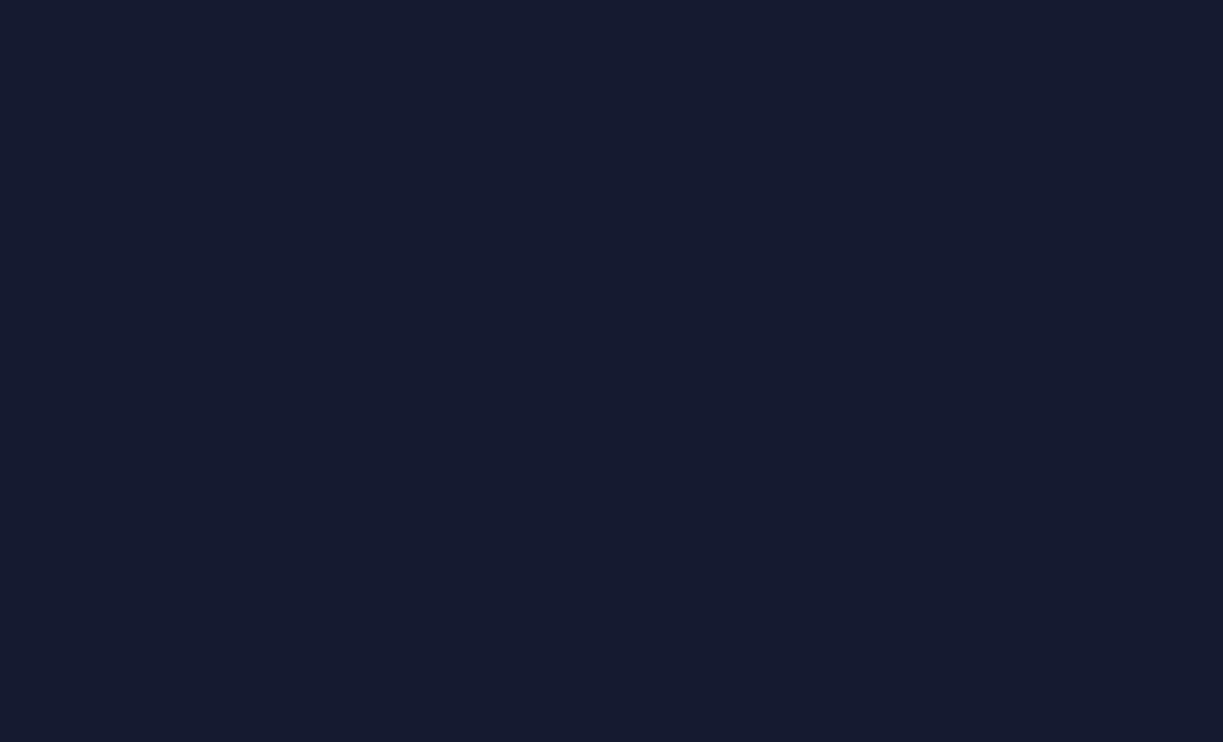 scroll, scrollTop: 0, scrollLeft: 0, axis: both 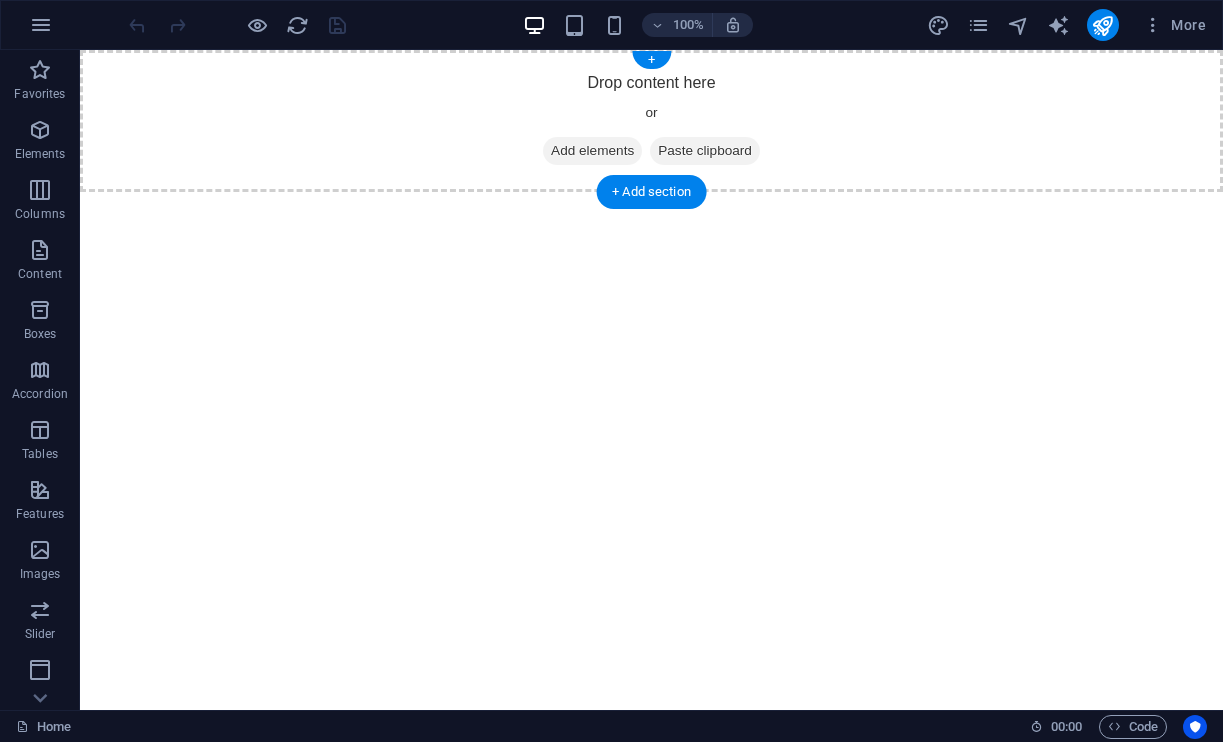 click on "Paste clipboard" at bounding box center (705, 151) 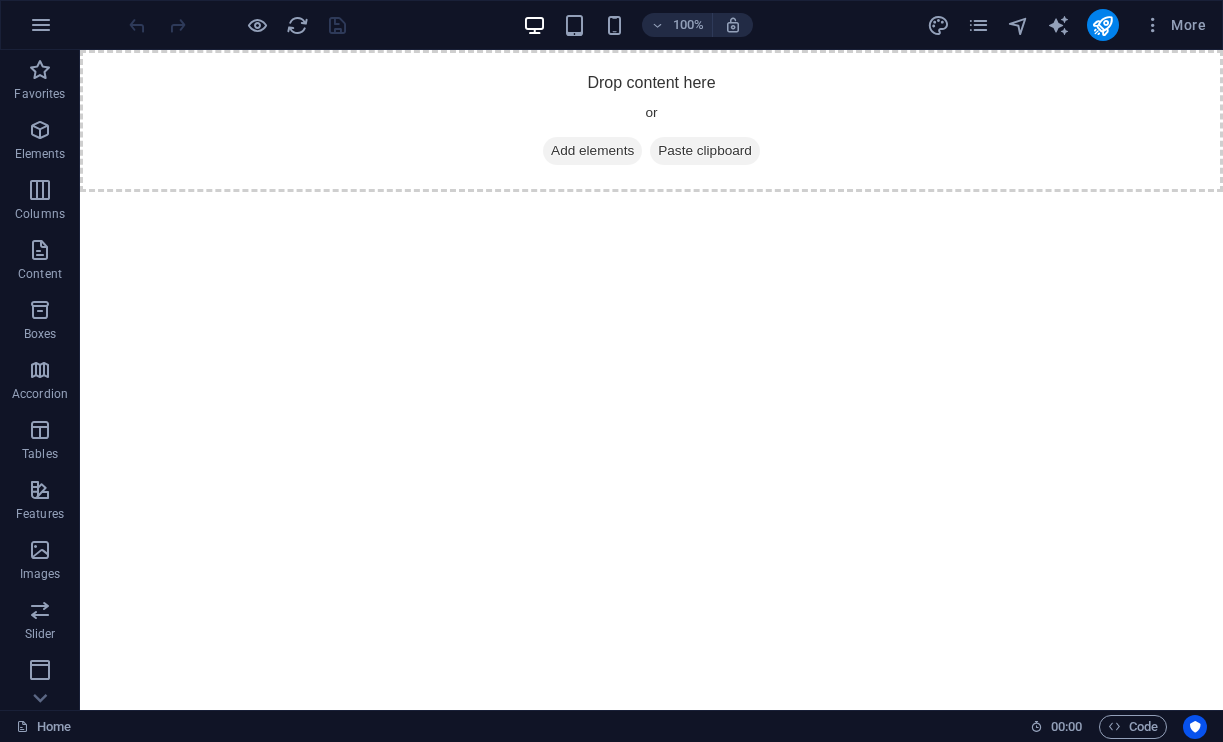 click on "Paste clipboard" at bounding box center [705, 151] 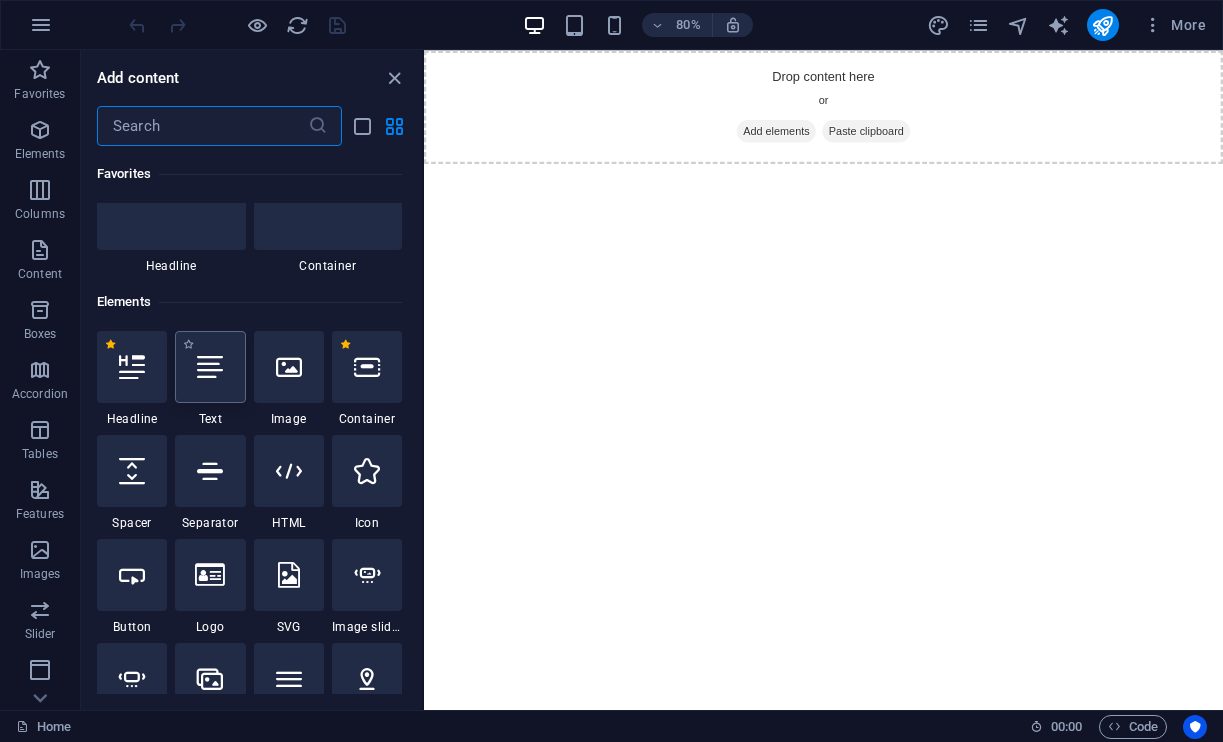 scroll, scrollTop: 99, scrollLeft: 0, axis: vertical 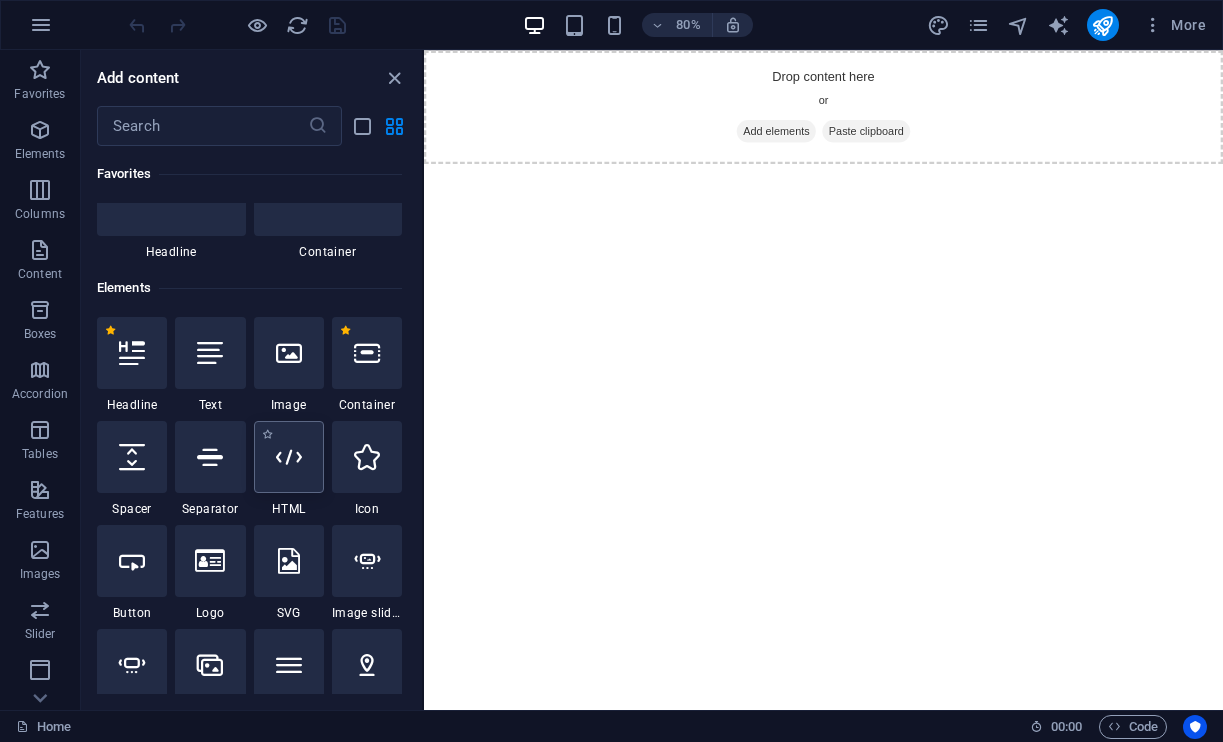 click at bounding box center (289, 457) 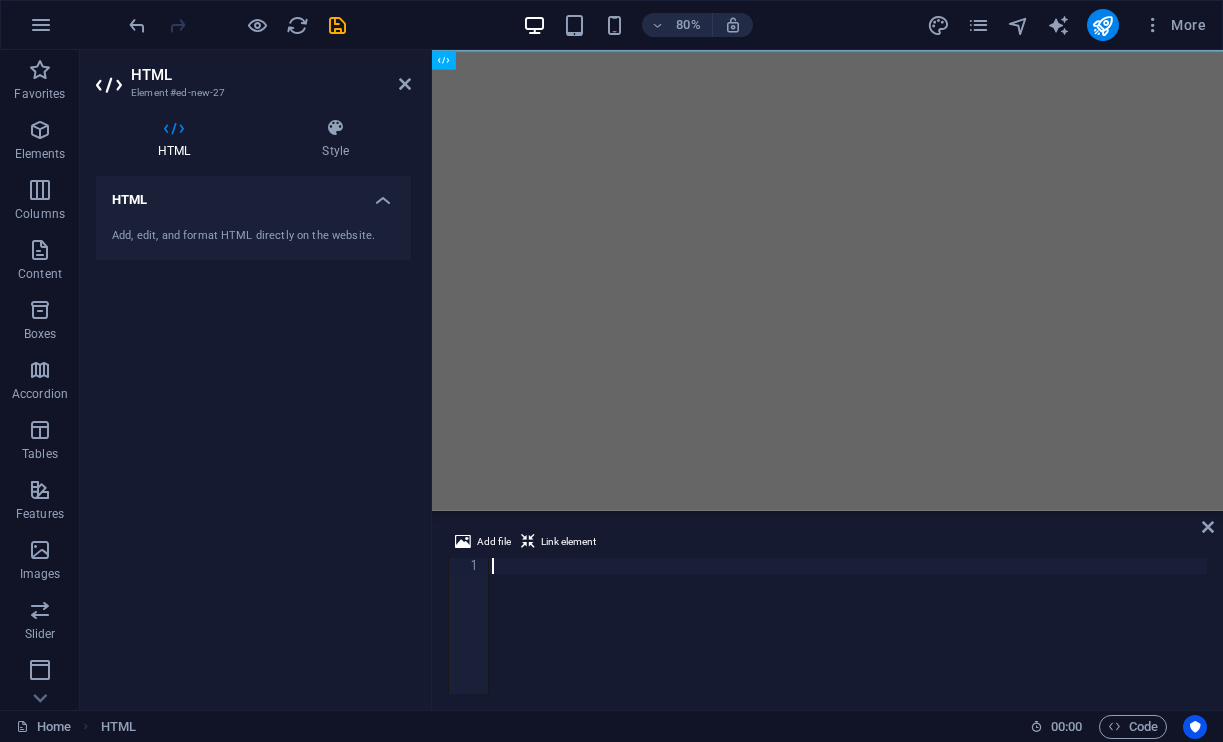 click at bounding box center [847, 642] 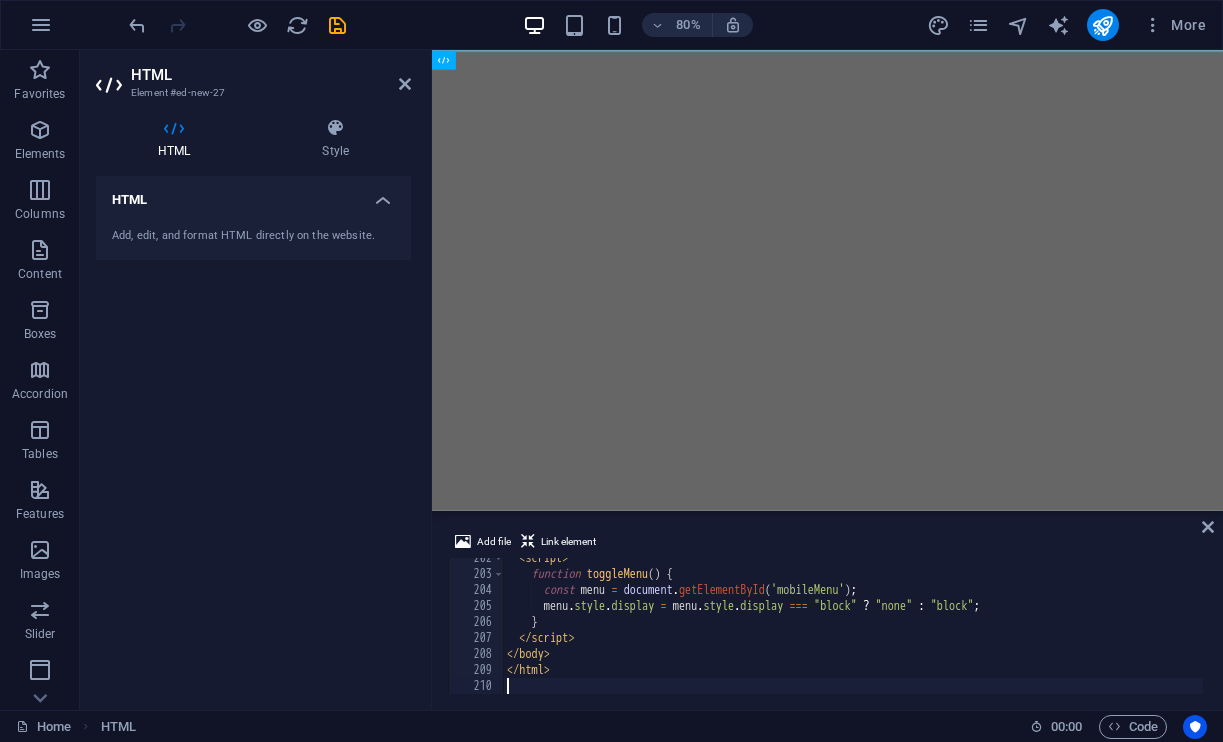 scroll, scrollTop: 3224, scrollLeft: 0, axis: vertical 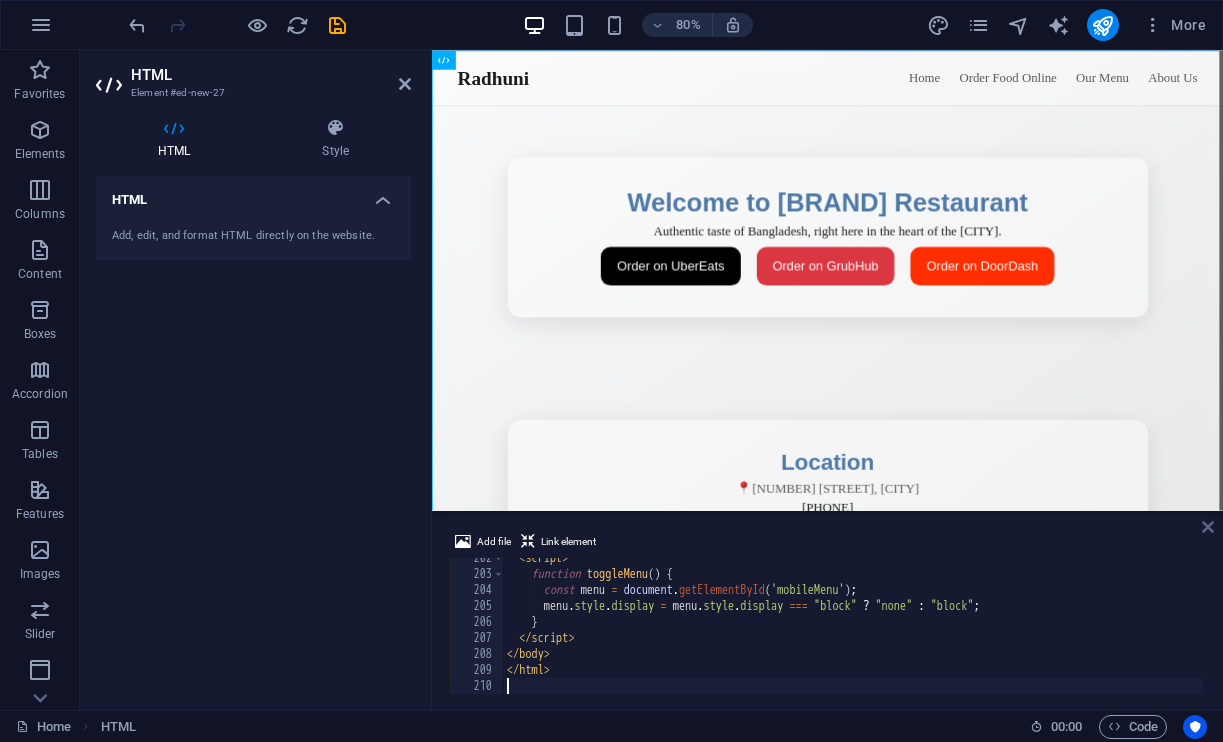 click at bounding box center [1208, 527] 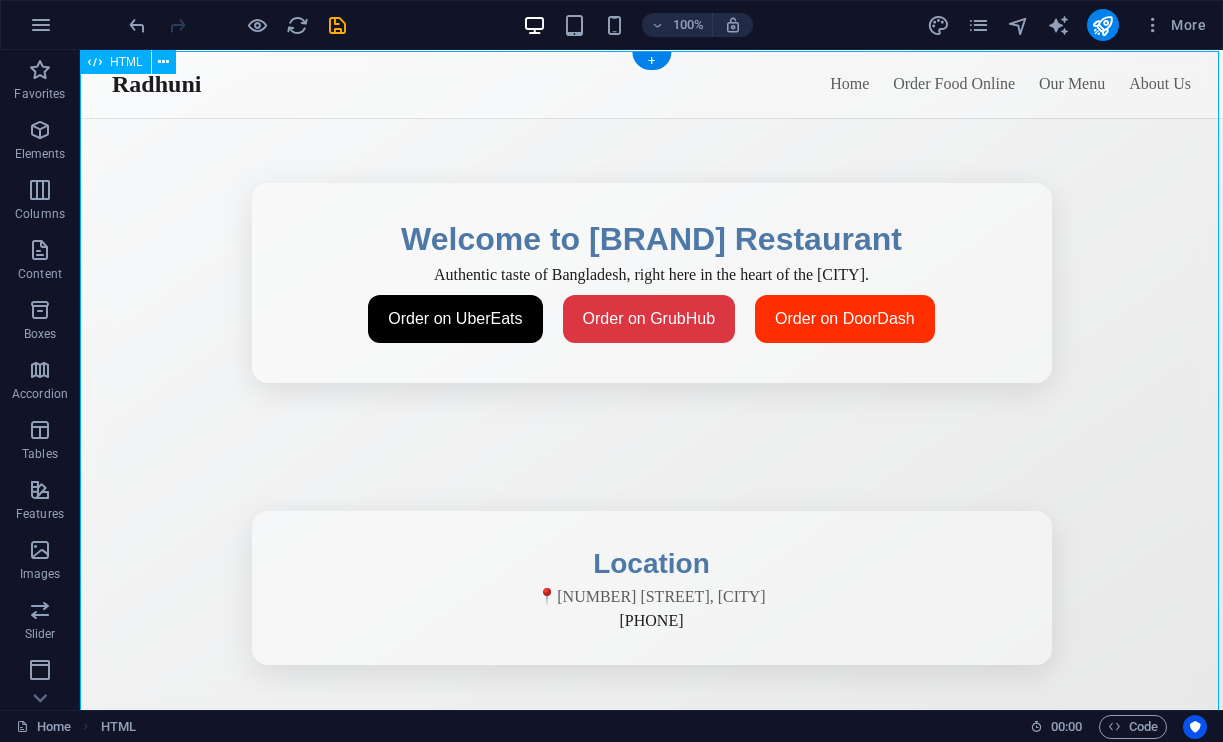 scroll, scrollTop: 0, scrollLeft: 0, axis: both 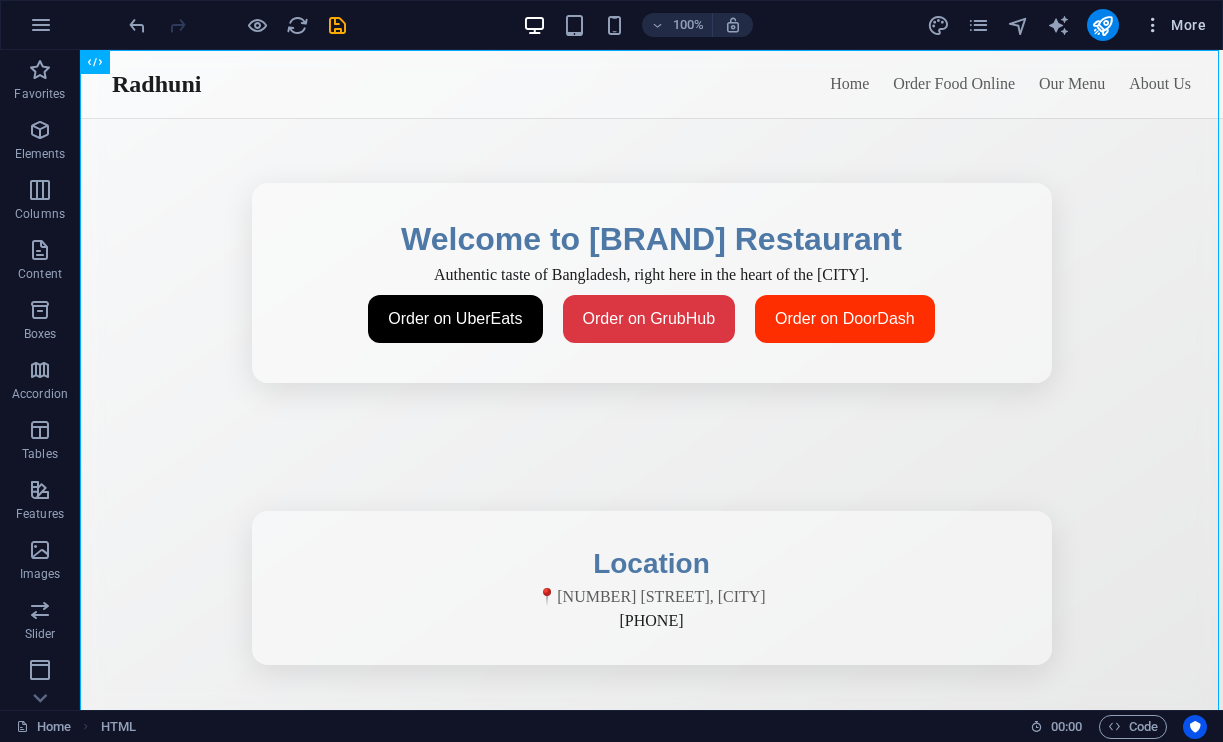click at bounding box center [1153, 25] 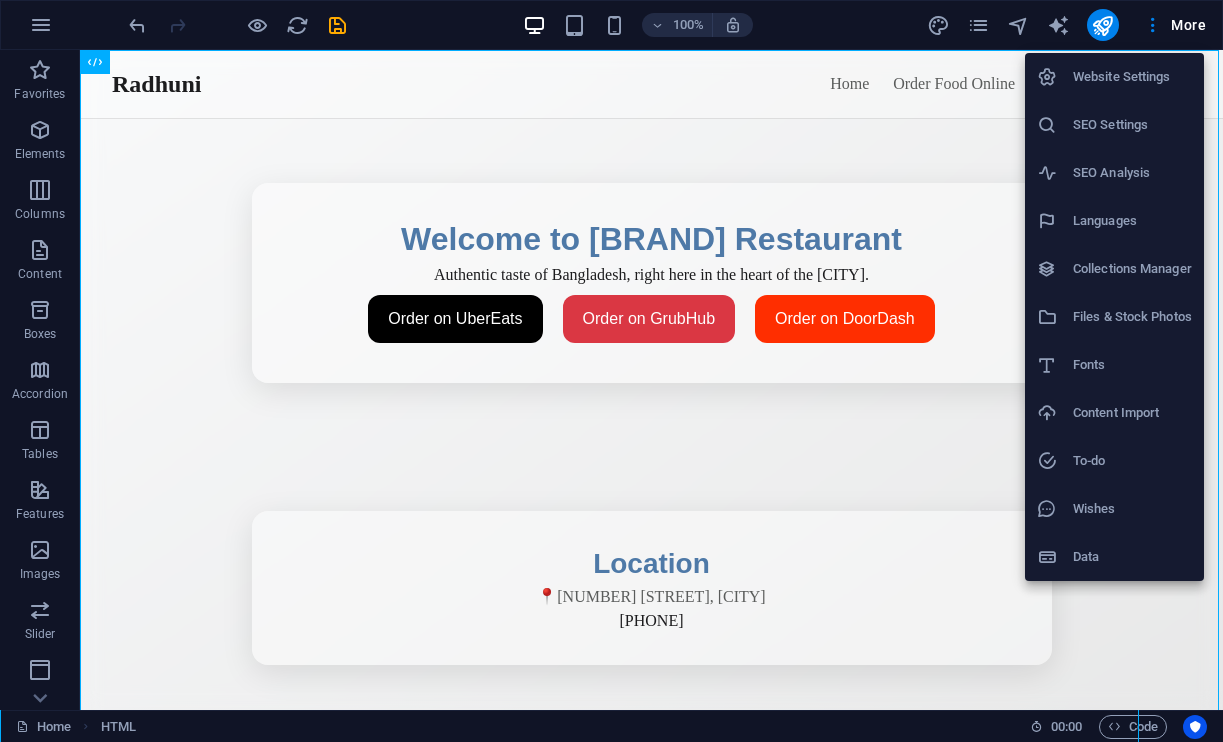 click at bounding box center (611, 371) 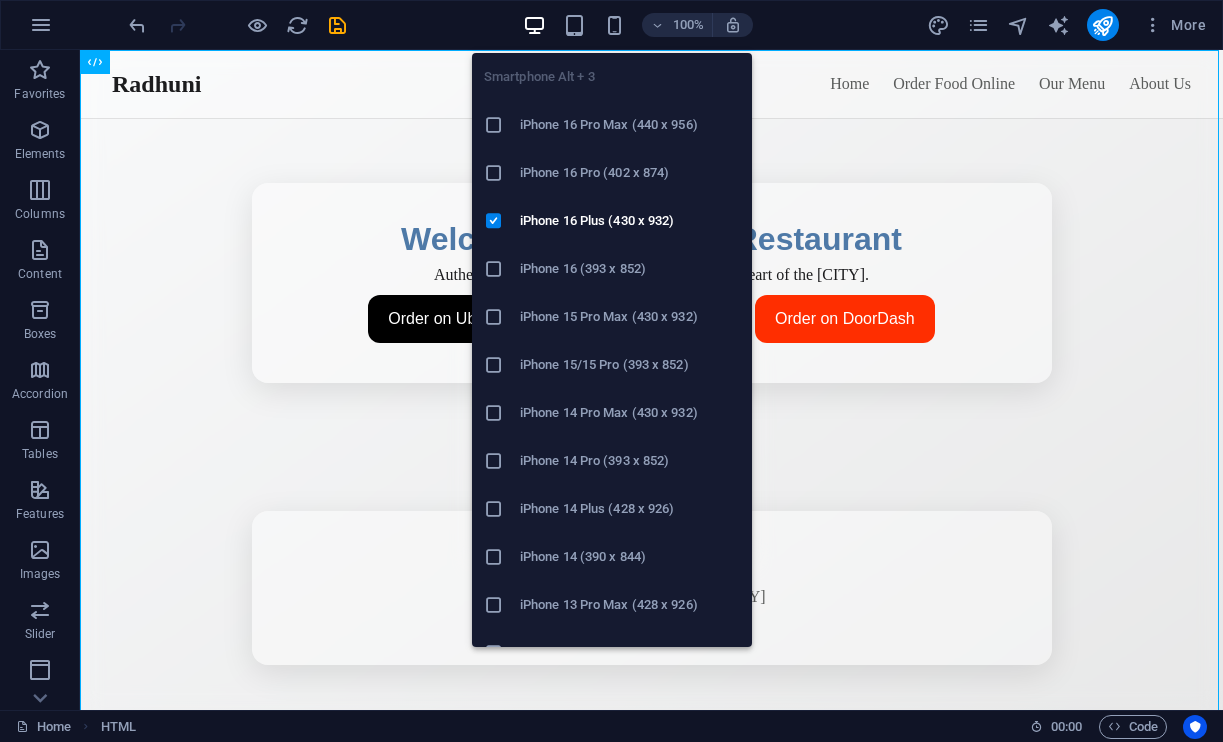 click at bounding box center (494, 125) 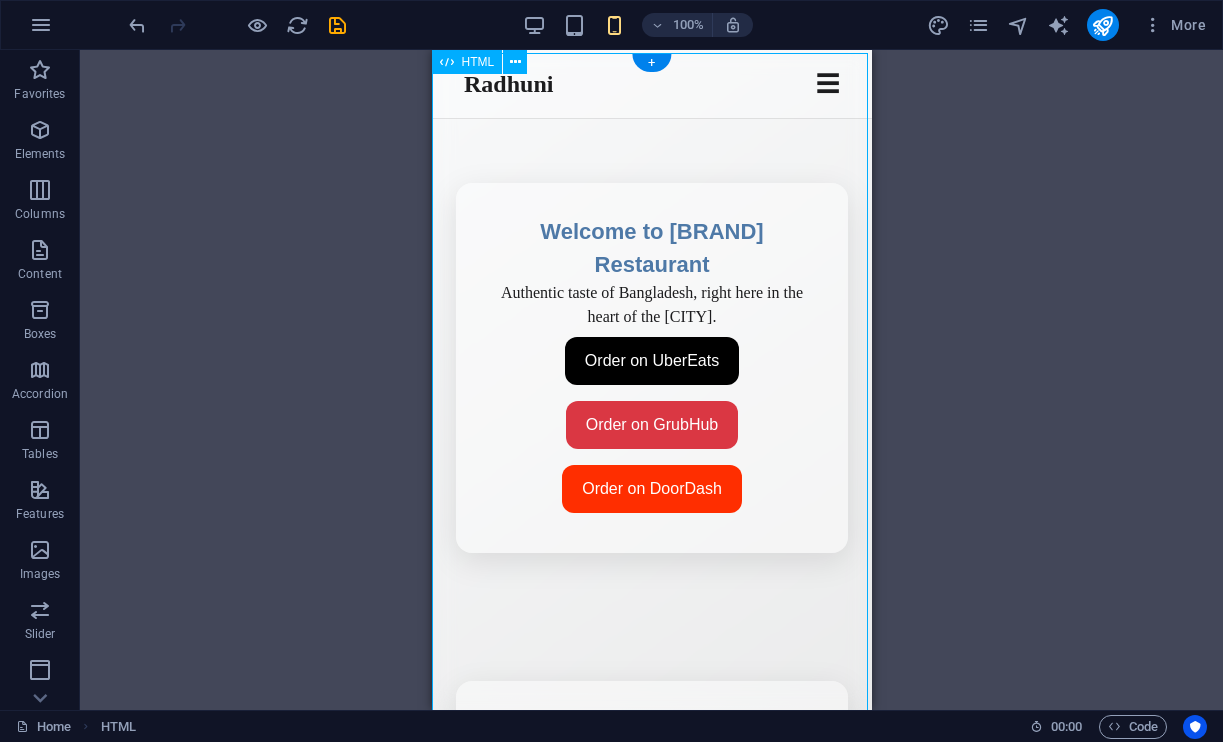 scroll, scrollTop: 0, scrollLeft: 0, axis: both 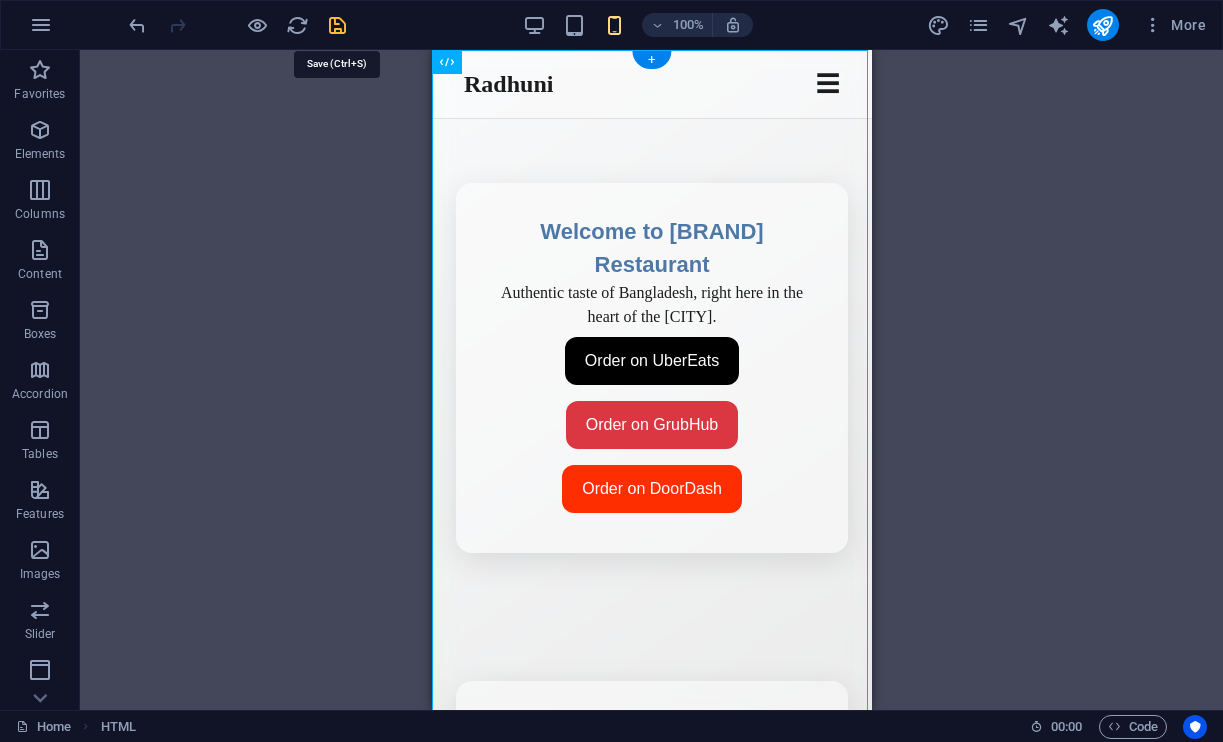 click at bounding box center (337, 25) 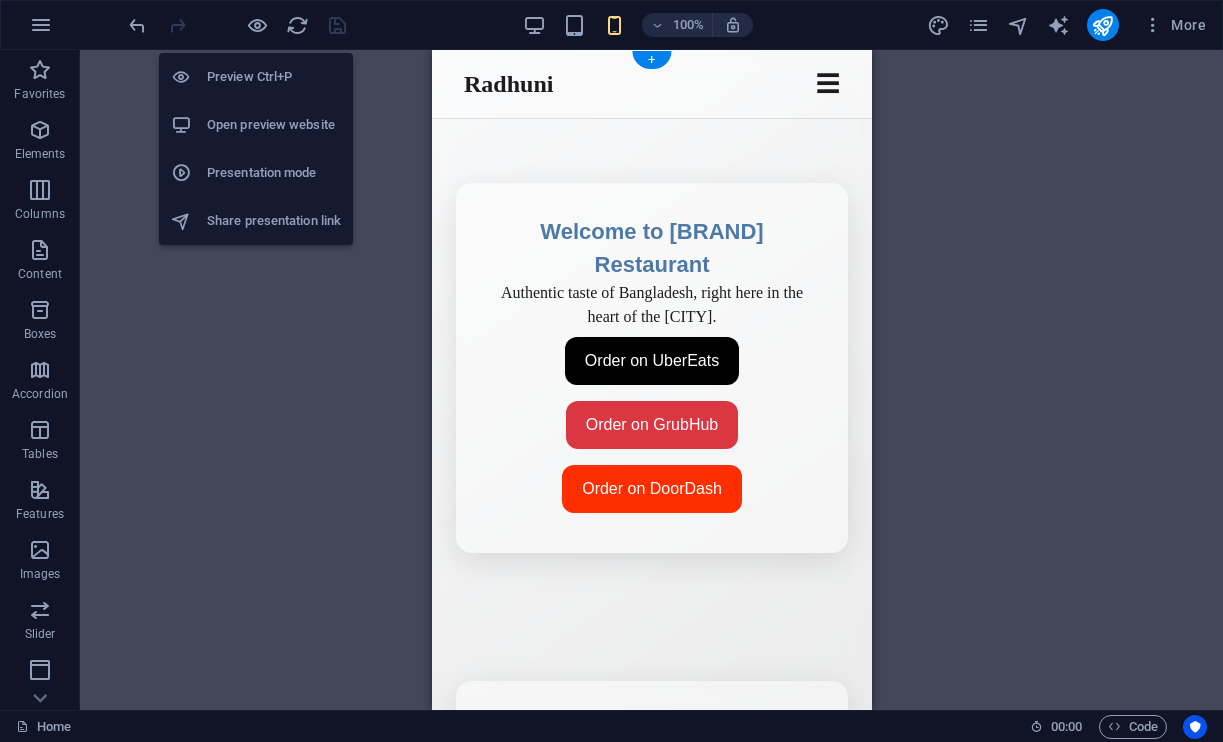 click on "Open preview website" at bounding box center (274, 125) 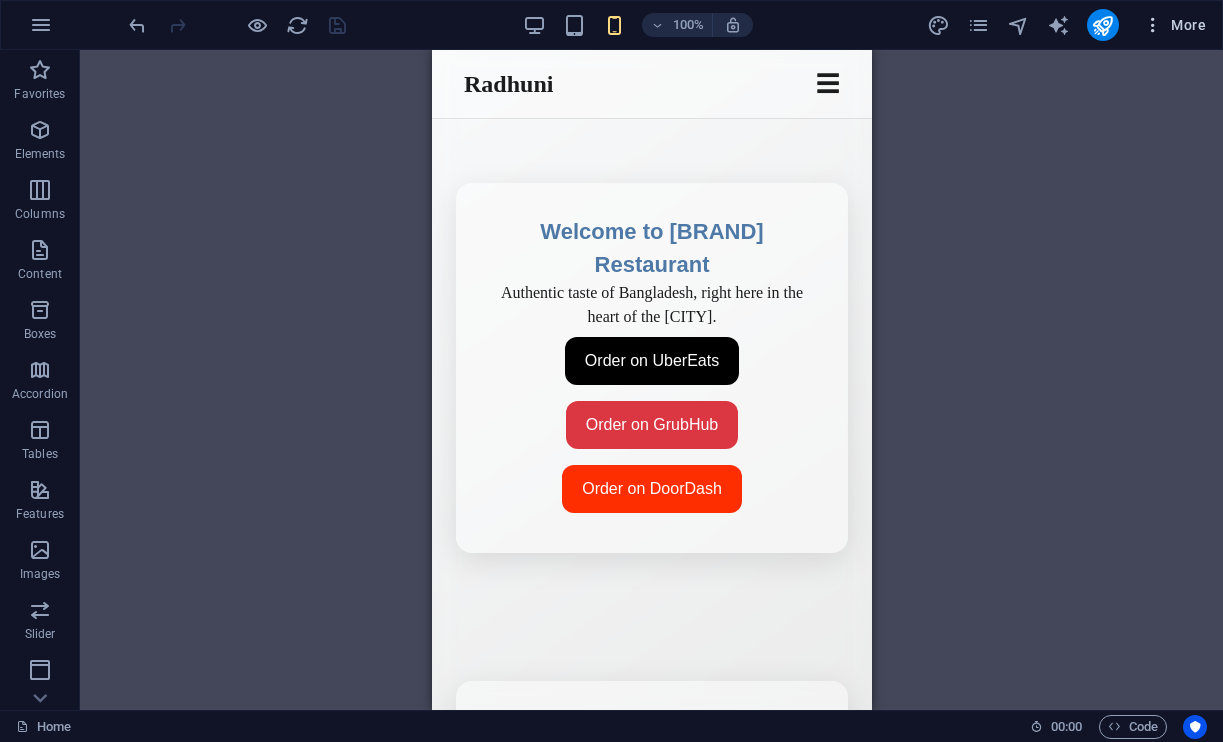 click at bounding box center (1153, 25) 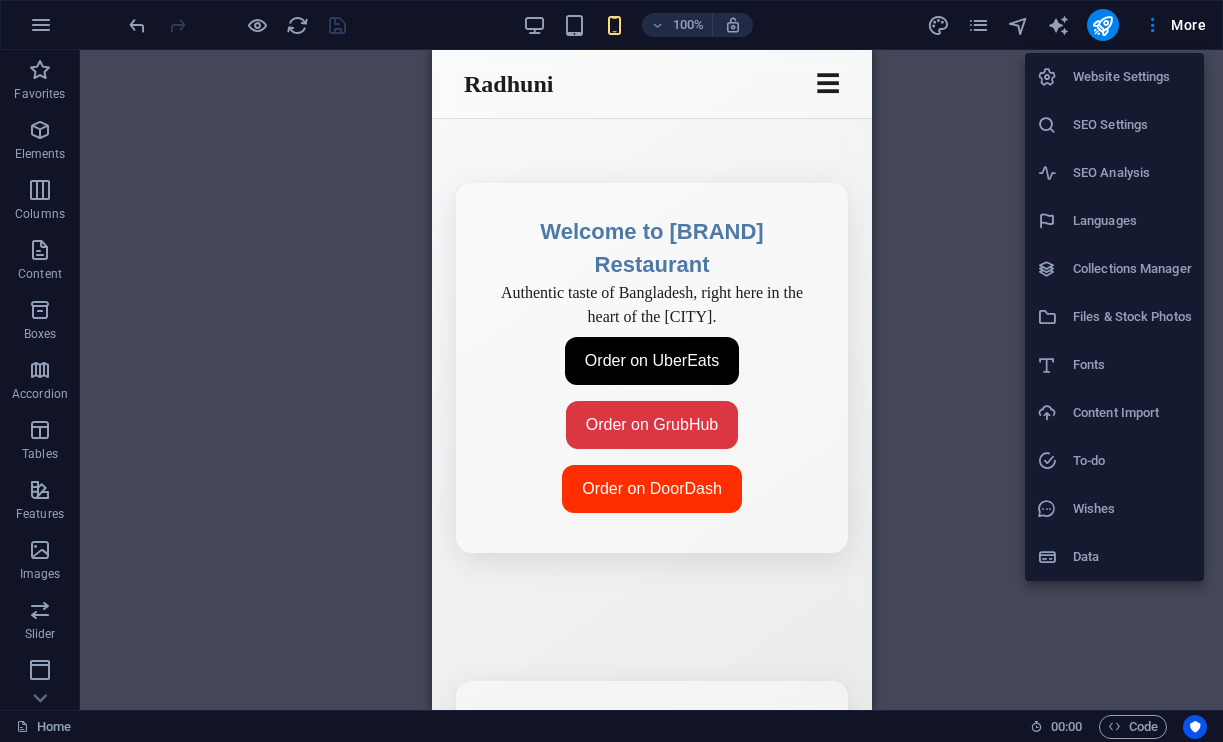 click at bounding box center [611, 371] 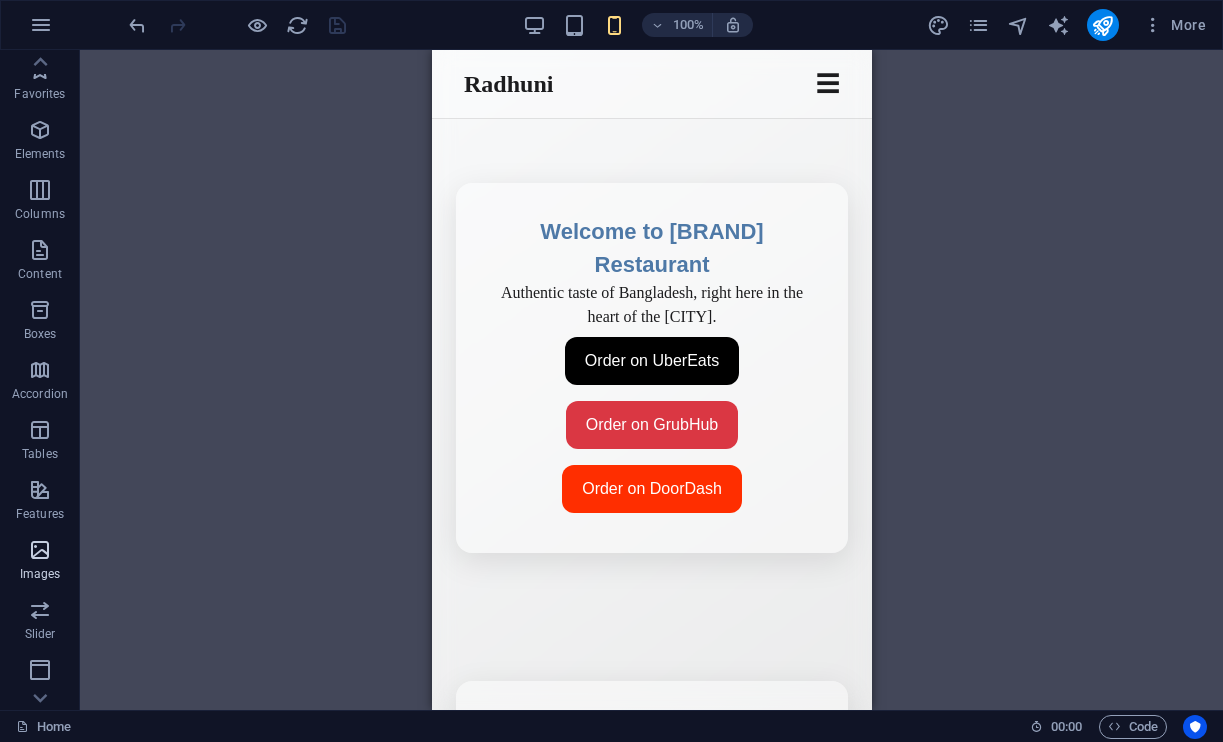 scroll, scrollTop: 0, scrollLeft: 0, axis: both 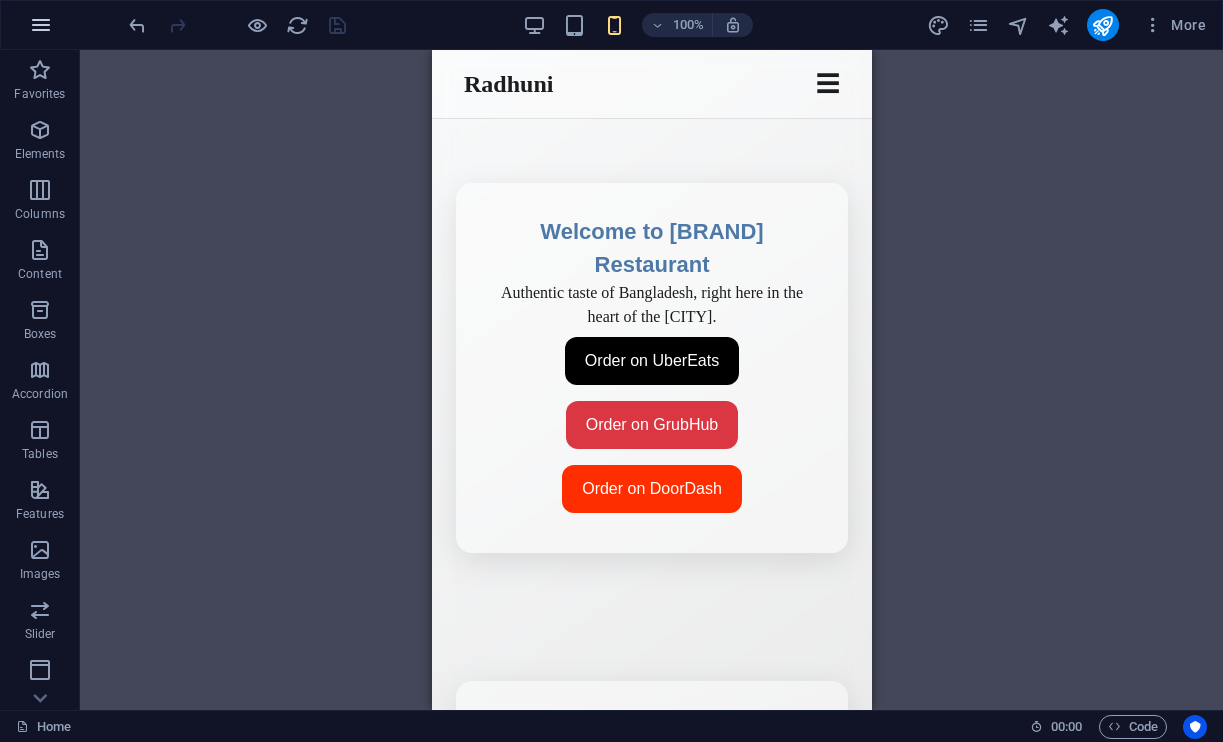 click at bounding box center (41, 25) 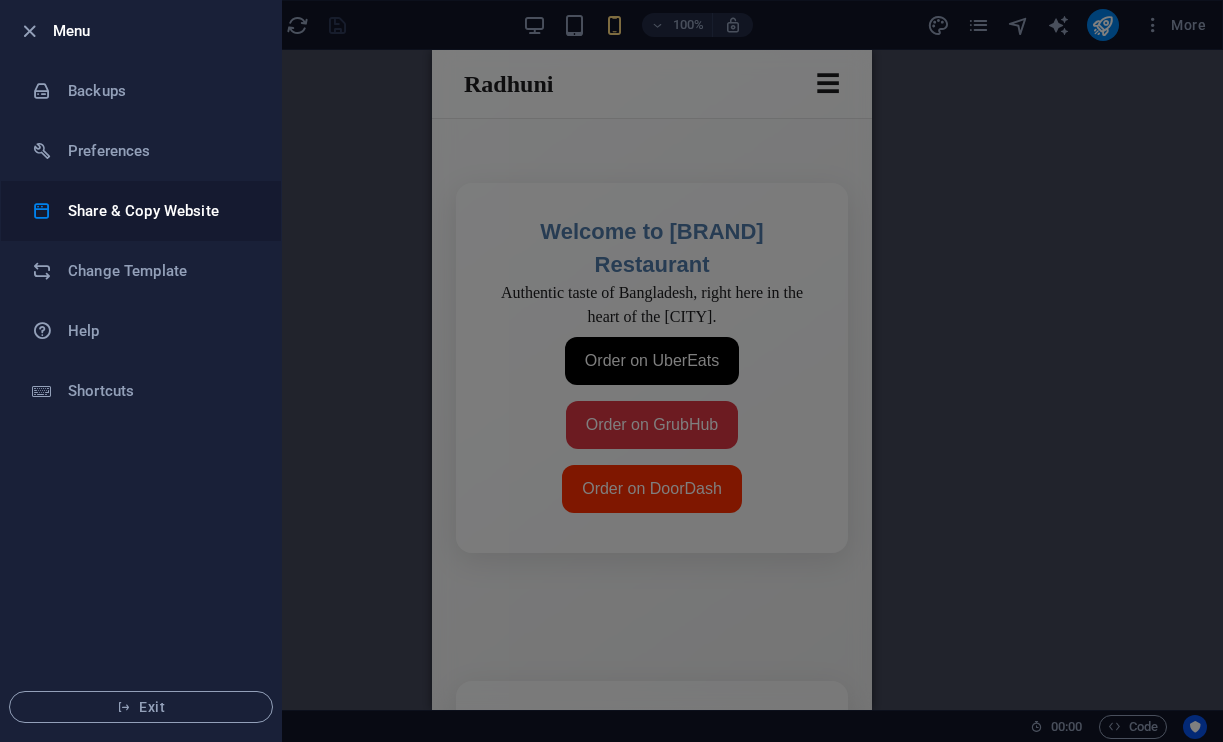 click on "Share & Copy Website" at bounding box center [160, 211] 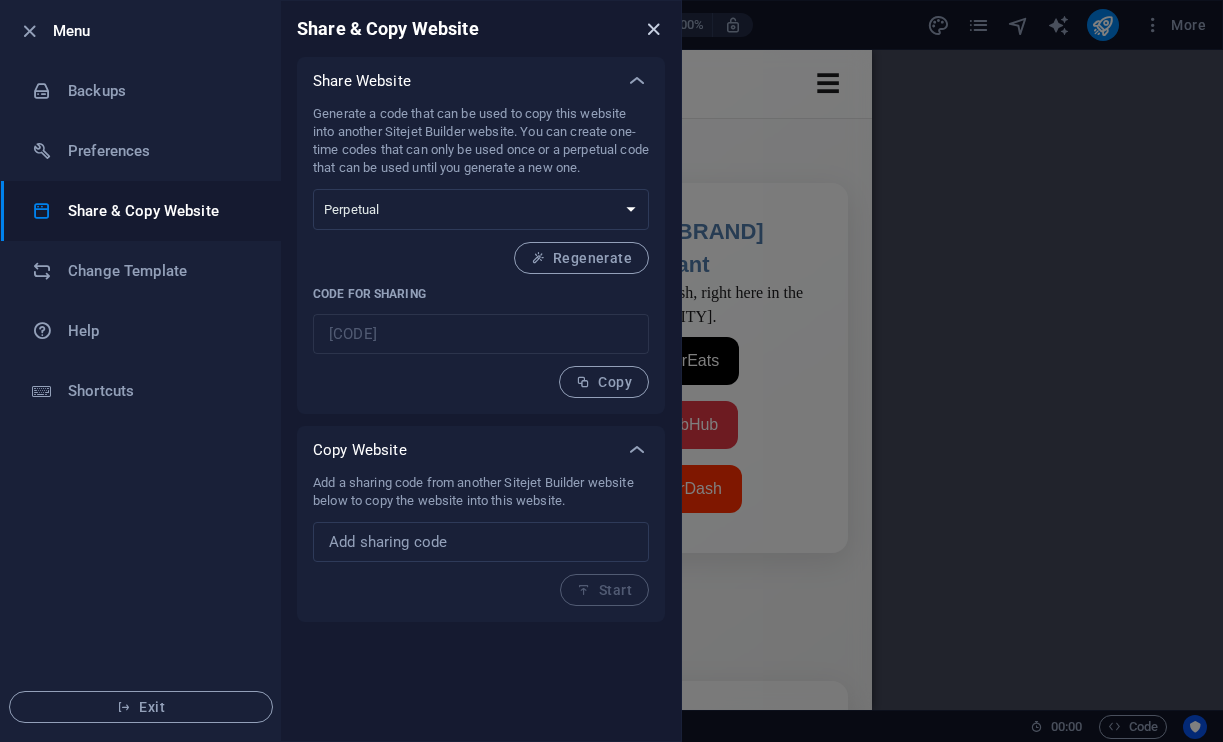 click at bounding box center (653, 29) 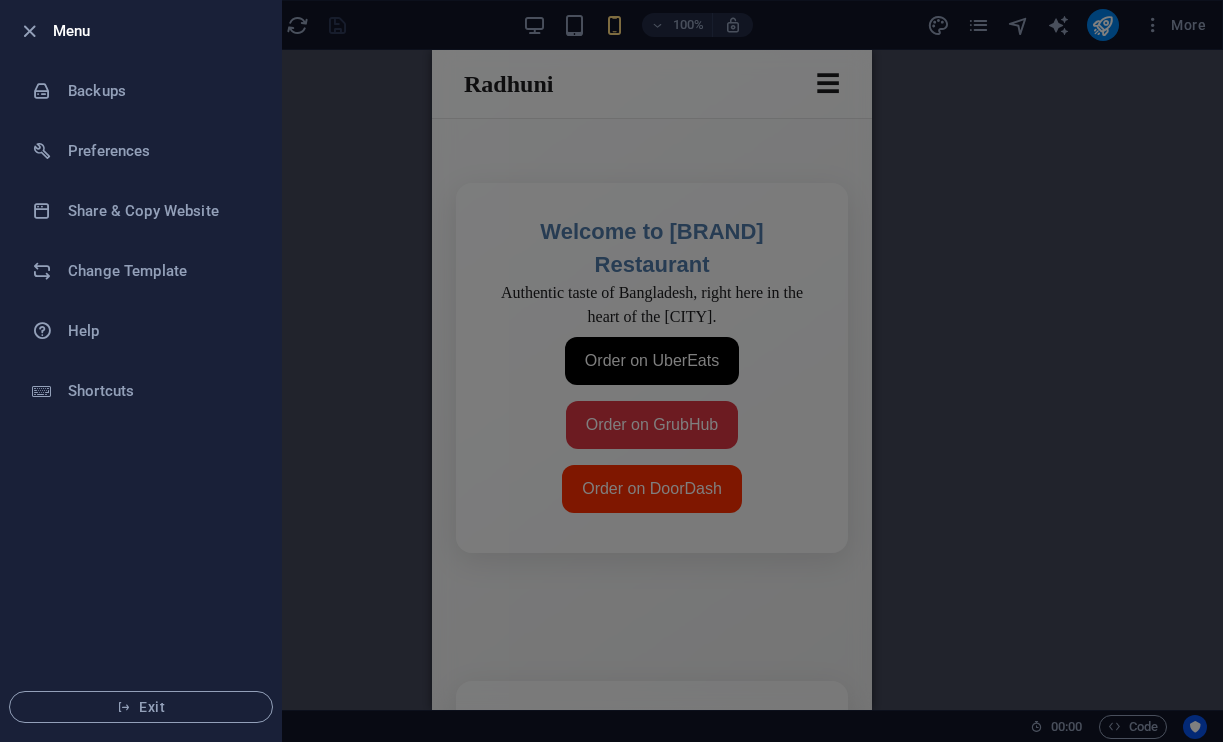 click at bounding box center [611, 371] 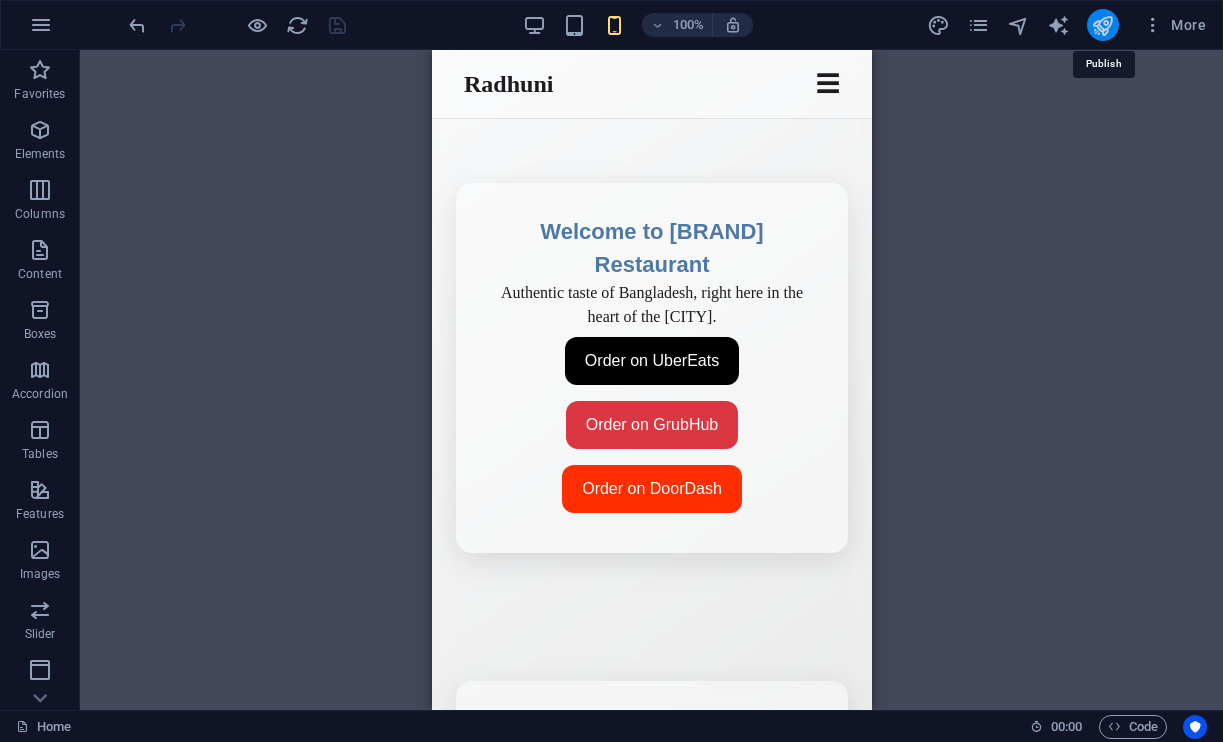 click at bounding box center [1102, 25] 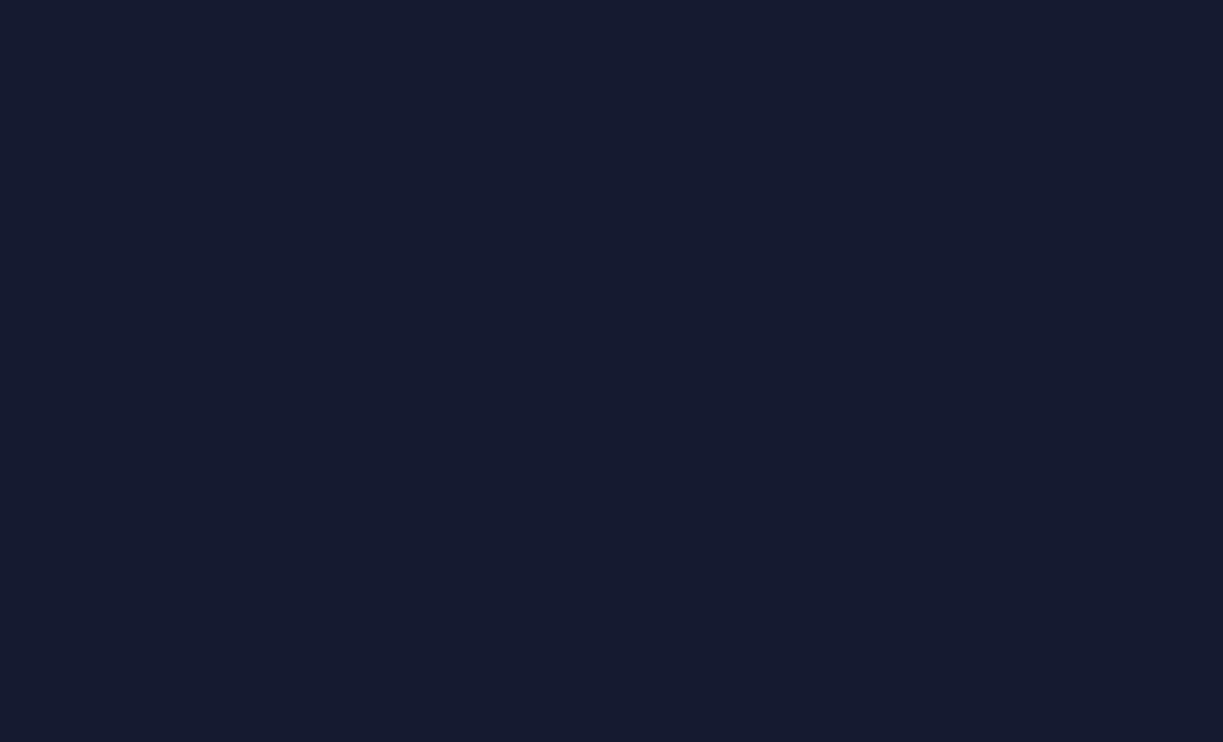 scroll, scrollTop: 0, scrollLeft: 0, axis: both 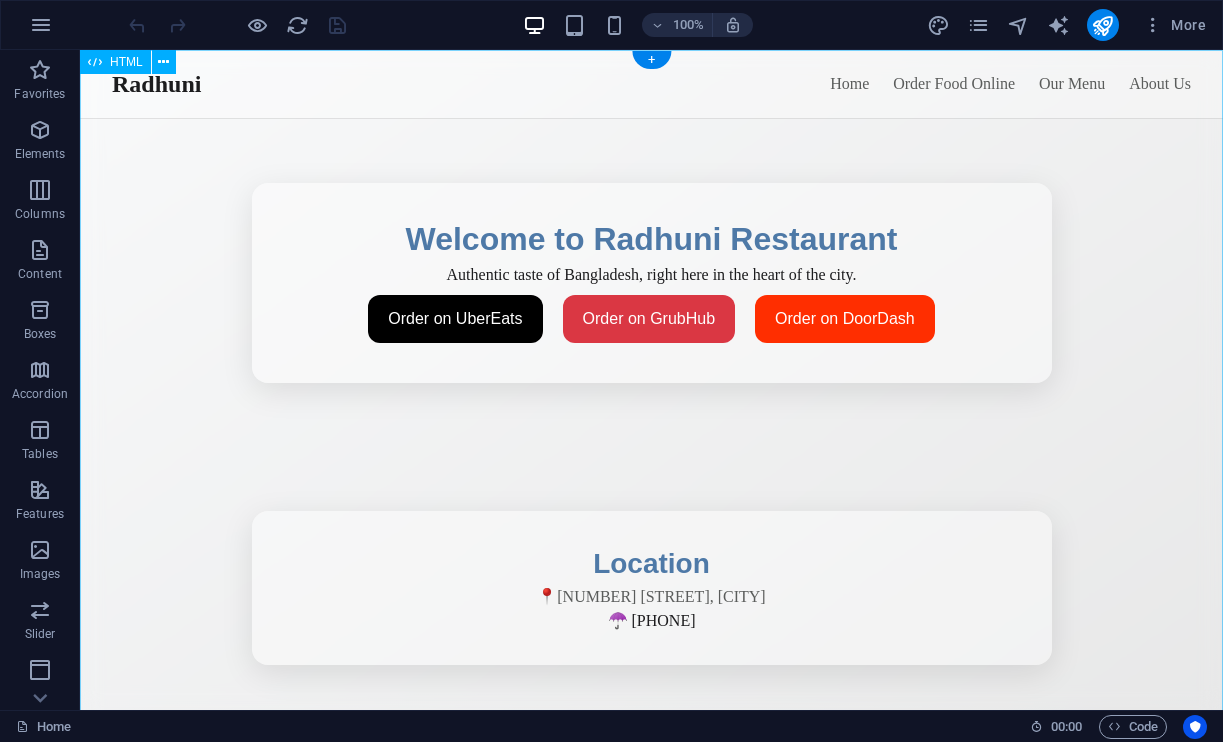click on "Radhuni Restaurant
Radhuni
Home
Order Food Online
Our Menu
About Us
☰
Home
Order Food Online
Our Menu
About Us
Welcome to Radhuni Restaurant
Authentic taste of Bangladesh, right here in the heart of the city.
Order on UberEats
Order on GrubHub
Order on DoorDash
Location
☂️
[NUMBER] [STREET], [CITY]
📞 [PHONE]
Follow Us
Like us on Facebook
Follow us on X
Instagram
© 2025 Radhuni Restaurant. All rights reserved." at bounding box center (651, 596) 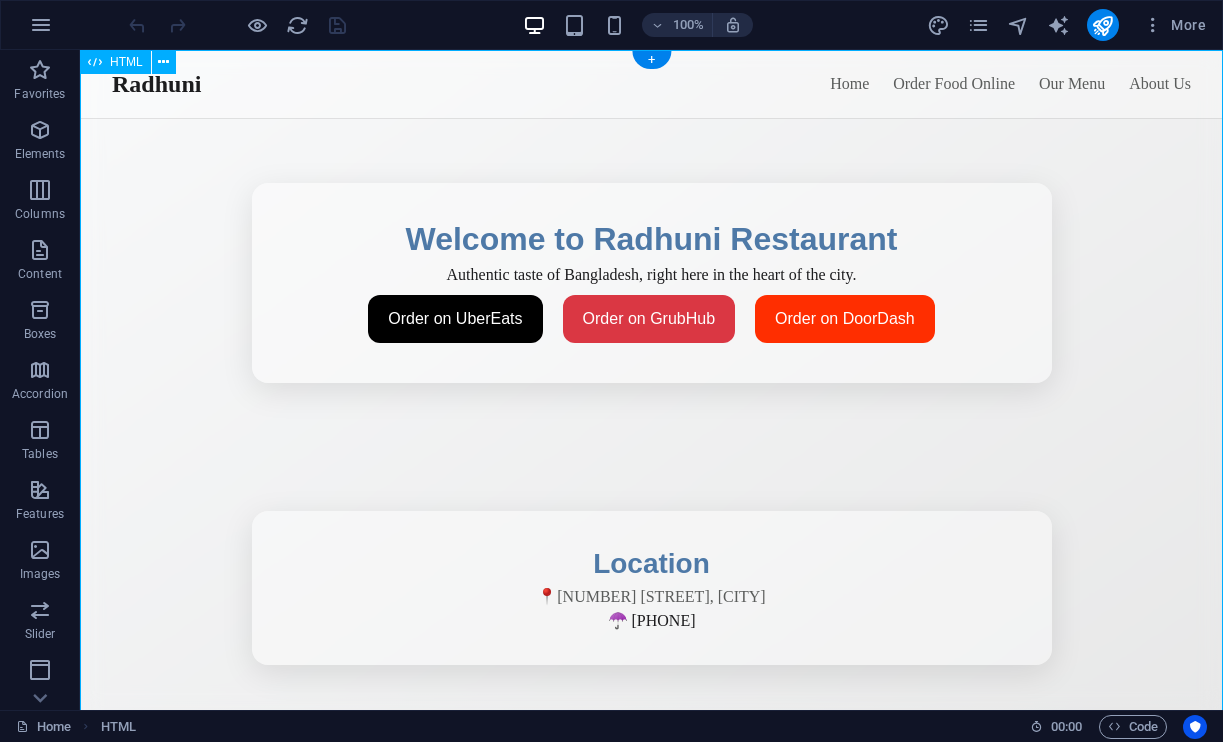 click on "Radhuni Restaurant
Radhuni
Home
Order Food Online
Our Menu
About Us
☰
Home
Order Food Online
Our Menu
About Us
Welcome to Radhuni Restaurant
Authentic taste of Bangladesh, right here in the heart of the city.
Order on UberEats
Order on GrubHub
Order on DoorDash
Location
☂️
[NUMBER] [STREET], [CITY]
📞 [PHONE]
Follow Us
Like us on Facebook
Follow us on X
Instagram
© 2025 Radhuni Restaurant. All rights reserved." at bounding box center (651, 596) 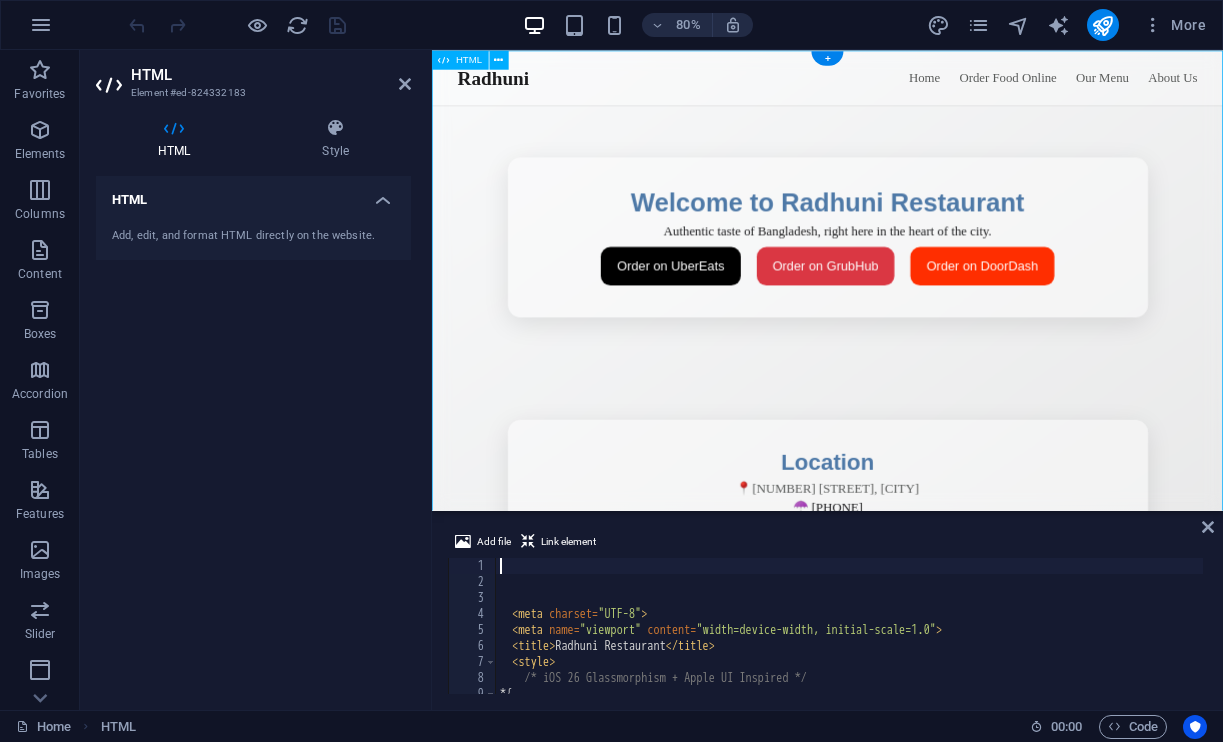 click on "Radhuni Restaurant
Radhuni
Home
Order Food Online
Our Menu
About Us
☰
Home
Order Food Online
Our Menu
About Us
Welcome to Radhuni Restaurant
Authentic taste of Bangladesh, right here in the heart of the city.
Order on UberEats
Order on GrubHub
Order on DoorDash
Location
☂️
[NUMBER] [STREET], [CITY]
📞 [PHONE]
Follow Us
Like us on Facebook
Follow us on X
Instagram
© 2025 Radhuni Restaurant. All rights reserved." at bounding box center [926, 596] 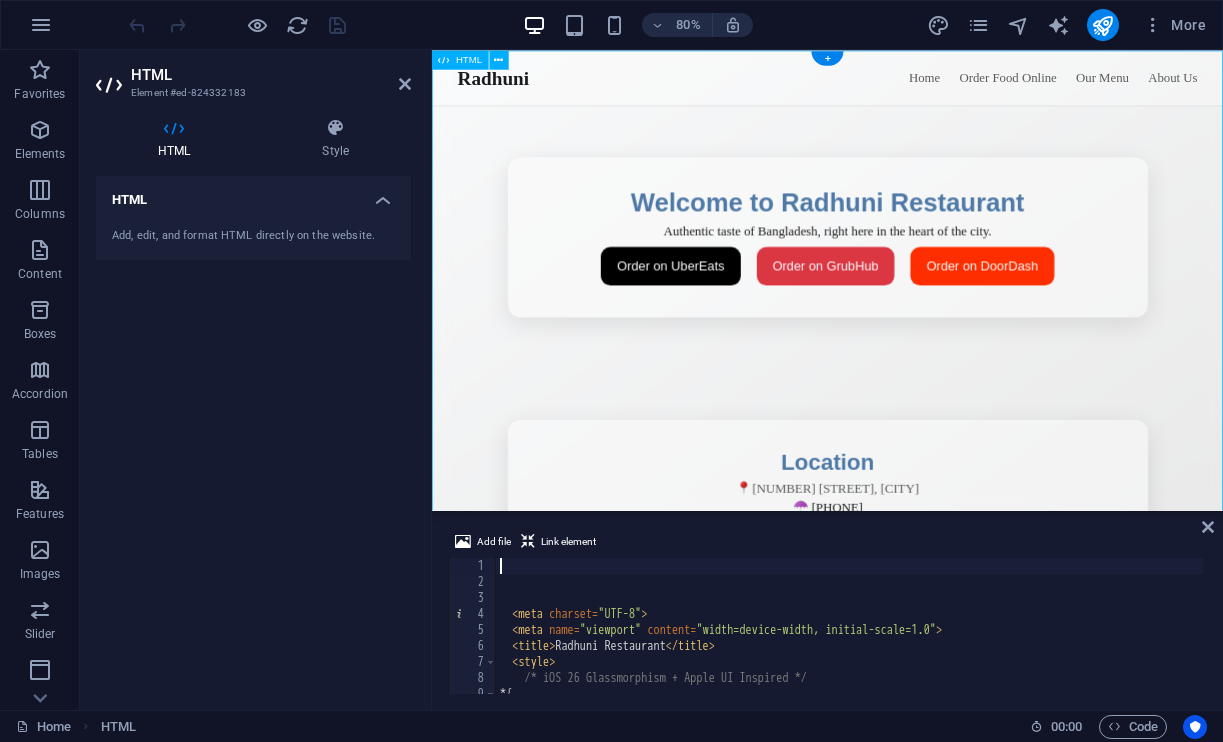 click on "Radhuni Restaurant
Radhuni
Home
Order Food Online
Our Menu
About Us
☰
Home
Order Food Online
Our Menu
About Us
Welcome to Radhuni Restaurant
Authentic taste of Bangladesh, right here in the heart of the city.
Order on UberEats
Order on GrubHub
Order on DoorDash
Location
☂️
[NUMBER] [STREET], [CITY]
📞 [PHONE]
Follow Us
Like us on Facebook
Follow us on X
Instagram
© 2025 Radhuni Restaurant. All rights reserved." at bounding box center [926, 596] 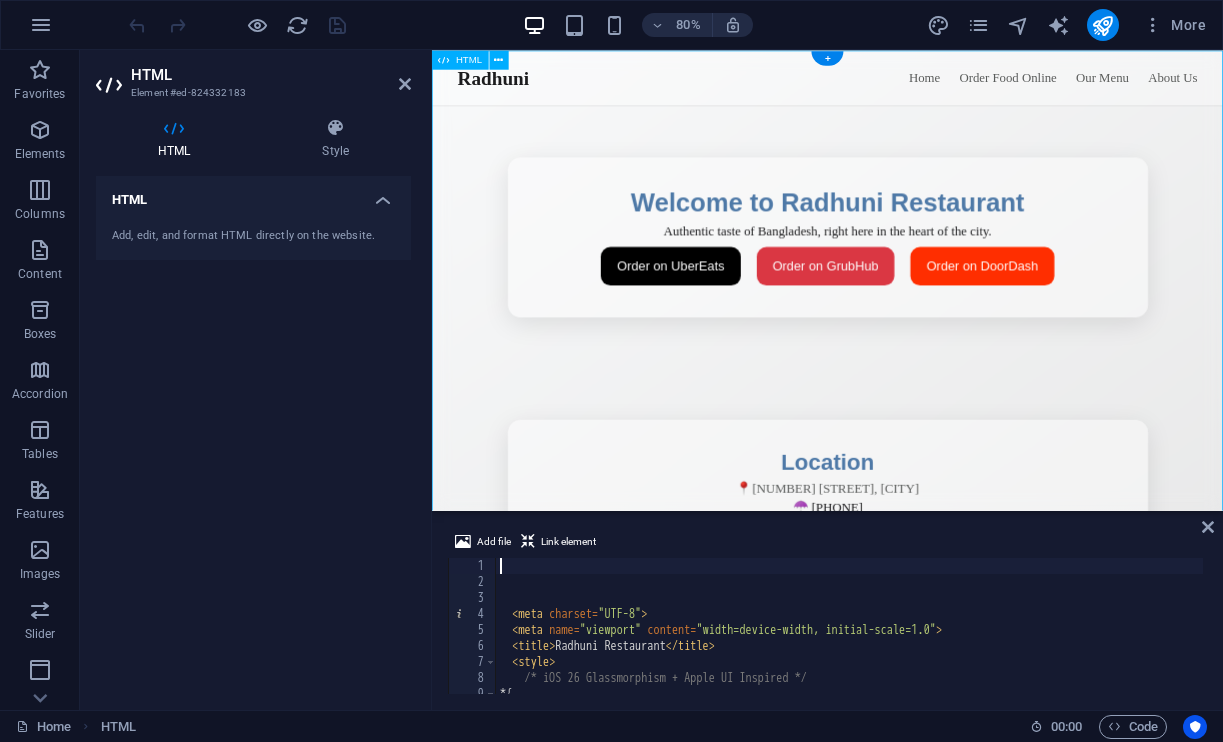 click on "Radhuni Restaurant
Radhuni
Home
Order Food Online
Our Menu
About Us
☰
Home
Order Food Online
Our Menu
About Us
Welcome to Radhuni Restaurant
Authentic taste of Bangladesh, right here in the heart of the city.
Order on UberEats
Order on GrubHub
Order on DoorDash
Location
☂️
[NUMBER] [STREET], [CITY]
📞 [PHONE]
Follow Us
Like us on Facebook
Follow us on X
Instagram
© 2025 Radhuni Restaurant. All rights reserved." at bounding box center (926, 596) 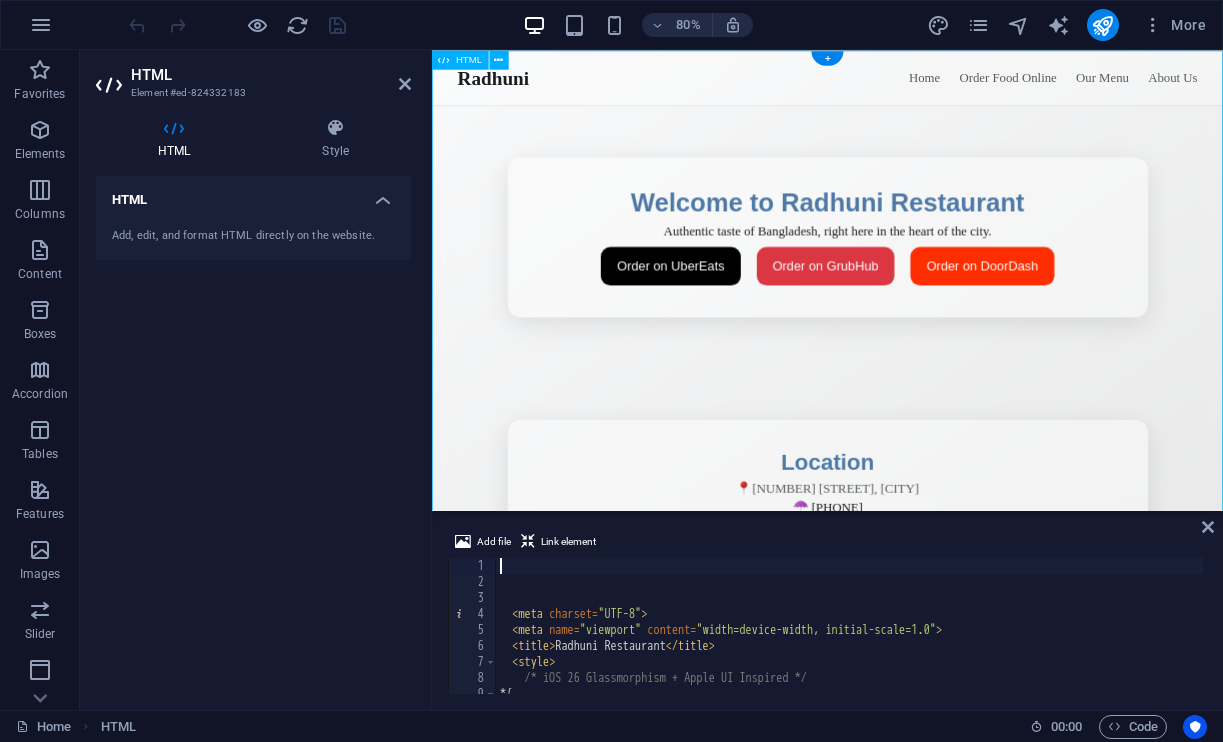 click on "Radhuni Restaurant
Radhuni
Home
Order Food Online
Our Menu
About Us
☰
Home
Order Food Online
Our Menu
About Us
Welcome to Radhuni Restaurant
Authentic taste of Bangladesh, right here in the heart of the city.
Order on UberEats
Order on GrubHub
Order on DoorDash
Location
☂️
[NUMBER] [STREET], [CITY]
📞 [PHONE]
Follow Us
Like us on Facebook
Follow us on X
Instagram
© 2025 Radhuni Restaurant. All rights reserved." at bounding box center [926, 596] 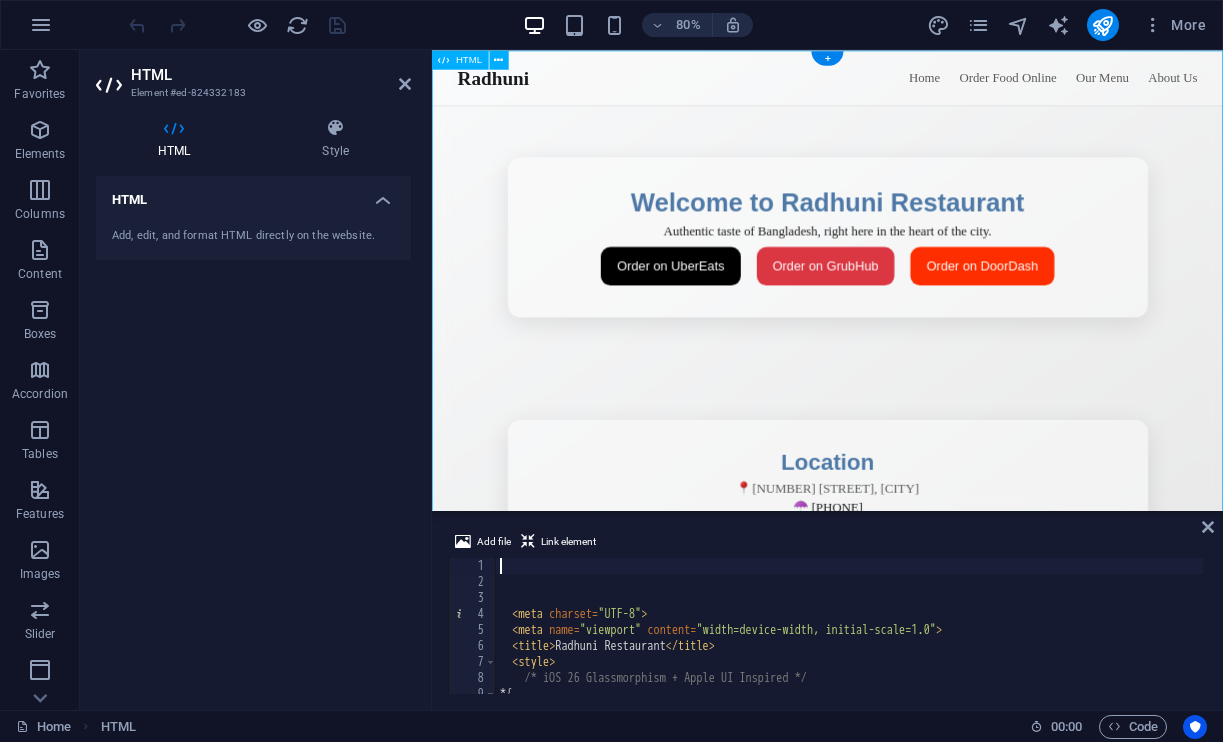 click on "Radhuni Restaurant
Radhuni
Home
Order Food Online
Our Menu
About Us
☰
Home
Order Food Online
Our Menu
About Us
Welcome to Radhuni Restaurant
Authentic taste of Bangladesh, right here in the heart of the city.
Order on UberEats
Order on GrubHub
Order on DoorDash
Location
☂️
[NUMBER] [STREET], [CITY]
📞 [PHONE]
Follow Us
Like us on Facebook
Follow us on X
Instagram
© 2025 Radhuni Restaurant. All rights reserved." at bounding box center [926, 596] 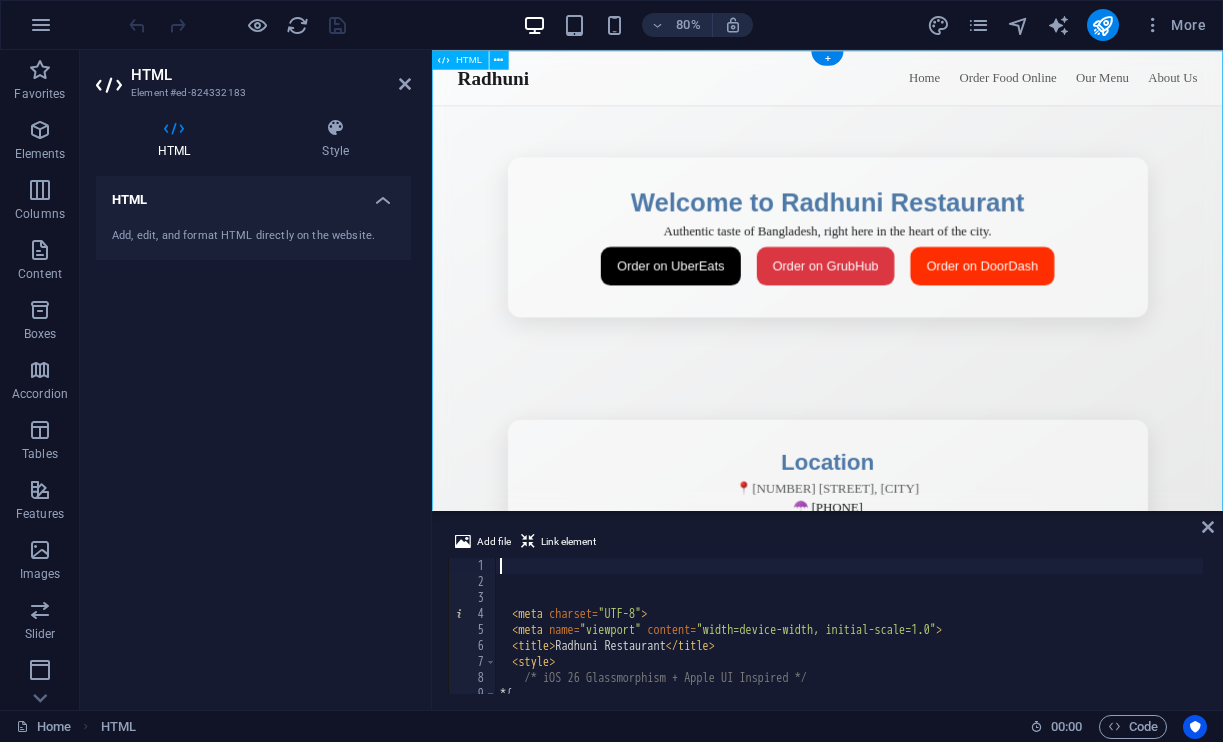 click on "Radhuni Restaurant
Radhuni
Home
Order Food Online
Our Menu
About Us
☰
Home
Order Food Online
Our Menu
About Us
Welcome to Radhuni Restaurant
Authentic taste of Bangladesh, right here in the heart of the city.
Order on UberEats
Order on GrubHub
Order on DoorDash
Location
☂️
[NUMBER] [STREET], [CITY]
📞 [PHONE]
Follow Us
Like us on Facebook
Follow us on X
Instagram
© 2025 Radhuni Restaurant. All rights reserved." at bounding box center [926, 596] 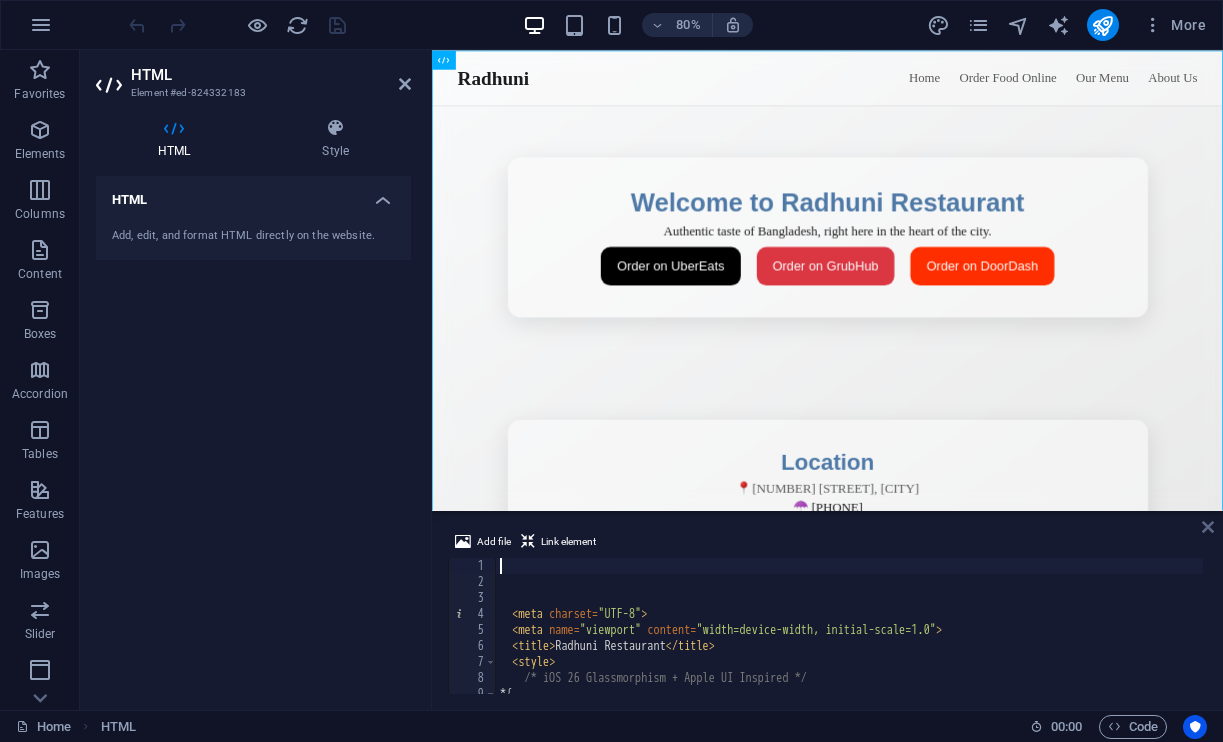 click at bounding box center [1208, 527] 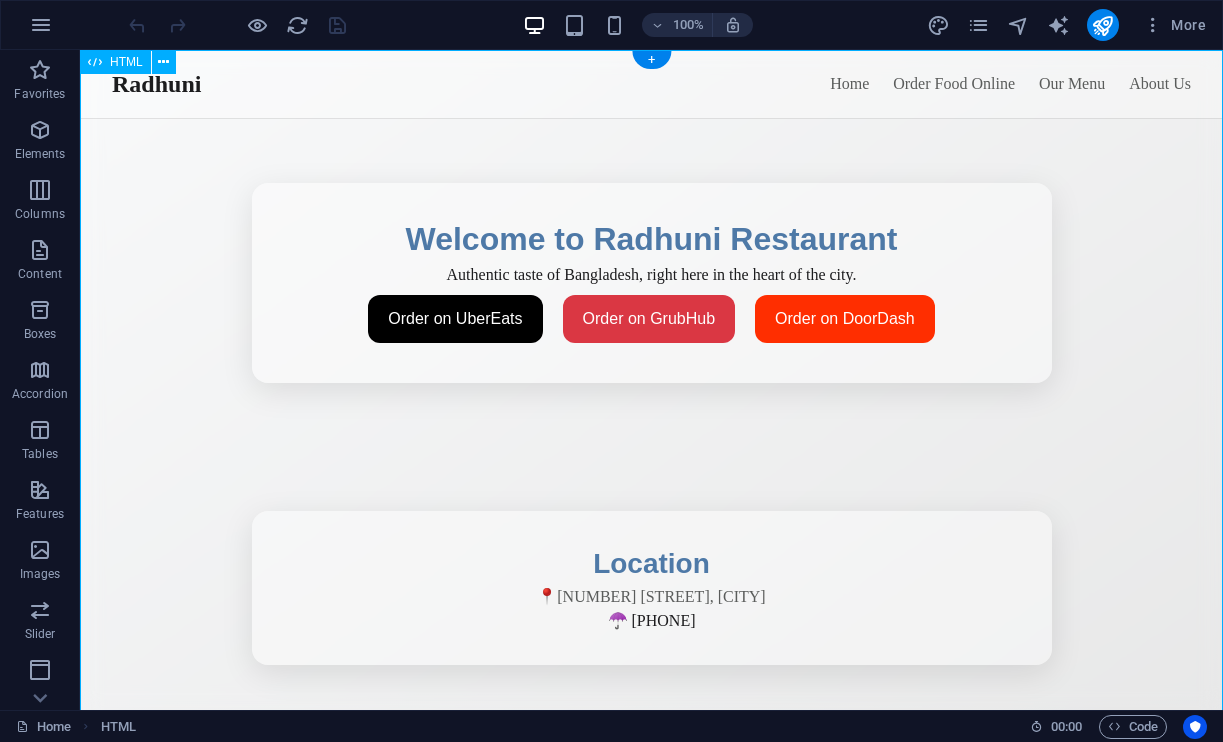 click on "Radhuni Restaurant
Radhuni
Home
Order Food Online
Our Menu
About Us
☰
Home
Order Food Online
Our Menu
About Us
Welcome to Radhuni Restaurant
Authentic taste of Bangladesh, right here in the heart of the city.
Order on UberEats
Order on GrubHub
Order on DoorDash
Location
☂️
[NUMBER] [STREET], [CITY]
📞 [PHONE]
Follow Us
Like us on Facebook
Follow us on X
Instagram
© 2025 Radhuni Restaurant. All rights reserved." at bounding box center [651, 596] 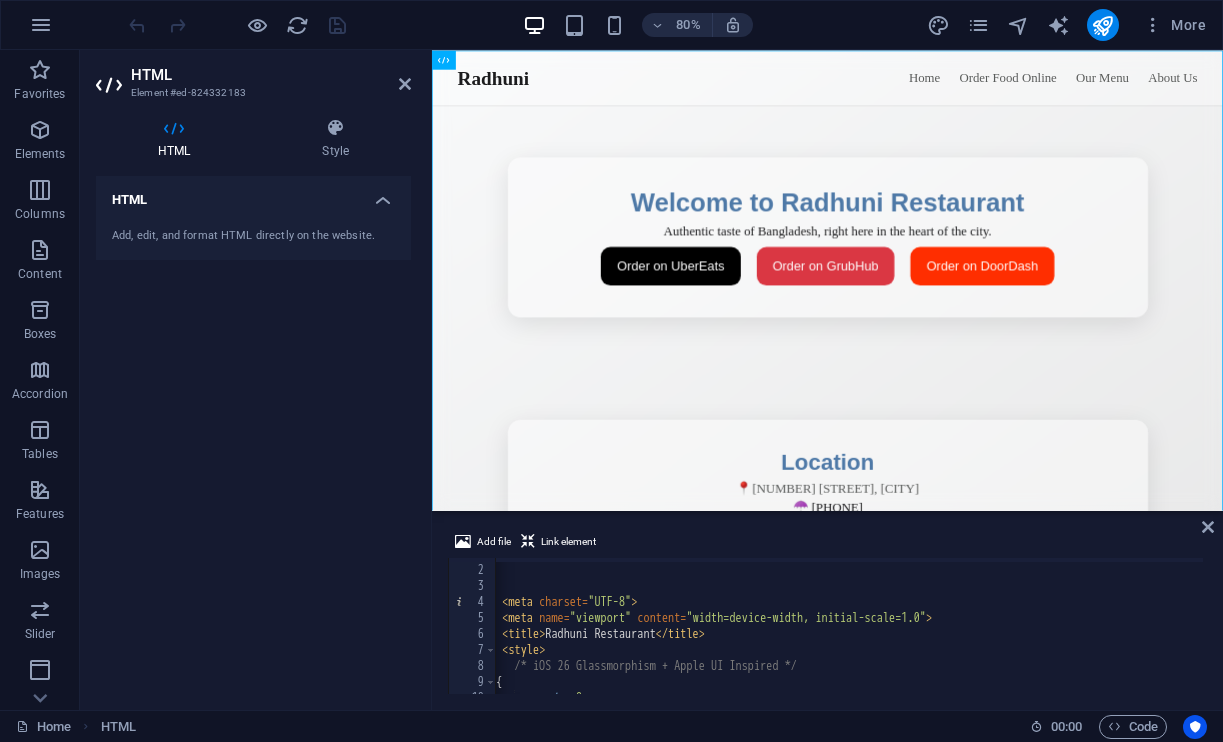 scroll, scrollTop: 0, scrollLeft: 0, axis: both 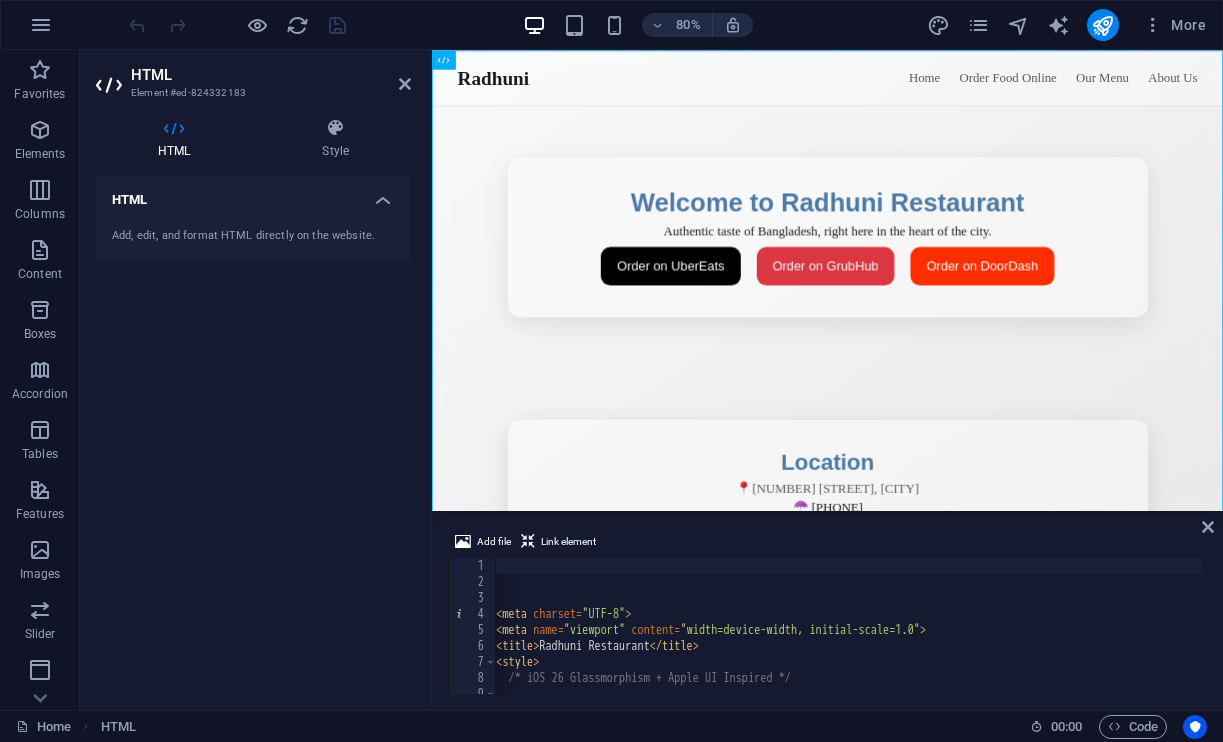 click on "< meta   charset = "UTF-8" >    < meta   name = "viewport"   content = "width=device-width, initial-scale=1.0" >    < title > Radhuni Restaurant </ title >    < style >      /* iOS 26 Glassmorphism + Apple UI Inspired */     *  {         margin :   0 ;" at bounding box center (858, 640) 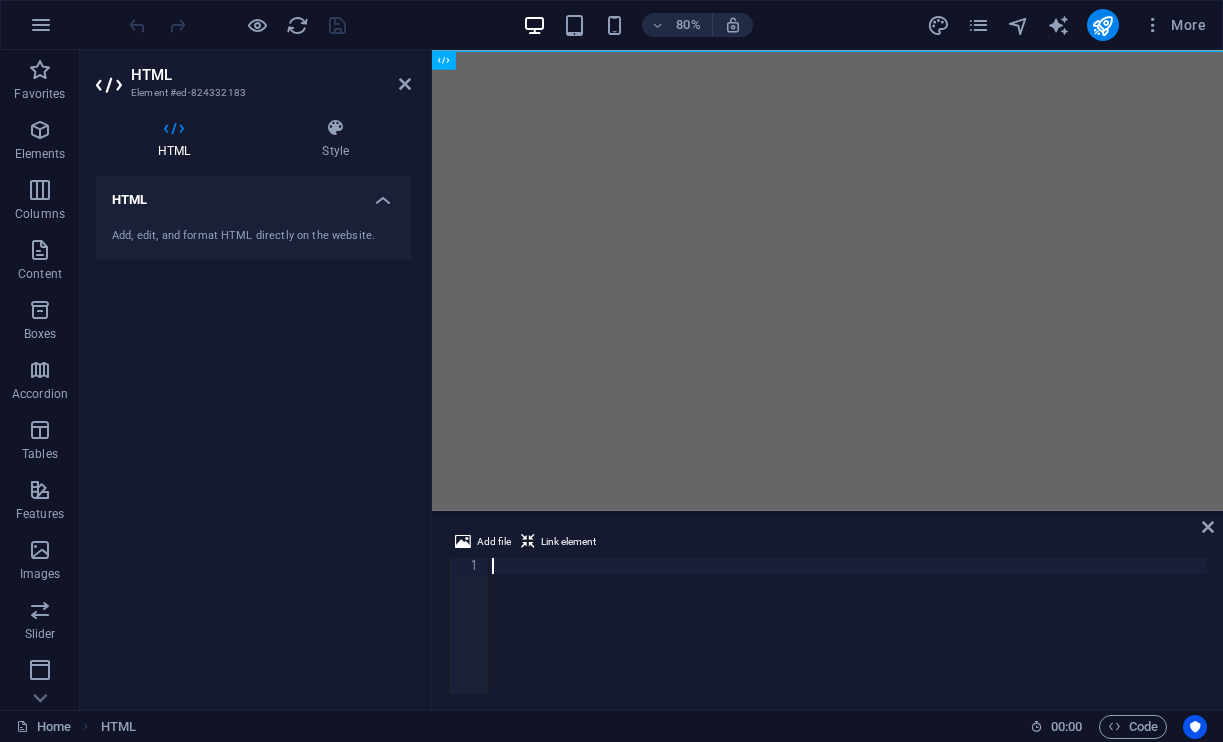 click at bounding box center [847, 642] 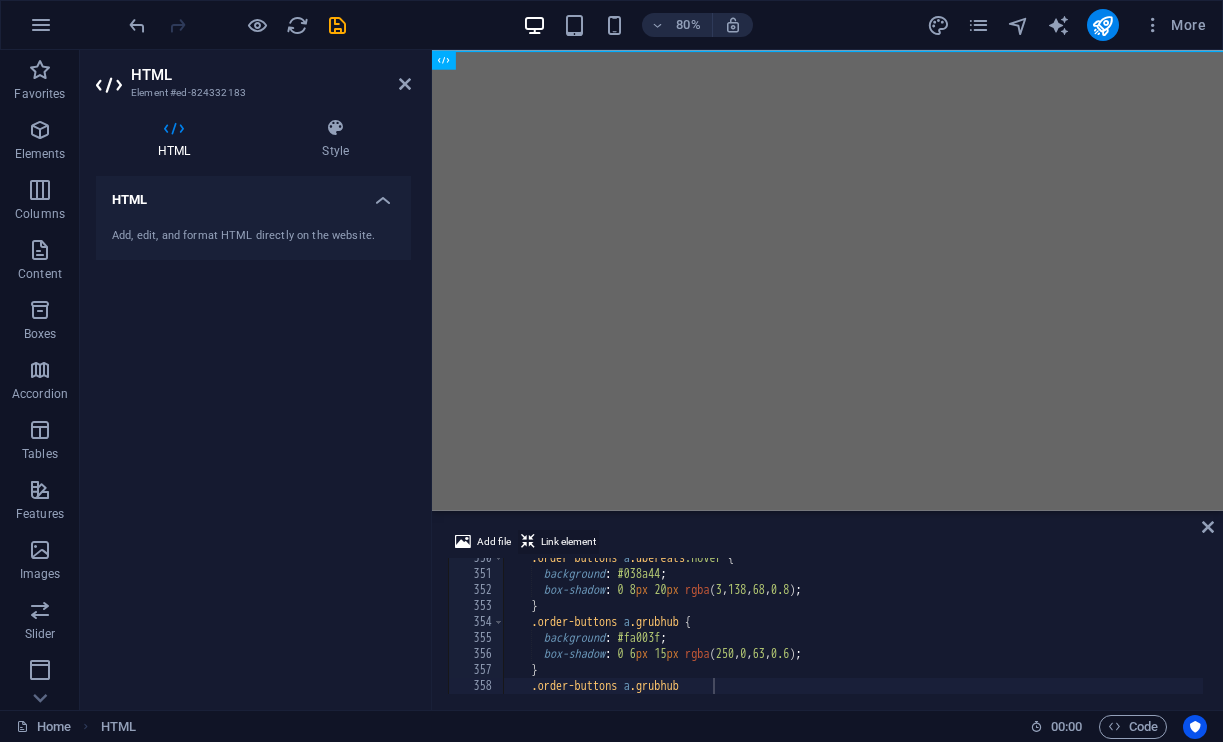 click on "Link element" at bounding box center (568, 542) 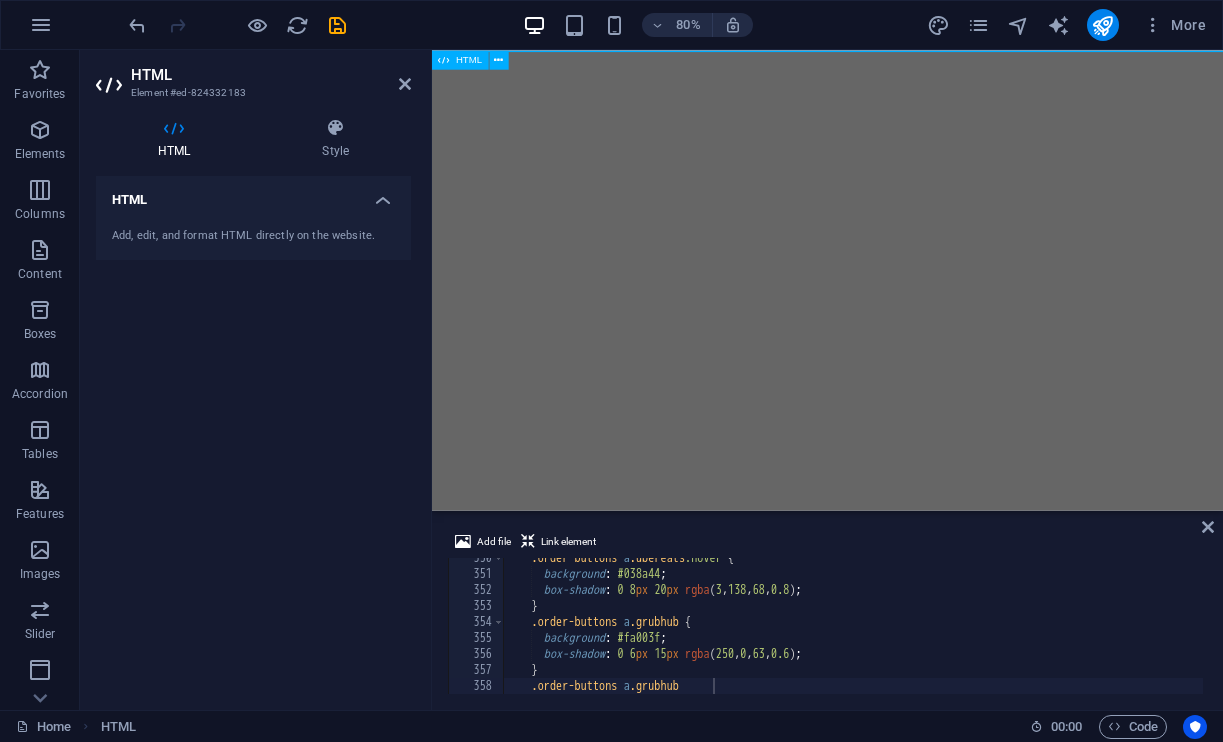 click at bounding box center [443, 59] 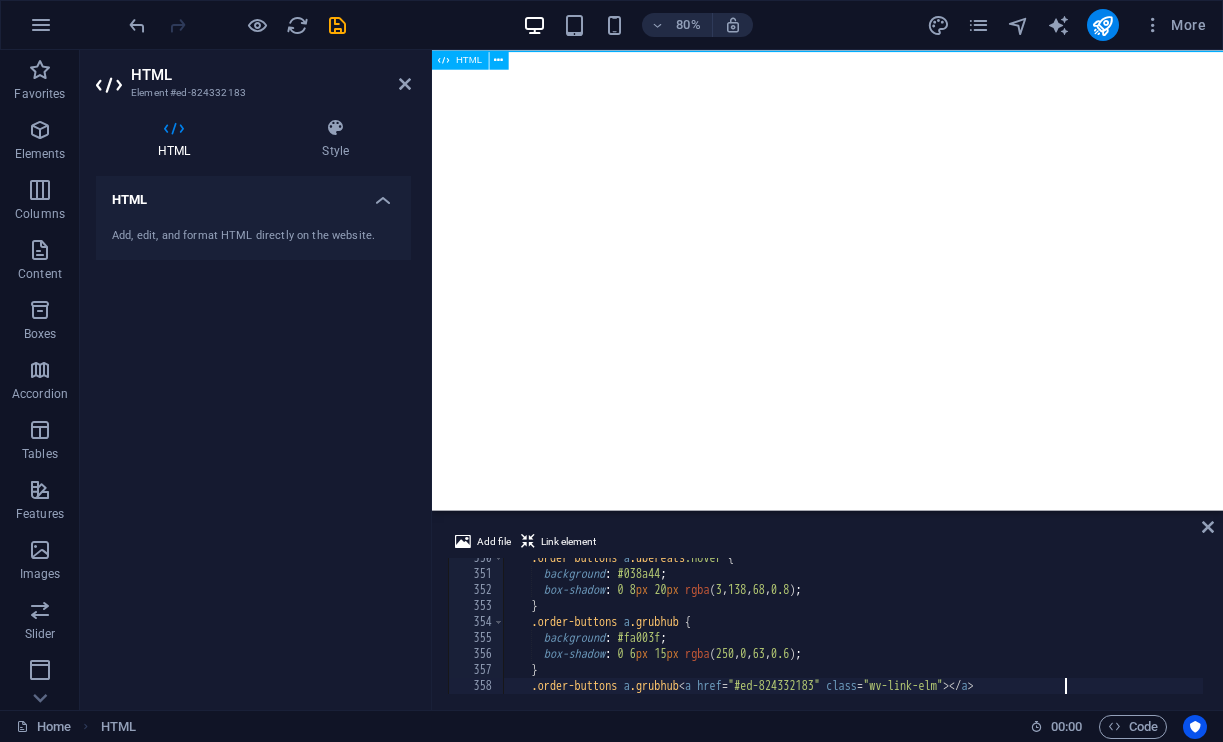 click on "HTML" at bounding box center [469, 60] 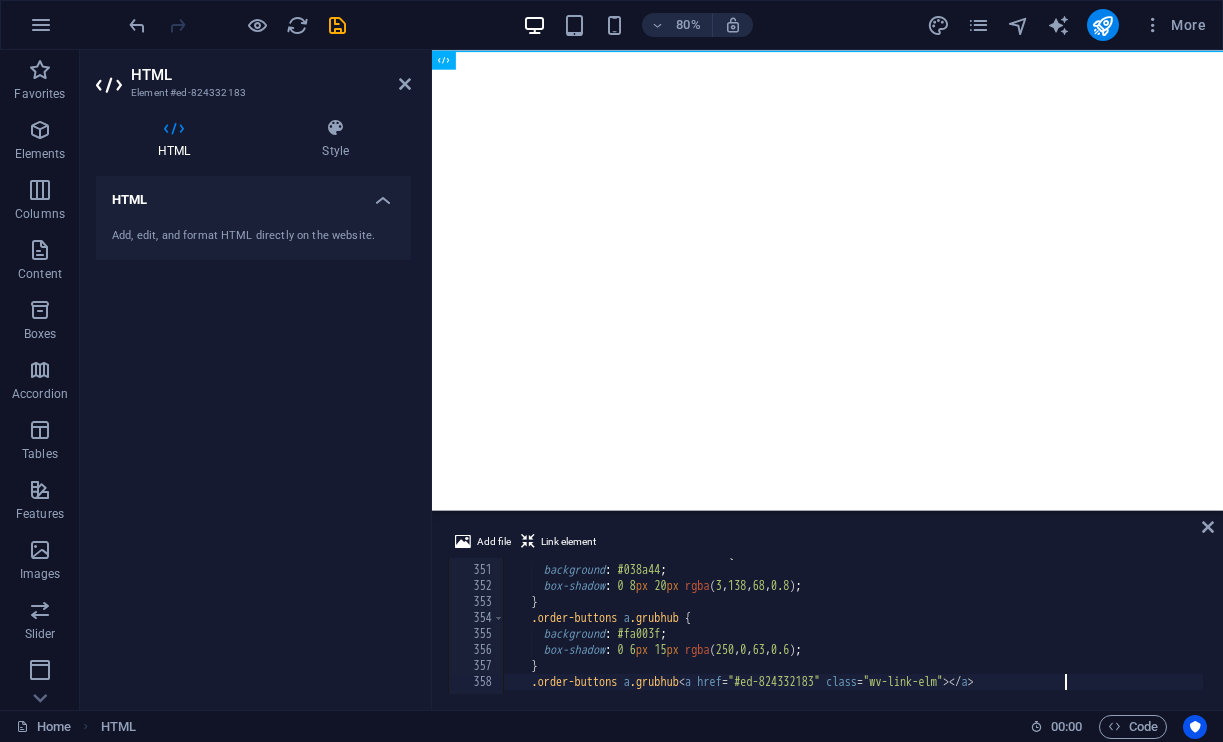 click on ".order-buttons   a .ubereats :hover   {         background :   #038a44 ;         box-shadow :   0   8 px   20 px   rgba ( 3 ,  138 ,  68 ,  0.8 ) ;      }      .order-buttons   a .grubhub   {         background :   #fa003f ;         box-shadow :   0   6 px   15 px   rgba ( 250 ,  0 ,  63 ,  0.6 ) ;      }      .order-buttons   a .grubhub < a   href = " #ed-824332183 "   class = " wv-link-elm " ></ a >" at bounding box center [1028, 628] 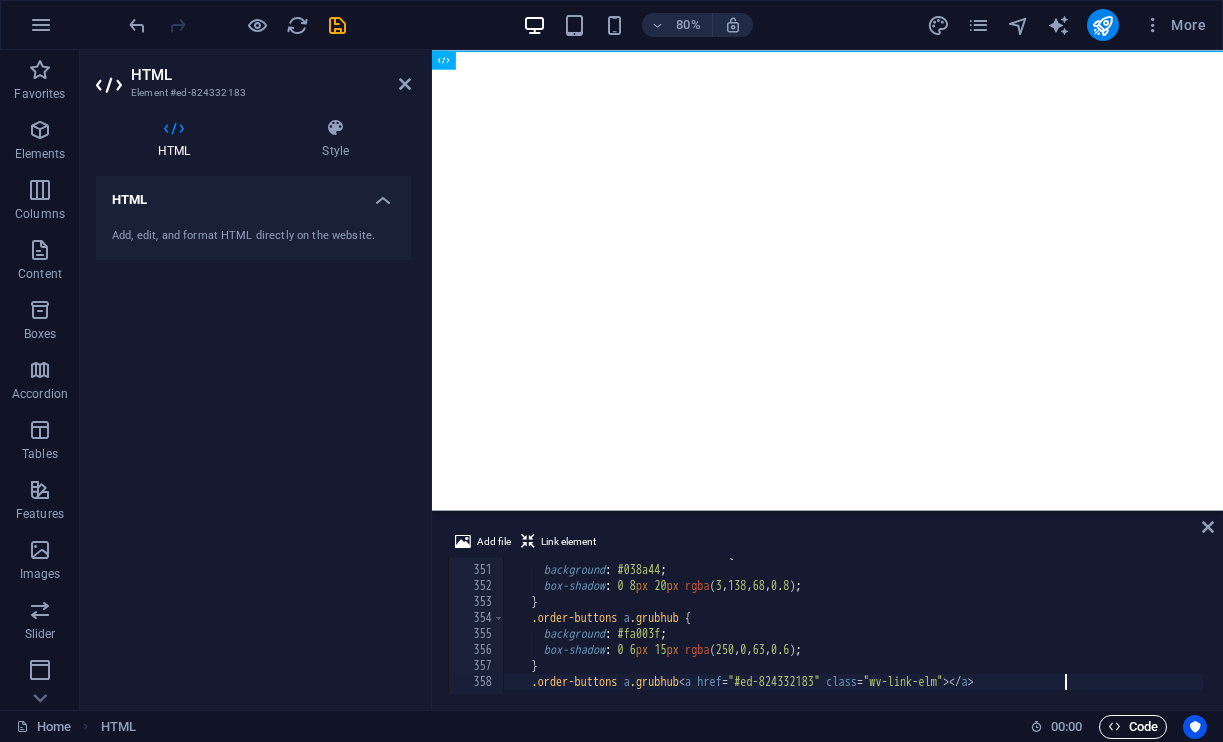 click on "Code" at bounding box center (1133, 727) 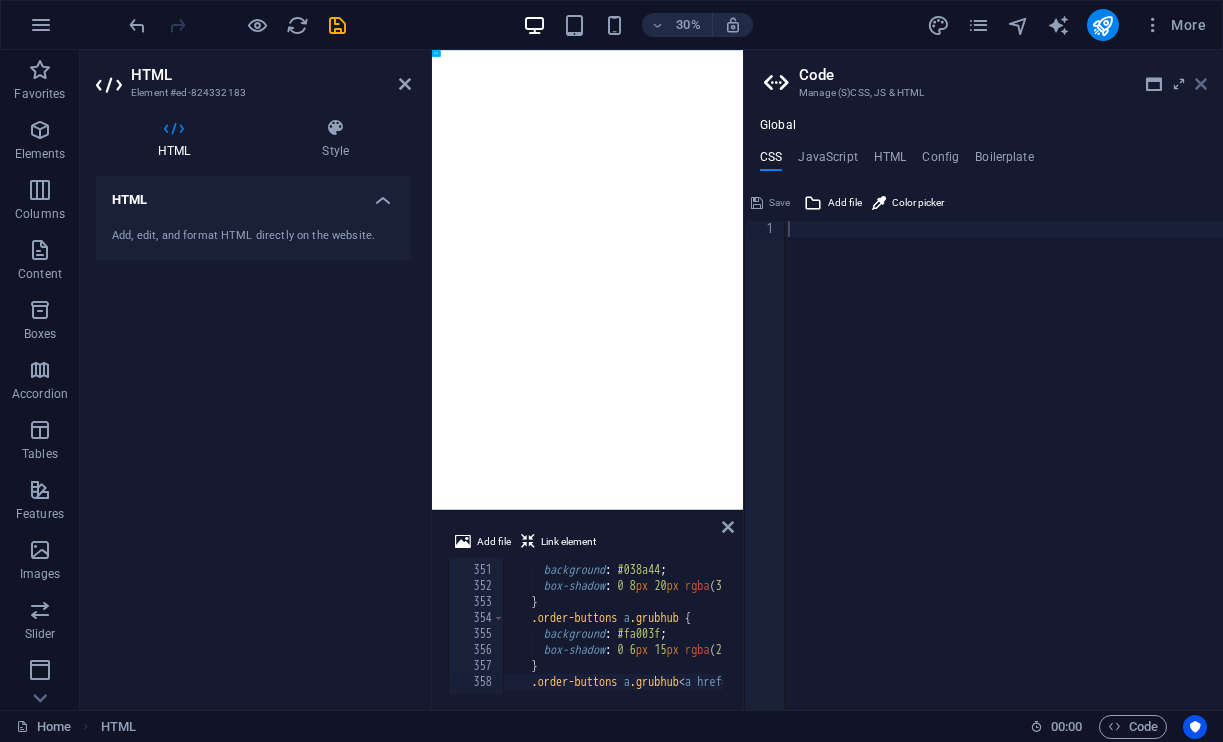 click at bounding box center [1201, 84] 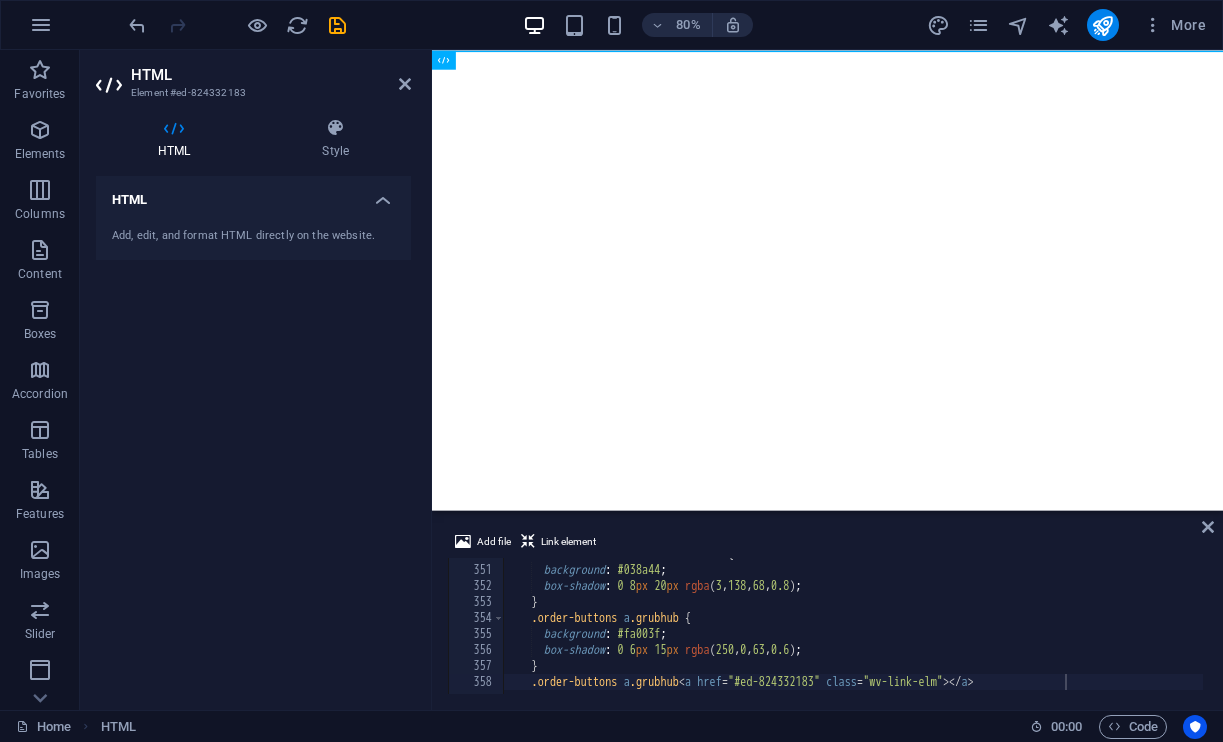 click on "Add file Link element .order-buttons a.grubhub<a href="#ed-824332183" class="wv-link-elm"></a> 350 351 352 353 354 355 356 357 358      .order-buttons   a .ubereats :hover   {         background :   #038a44 ;         box-shadow :   0   8 px   20 px   rgba ( 3 ,  138 ,  68 ,  0.8 ) ;      }      .order-buttons   a .grubhub   {         background :   #fa003f ;         box-shadow :   0   6 px   15 px   rgba ( 250 ,  0 ,  63 ,  0.6 ) ;      }      .order-buttons   a .grubhub < a   href = " #ed-824332183 "   class = " wv-link-elm " ></ a >     XXXXXXXXXXXXXXXXXXXXXXXXXXXXXXXXXXXXXXXXXXXXXXXXXXXXXXXXXXXXXXXXXXXXXXXXXXXXXXXXXXXXXXXXXXXXXXXXXXXXXXXXXXXXXXXXXXXXXXXXXXXXXXXXXXXXXXXXXXXXXXXXXXXXXXXXXXXXXXXXXXXXXXXXXXXXXXXXXXXXXXXXXXXXXXXXXXXXXXXXXXXXXXXXXXXXXXXXXXXXXXXXXXXXXXXXXXXXXXXXXXXXXXXXXXXXXXXX" at bounding box center (827, 612) 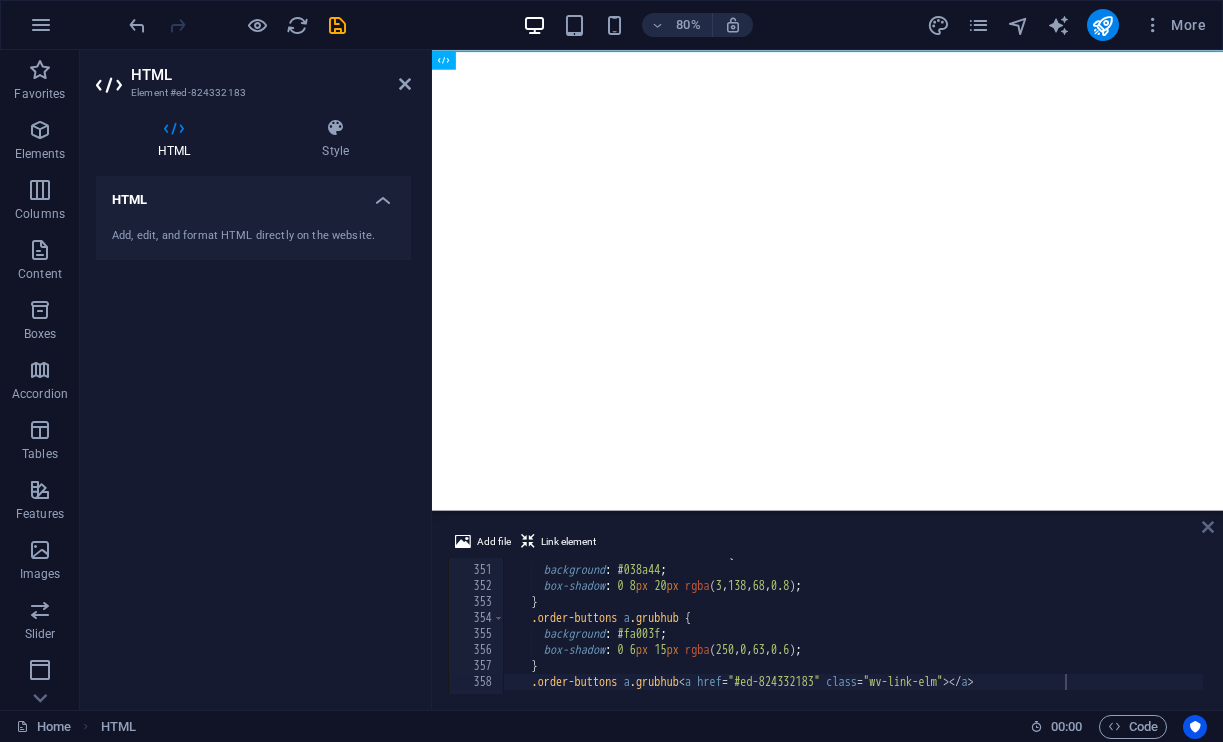 click at bounding box center (1208, 527) 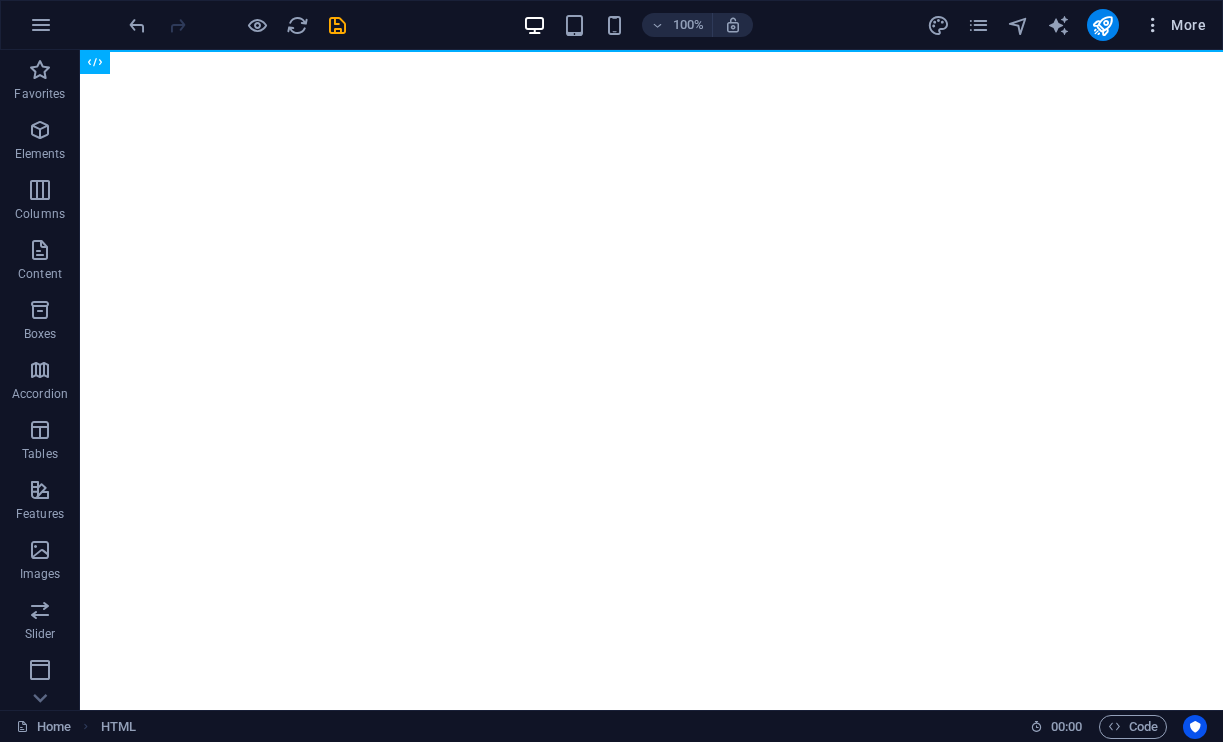 click on "More" at bounding box center (1174, 25) 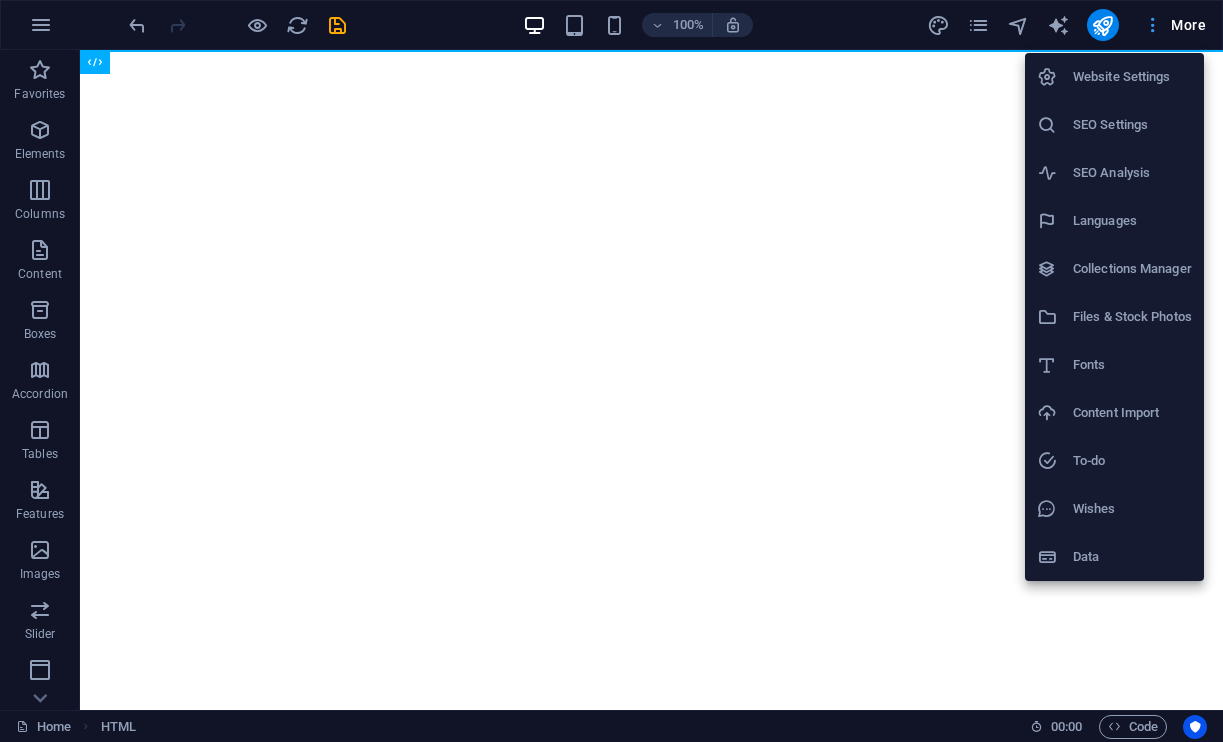 click at bounding box center (611, 371) 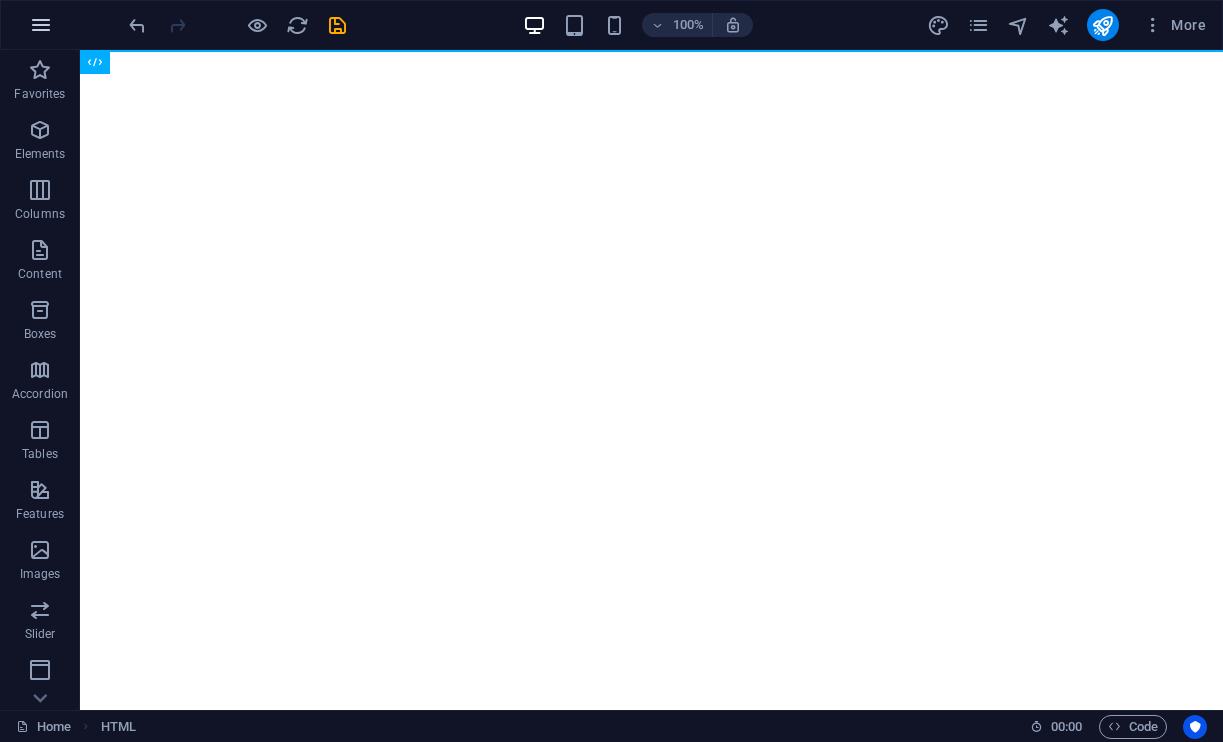 click at bounding box center [41, 25] 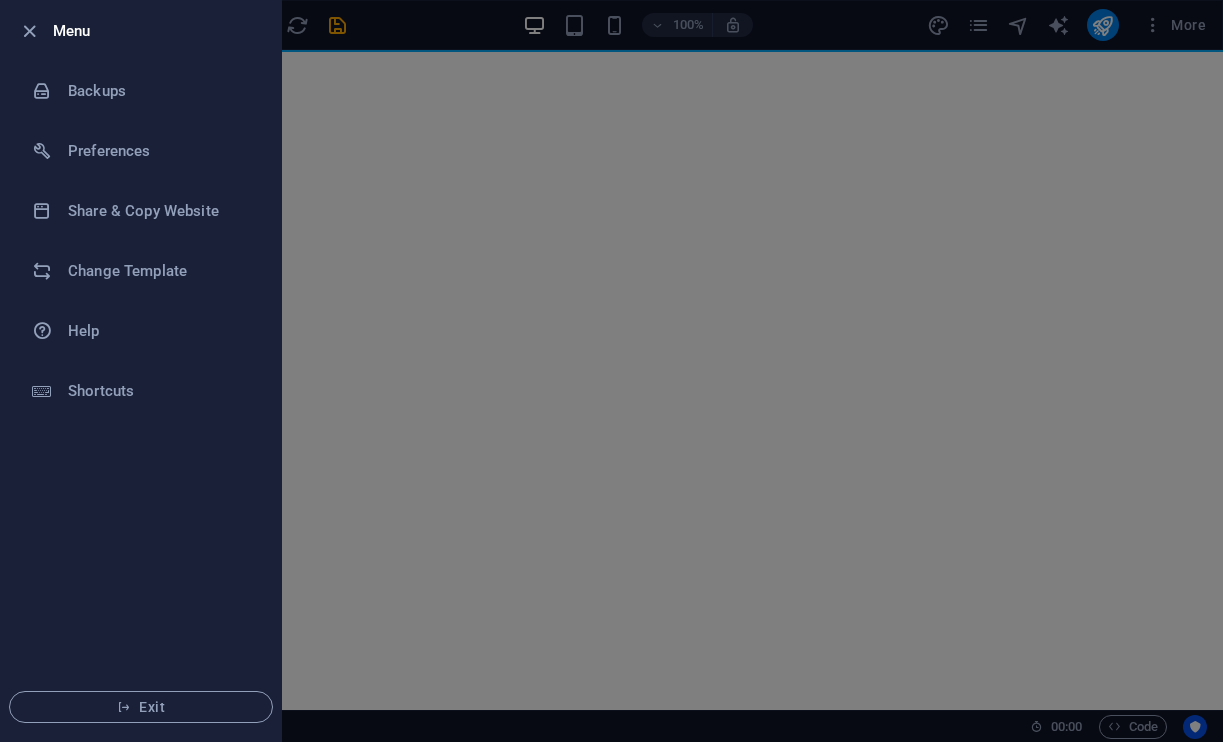 click at bounding box center (611, 371) 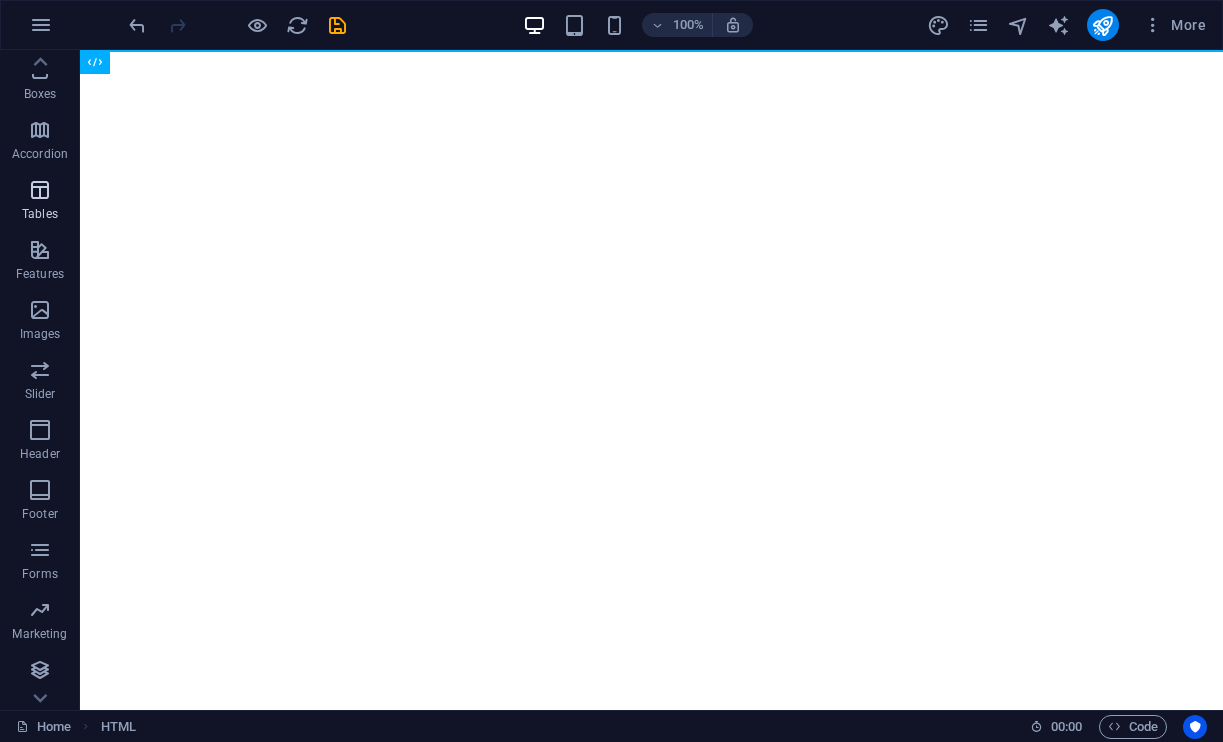 scroll, scrollTop: 240, scrollLeft: 0, axis: vertical 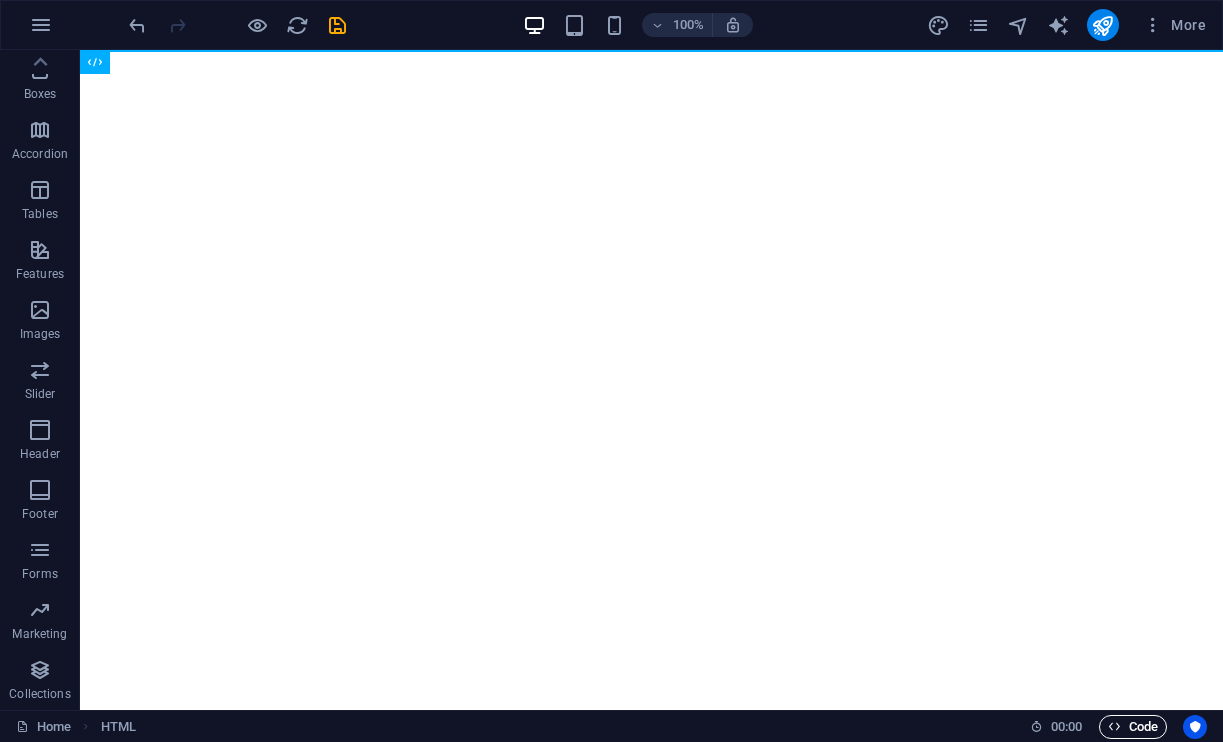click on "Code" at bounding box center (1133, 727) 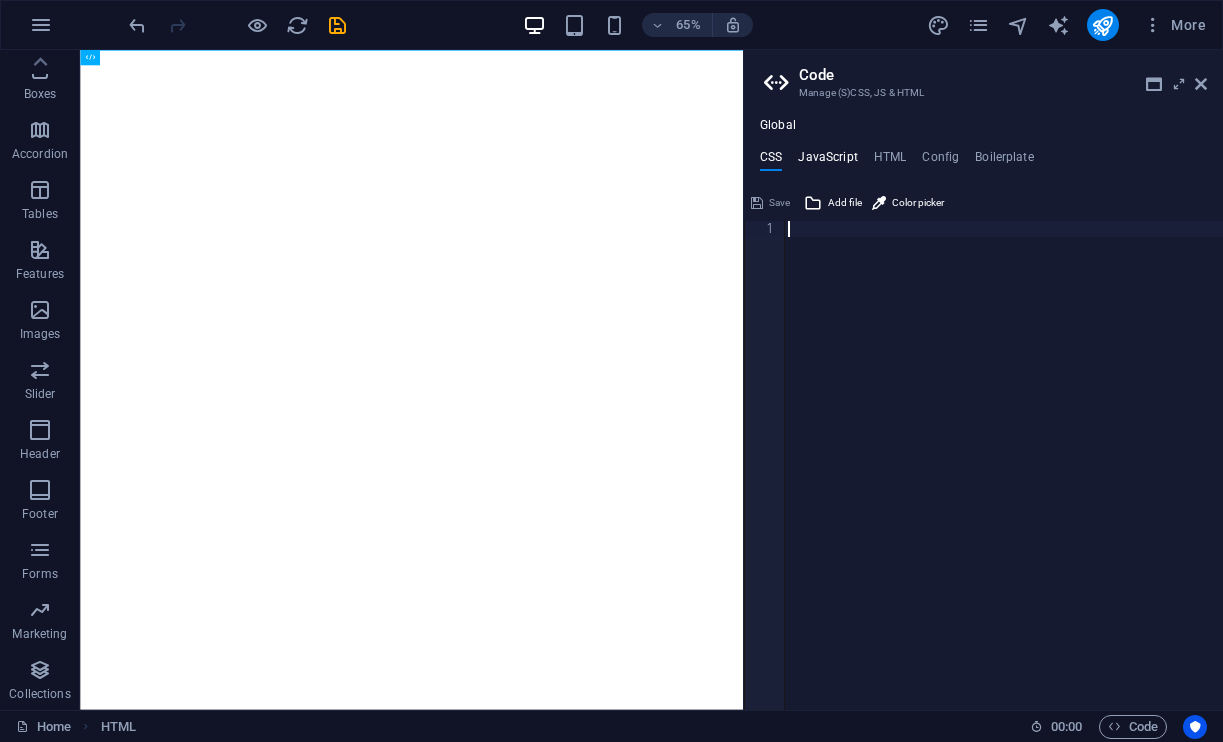 click on "JavaScript" at bounding box center (827, 161) 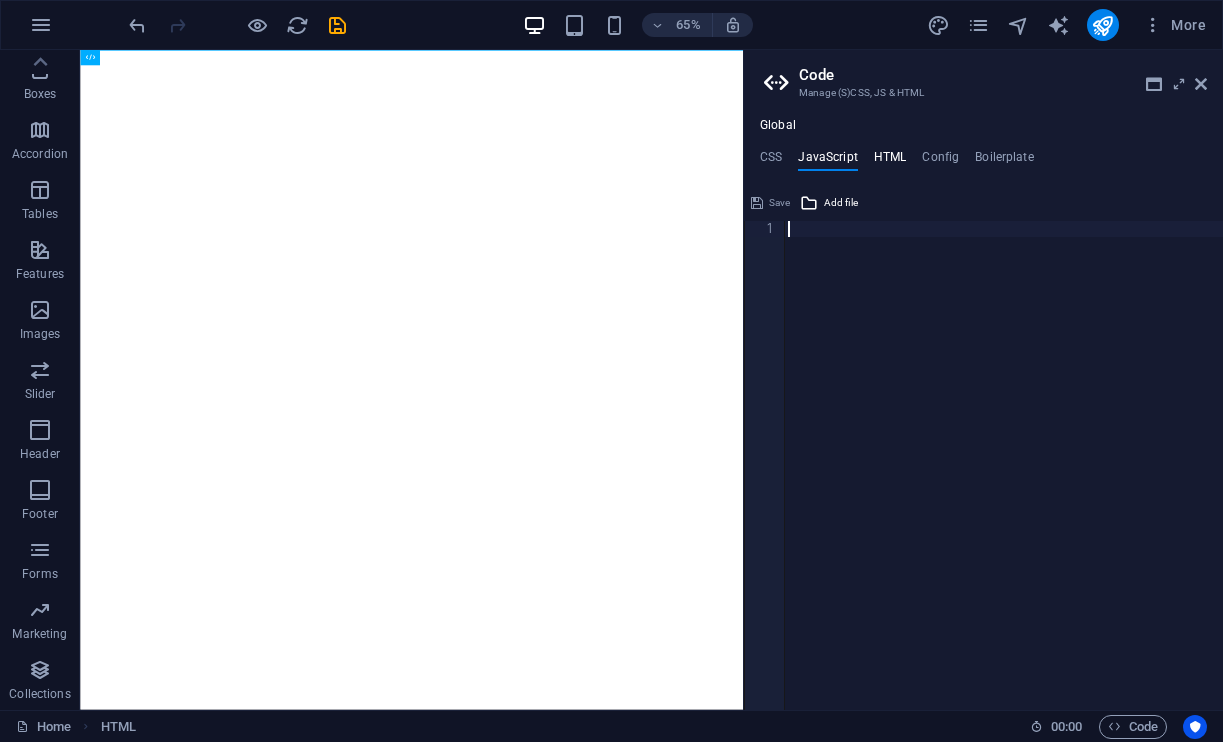 click on "HTML" at bounding box center (890, 161) 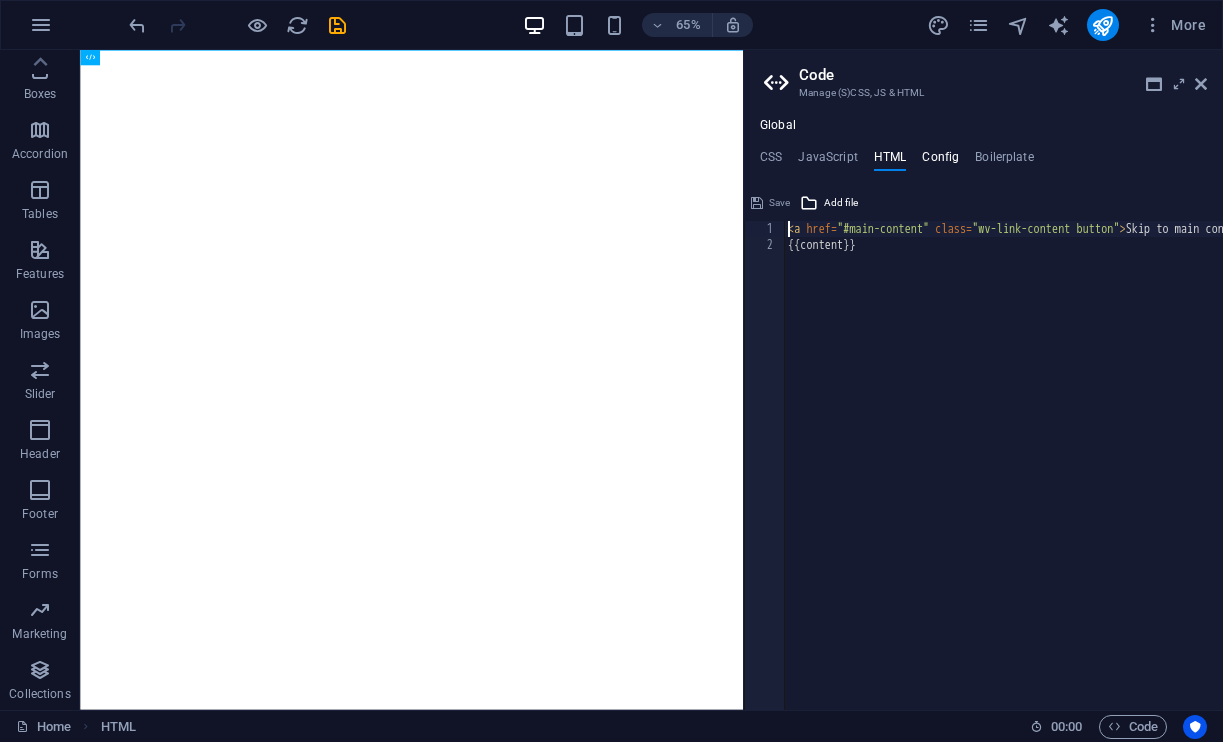 click on "Config" at bounding box center (940, 161) 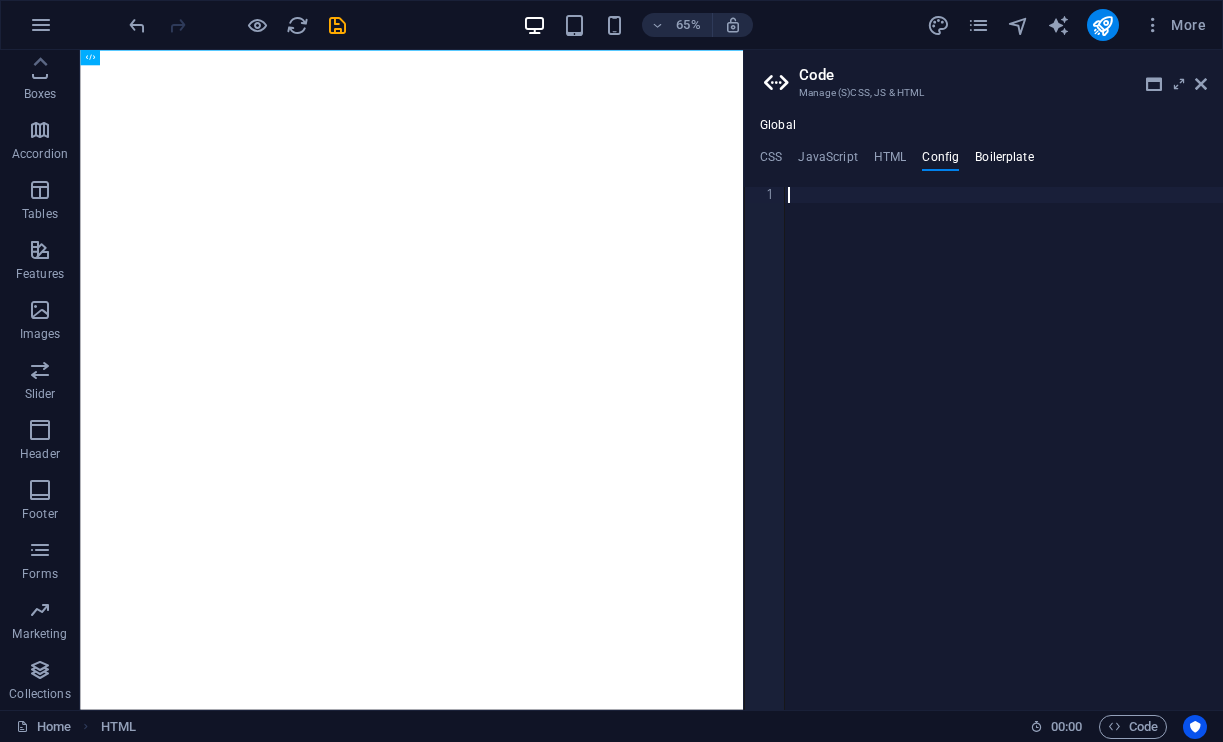 click on "Boilerplate" at bounding box center [1004, 161] 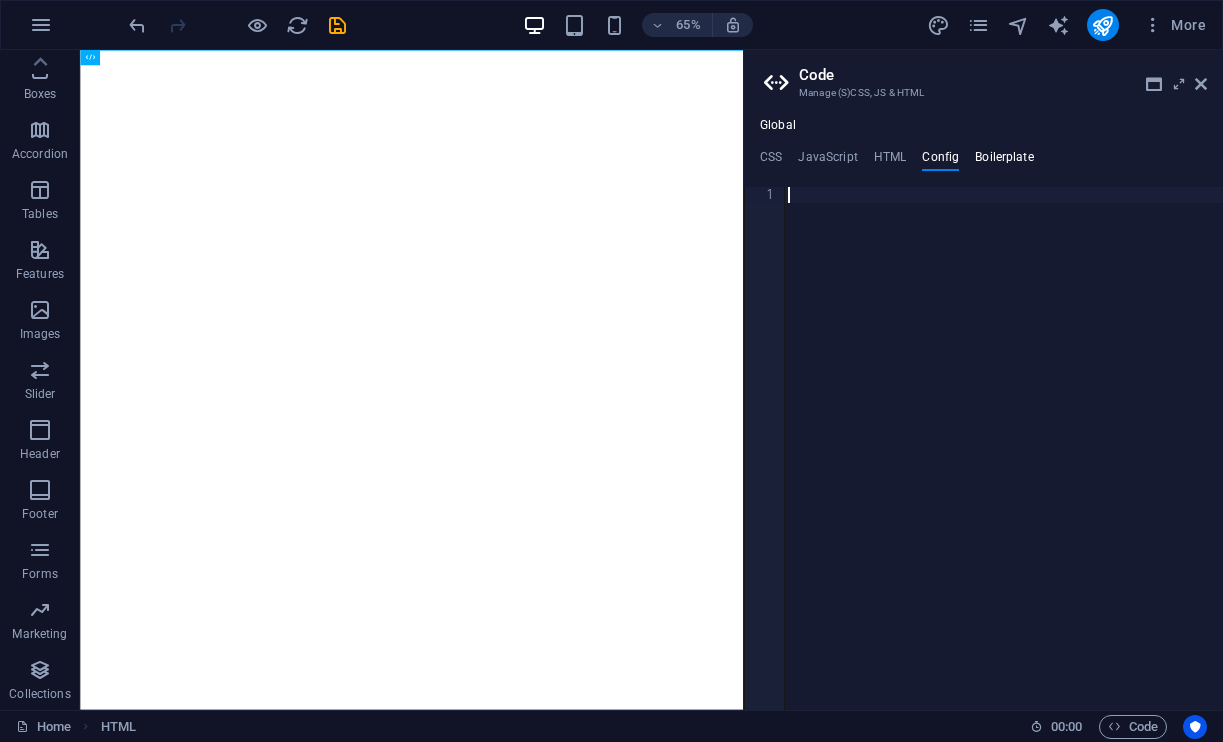 type 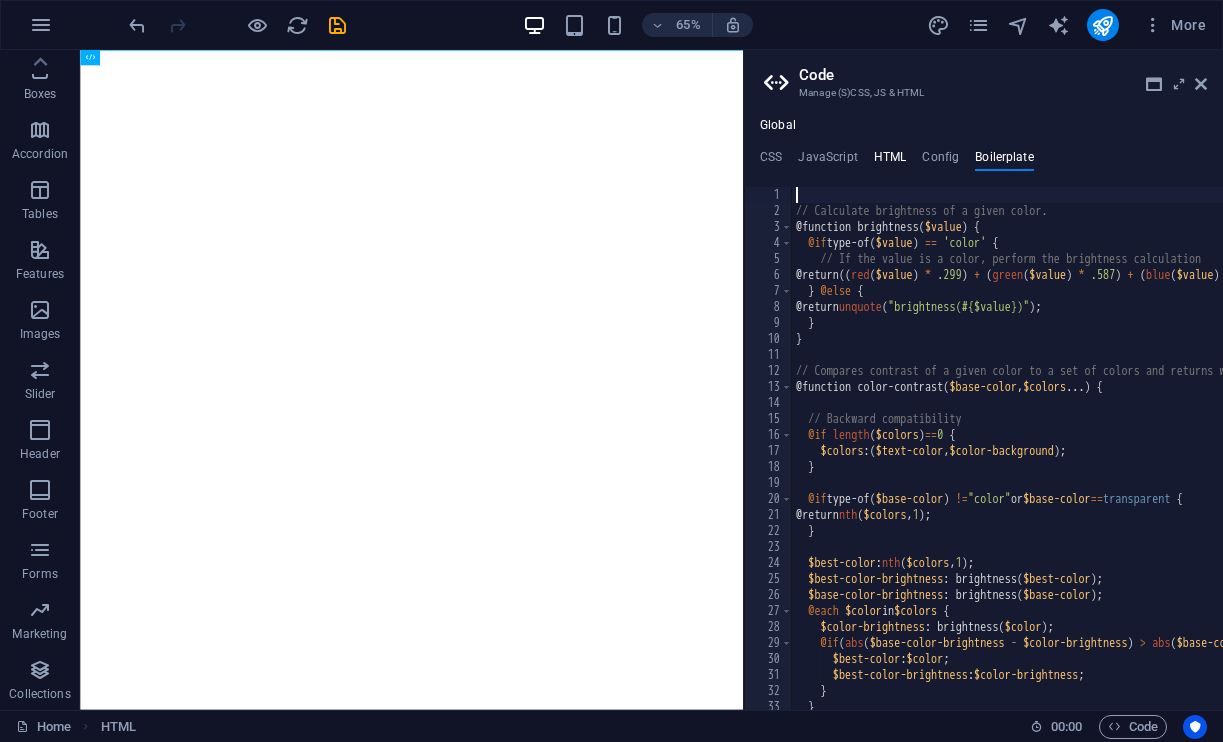 click on "HTML" at bounding box center [890, 161] 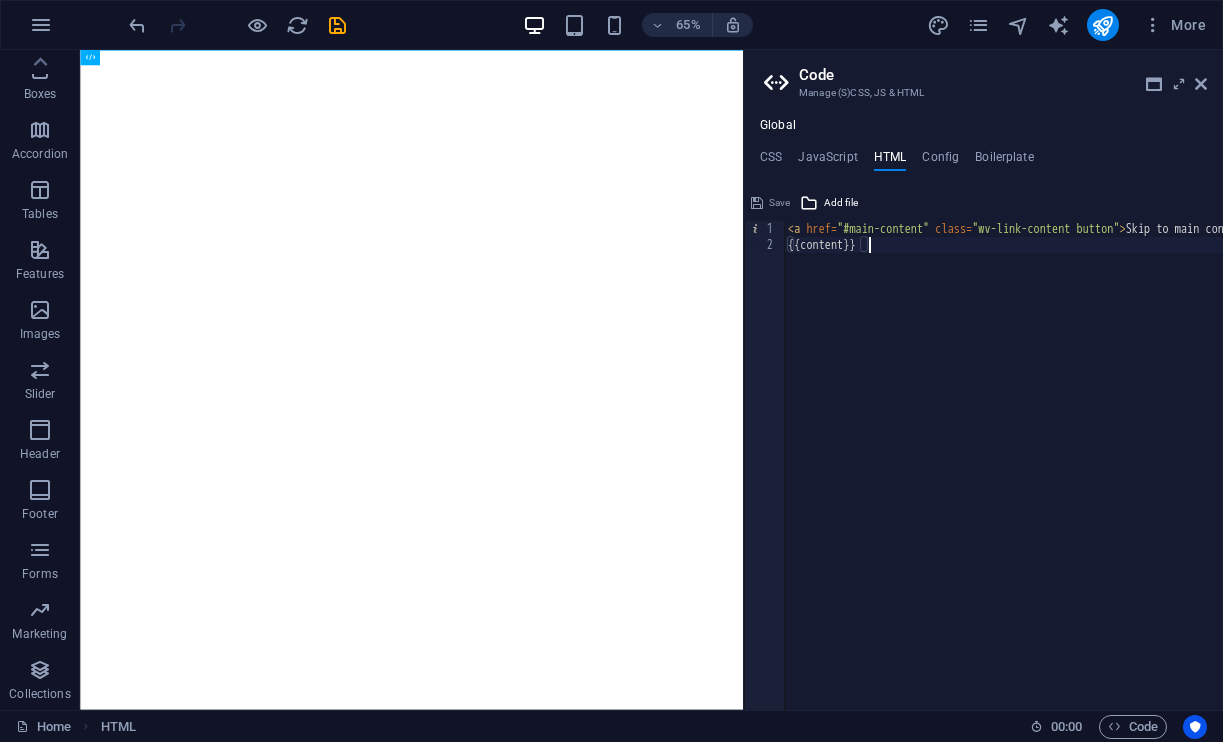 click on "< a   href = "#main-content"   class = "wv-link-content button" > Skip to main content </ a > {{content}}" at bounding box center (1078, 482) 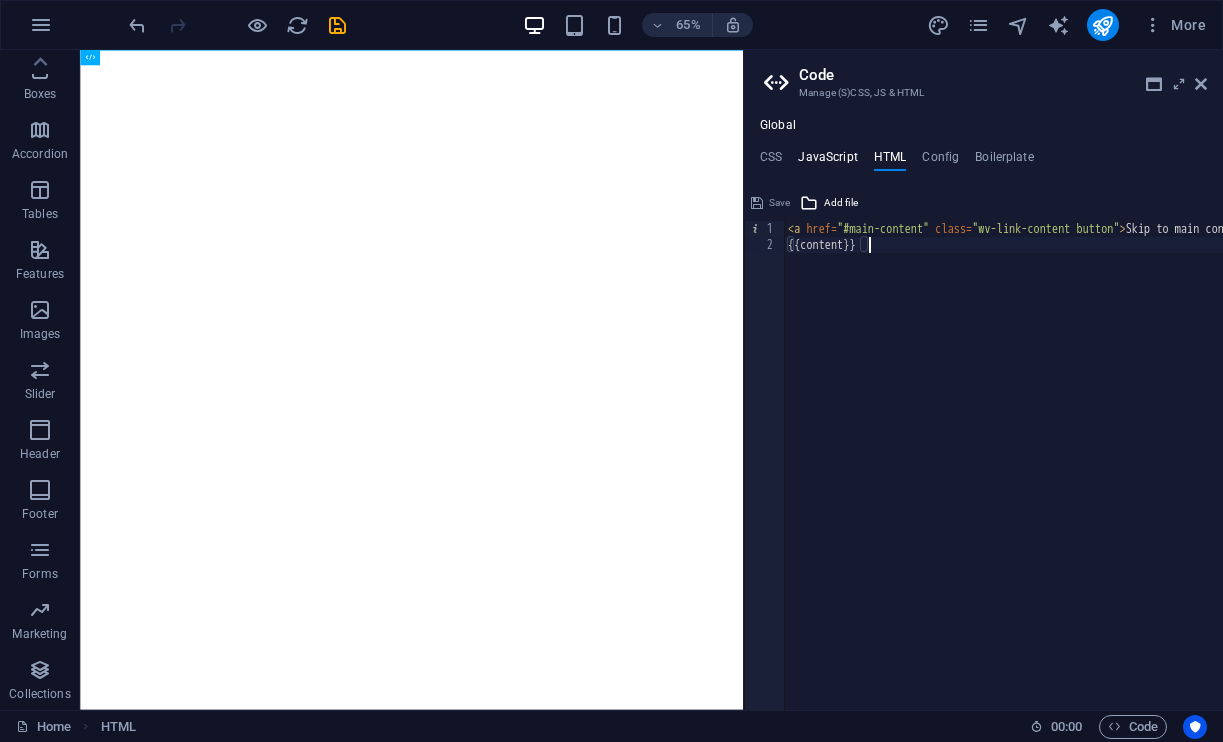 click on "JavaScript" at bounding box center [827, 161] 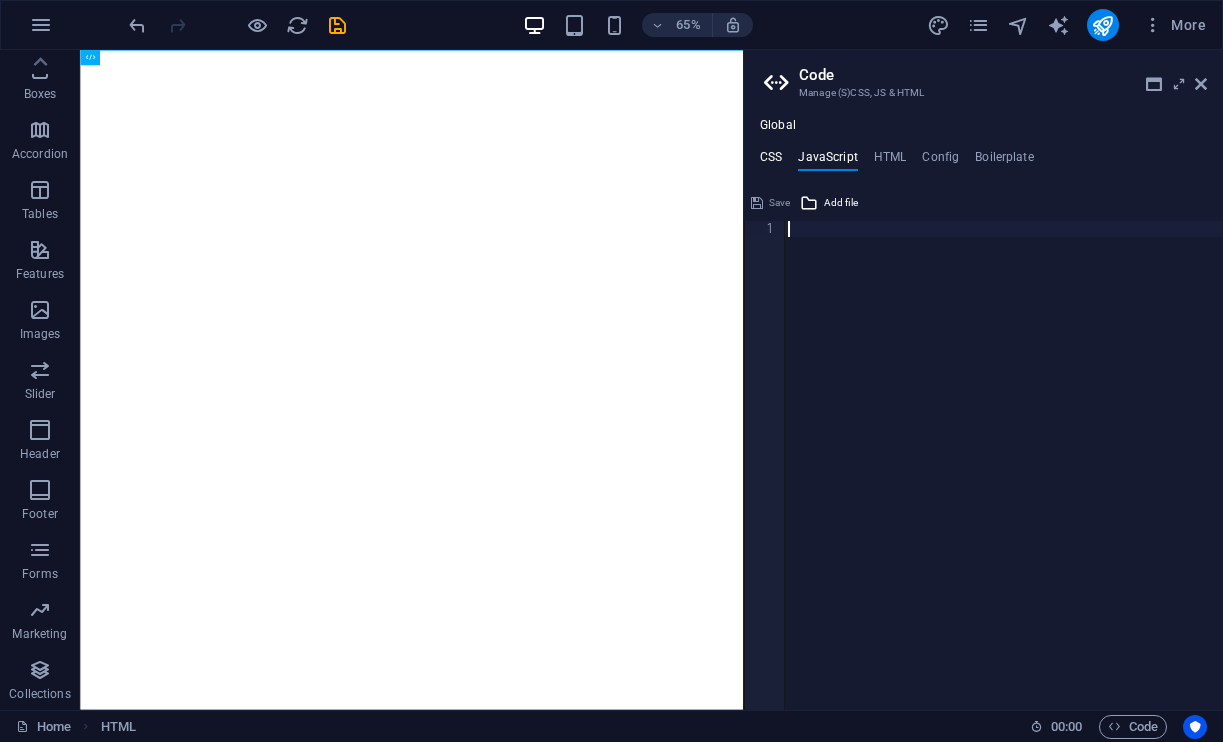 click on "CSS" at bounding box center (771, 161) 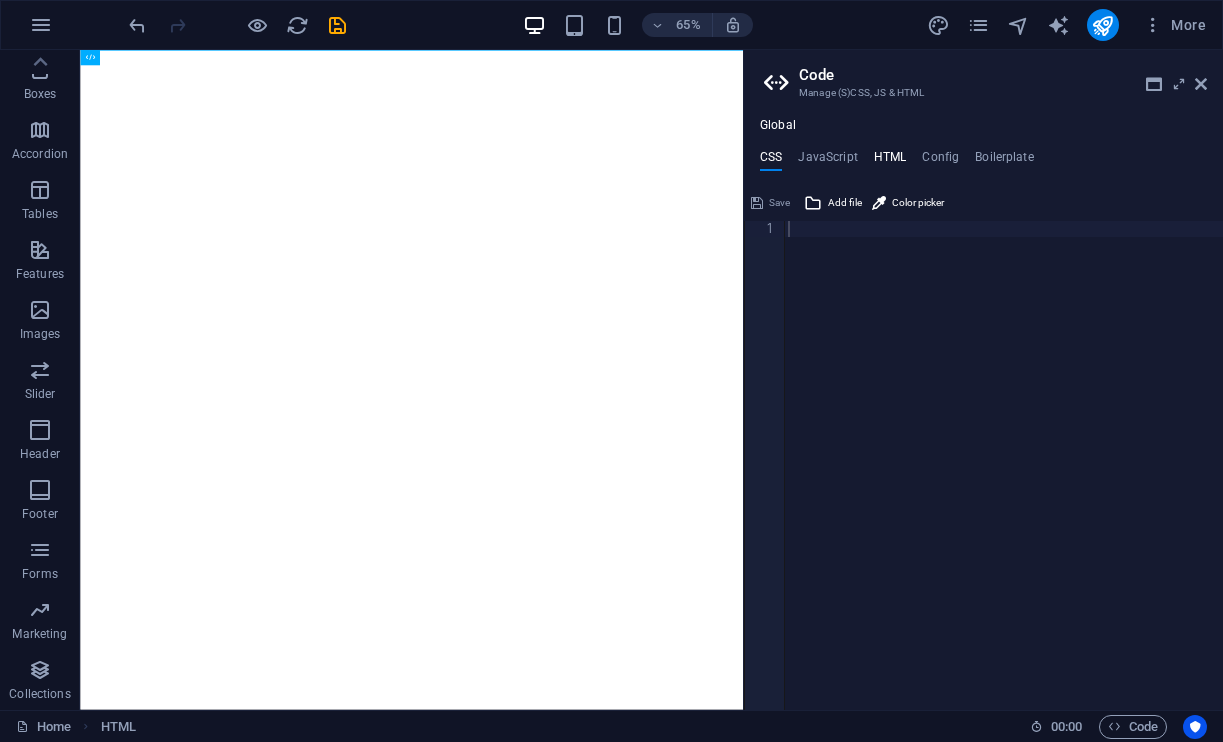 click on "HTML" at bounding box center [890, 161] 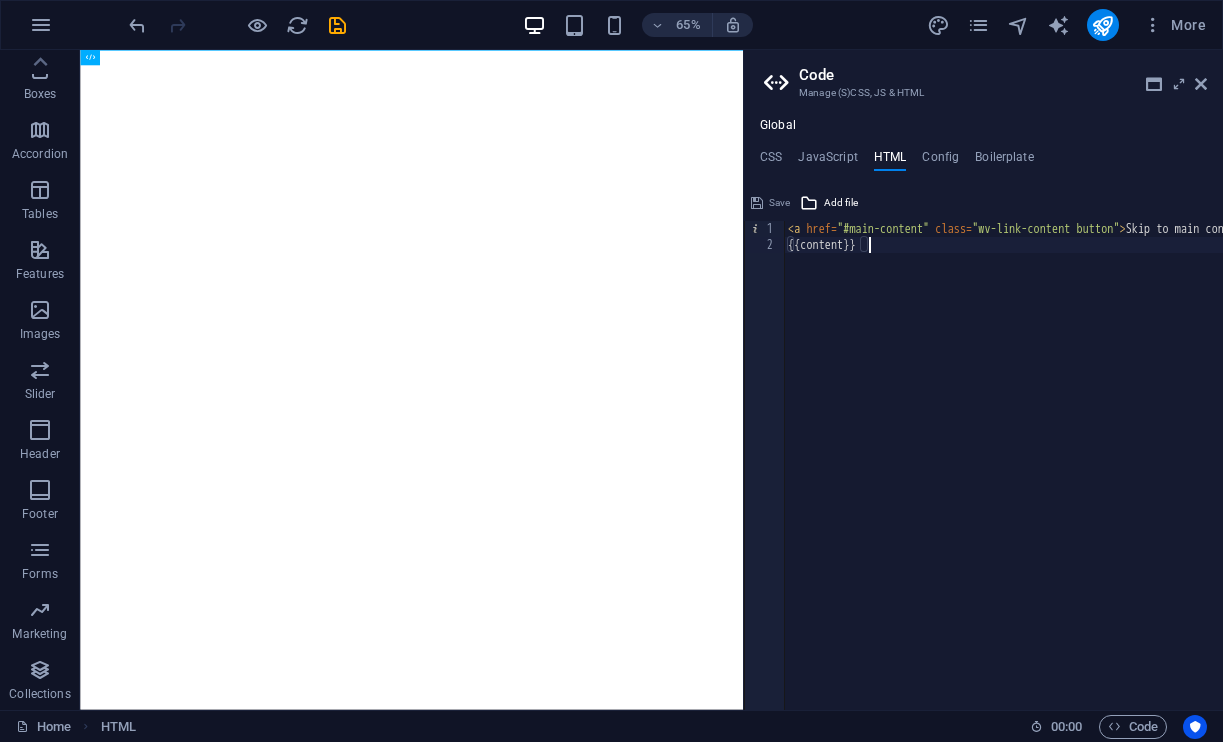 type on "<a href="#main-content" class="wv-link-content button">Skip to main content</a>
{{content}}" 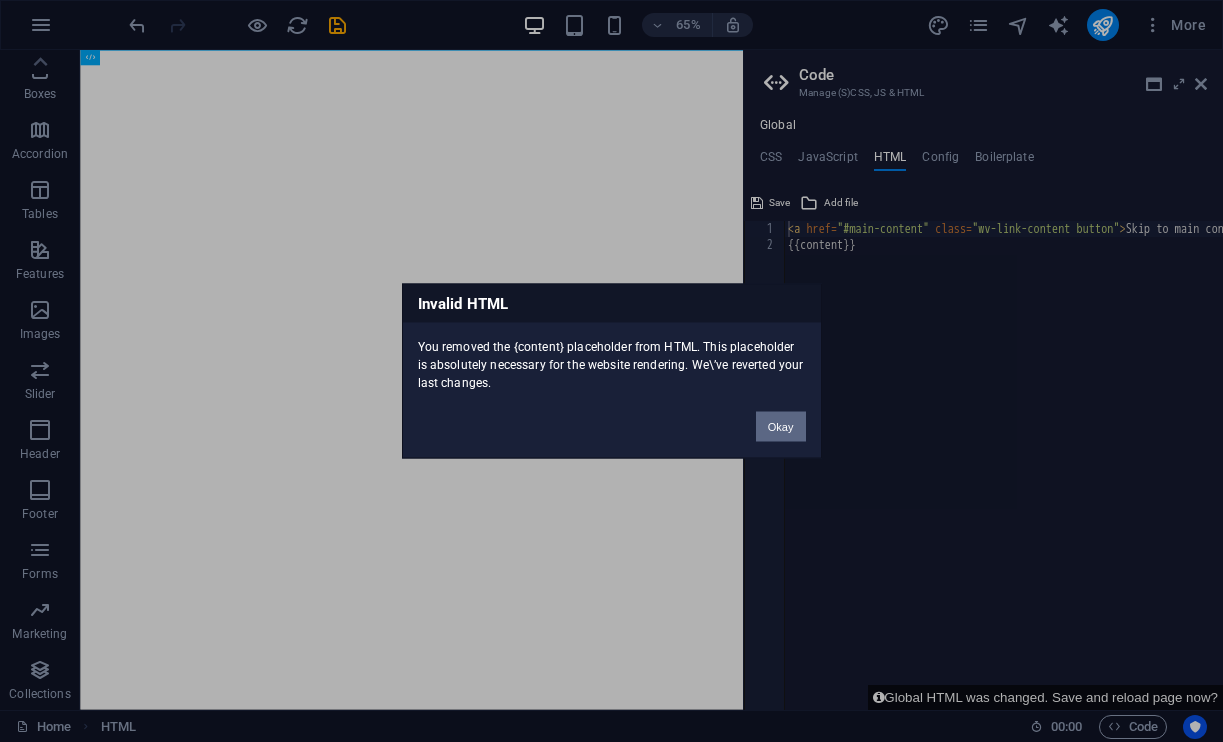 click on "Okay" at bounding box center [781, 427] 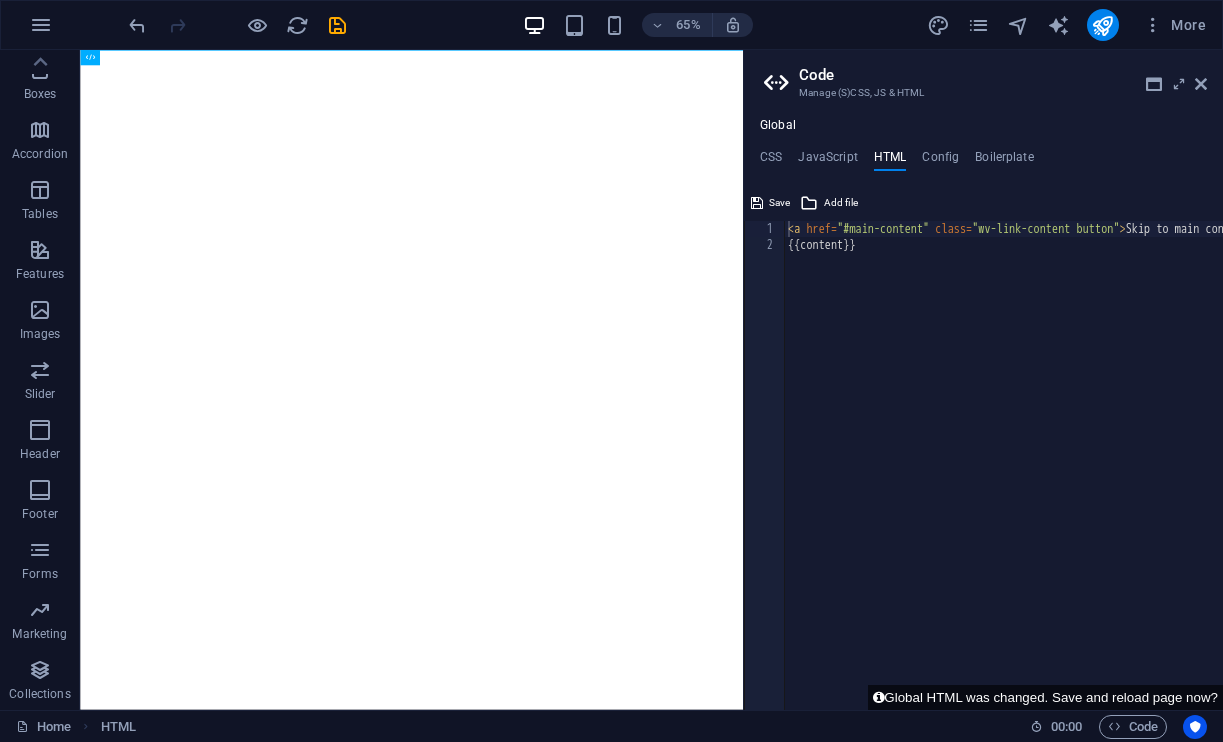 type on "{{content}}" 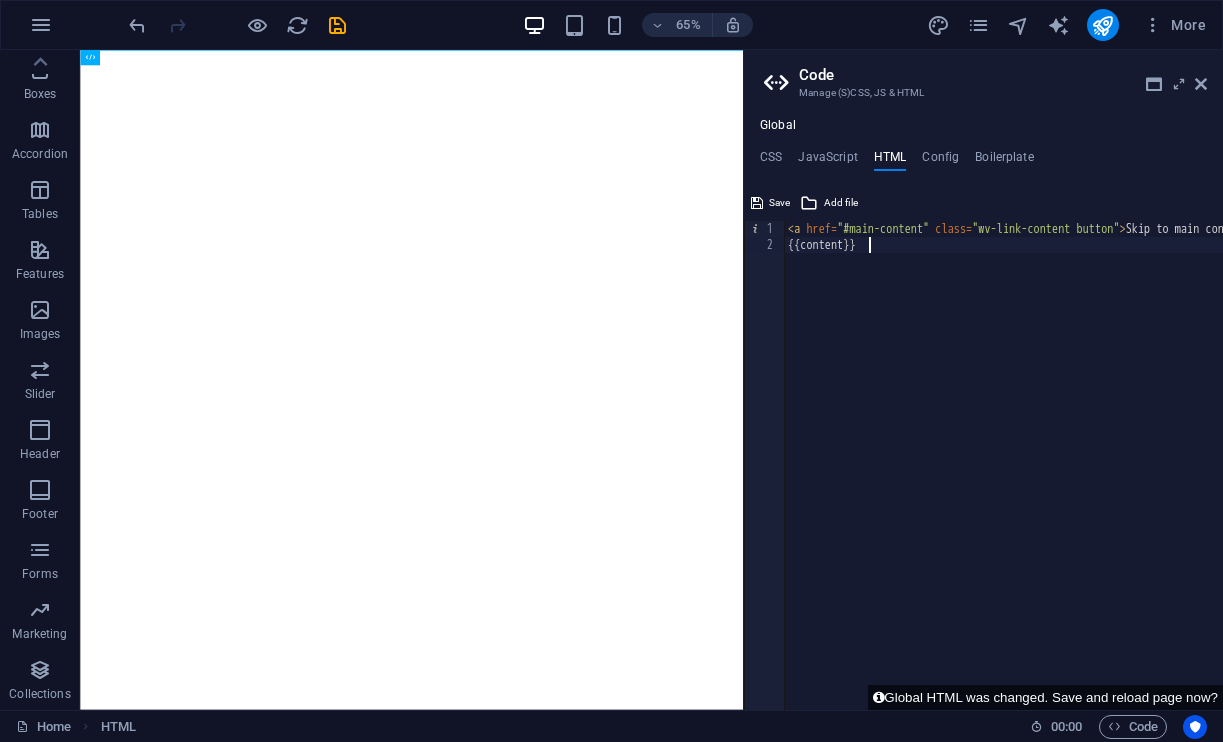 click on "< a   href = "#main-content"   class = "wv-link-content button" > Skip to main content </ a > {{content}}" at bounding box center [1078, 482] 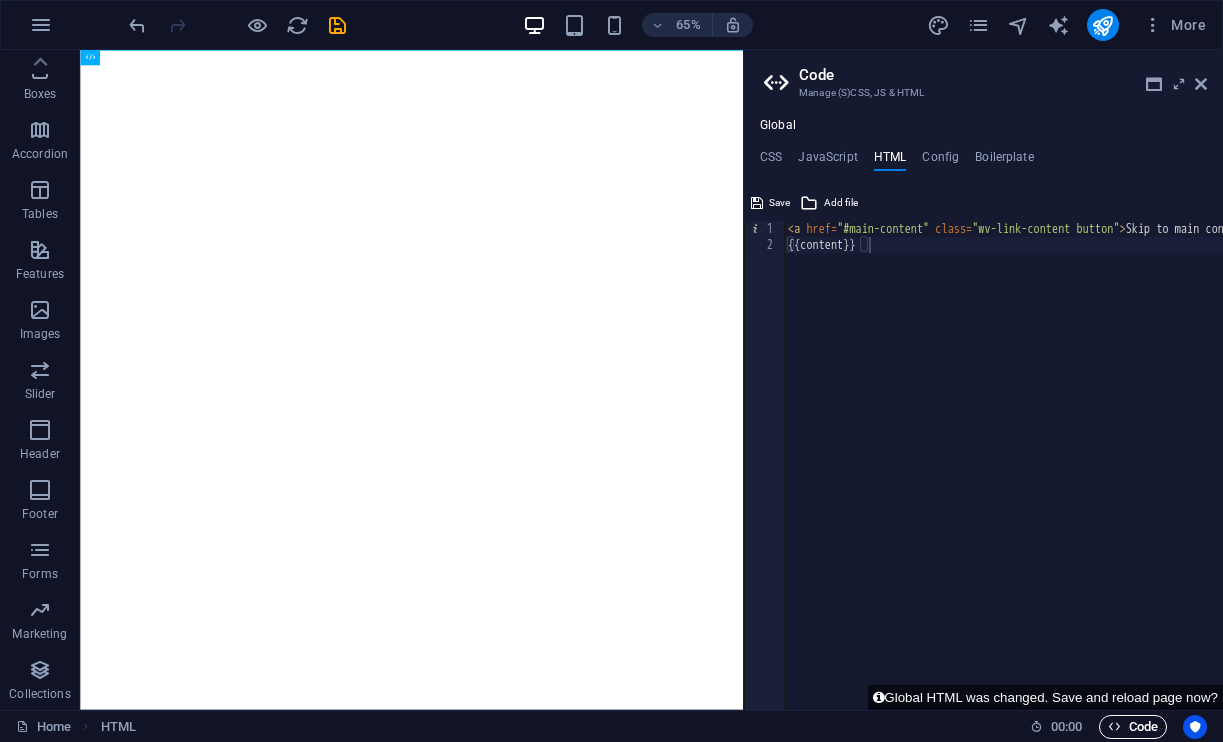 click at bounding box center [1114, 726] 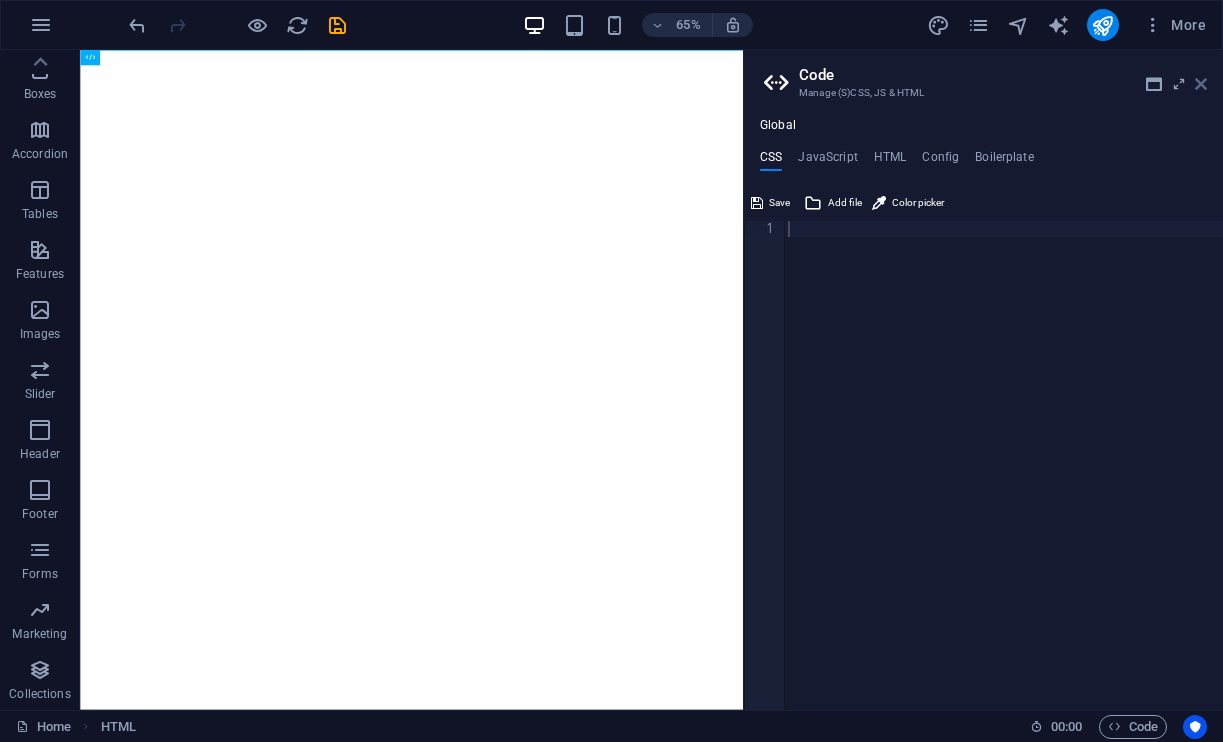 click at bounding box center (1201, 84) 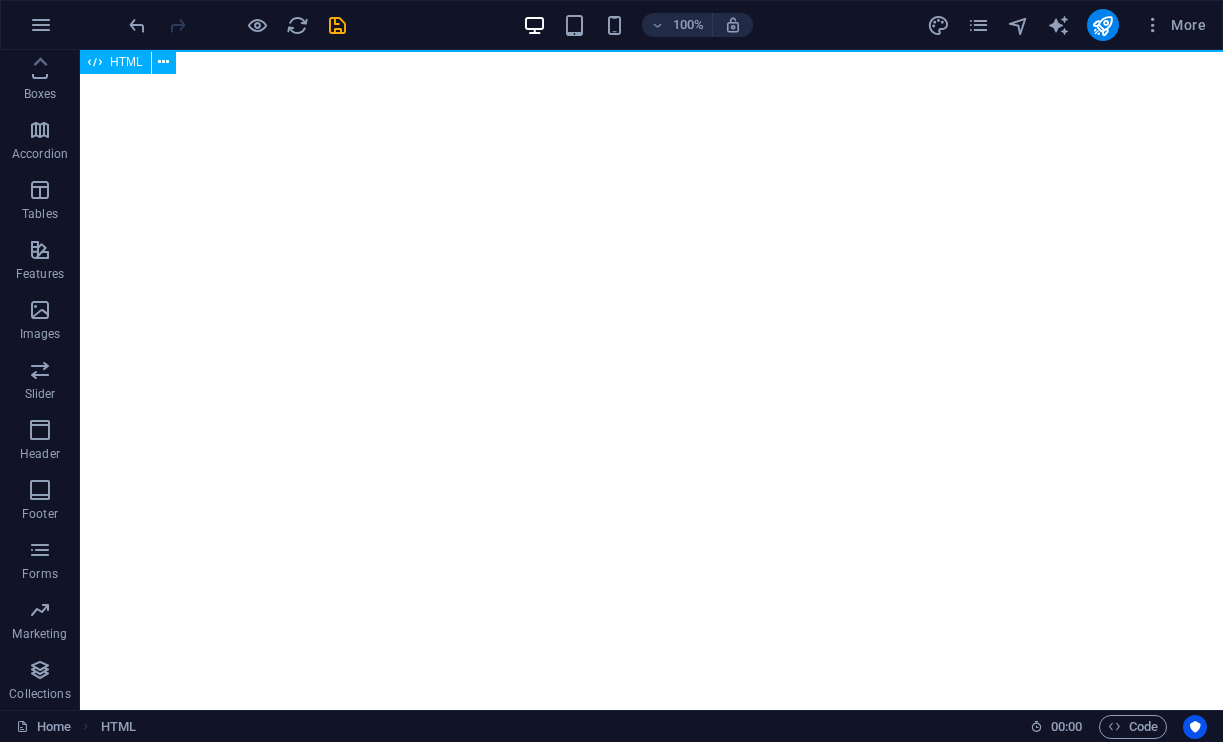 click at bounding box center [95, 62] 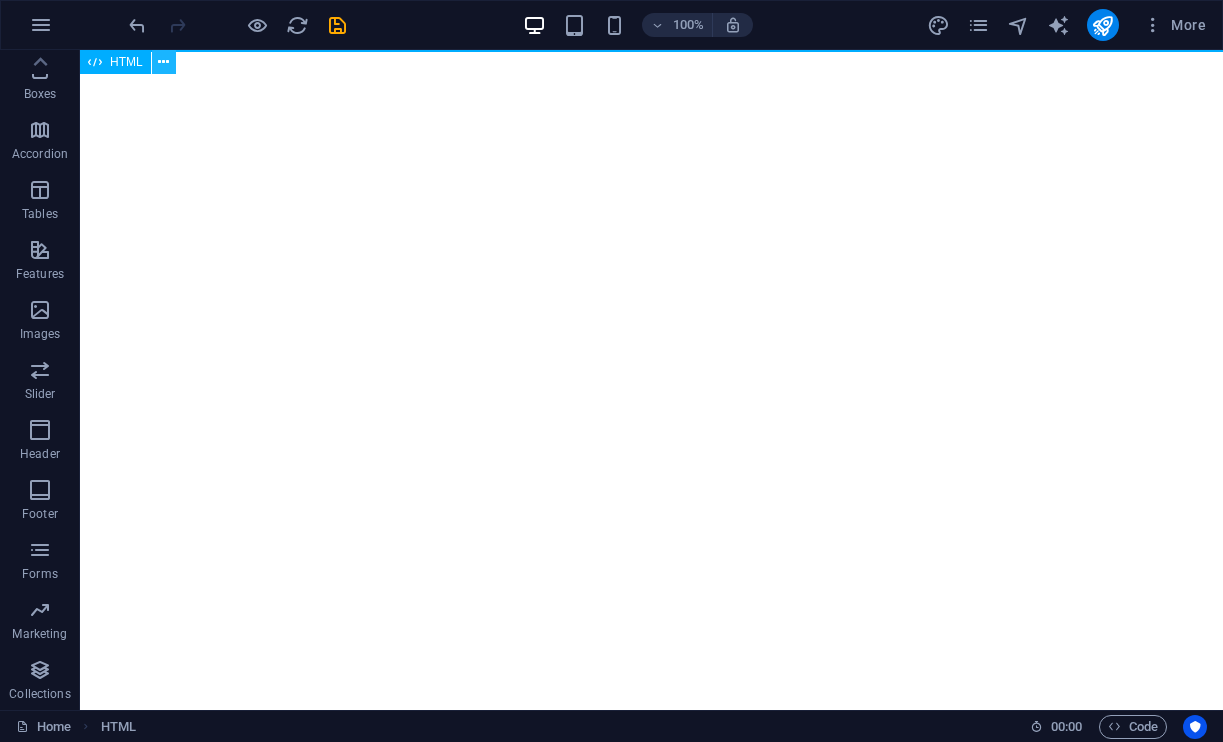 click at bounding box center [163, 62] 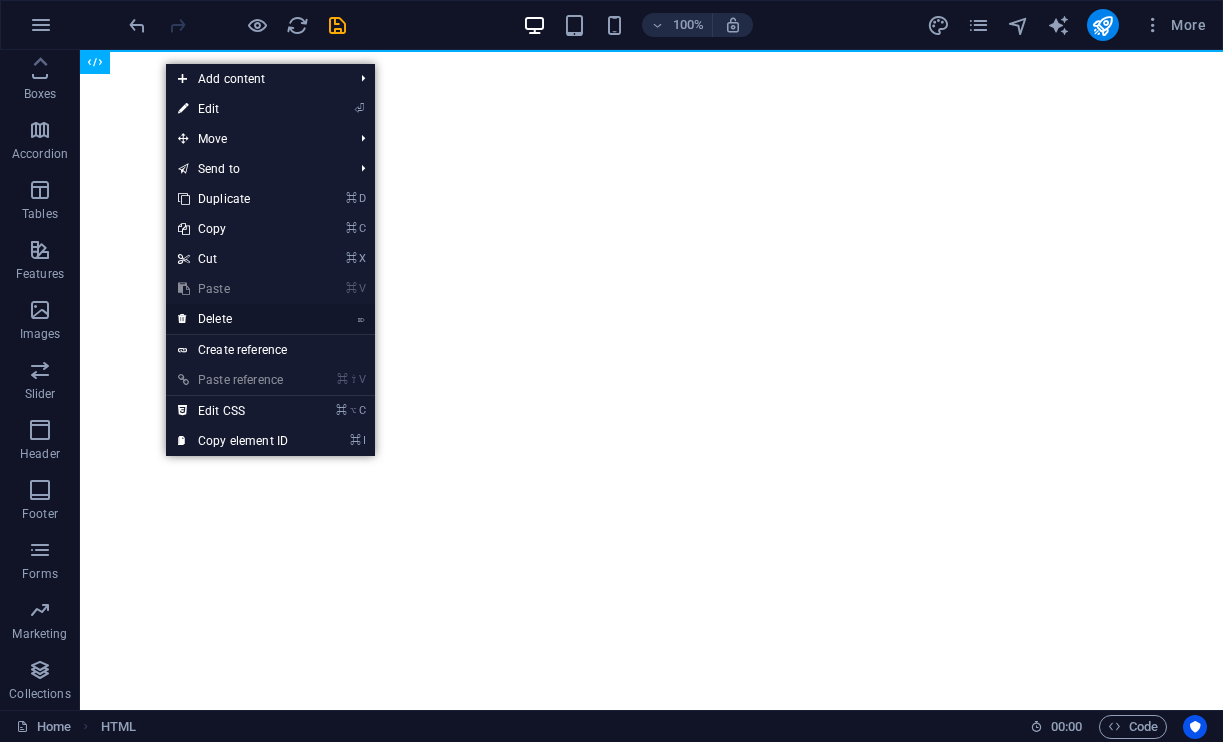 click on "⌦  Delete" at bounding box center (233, 319) 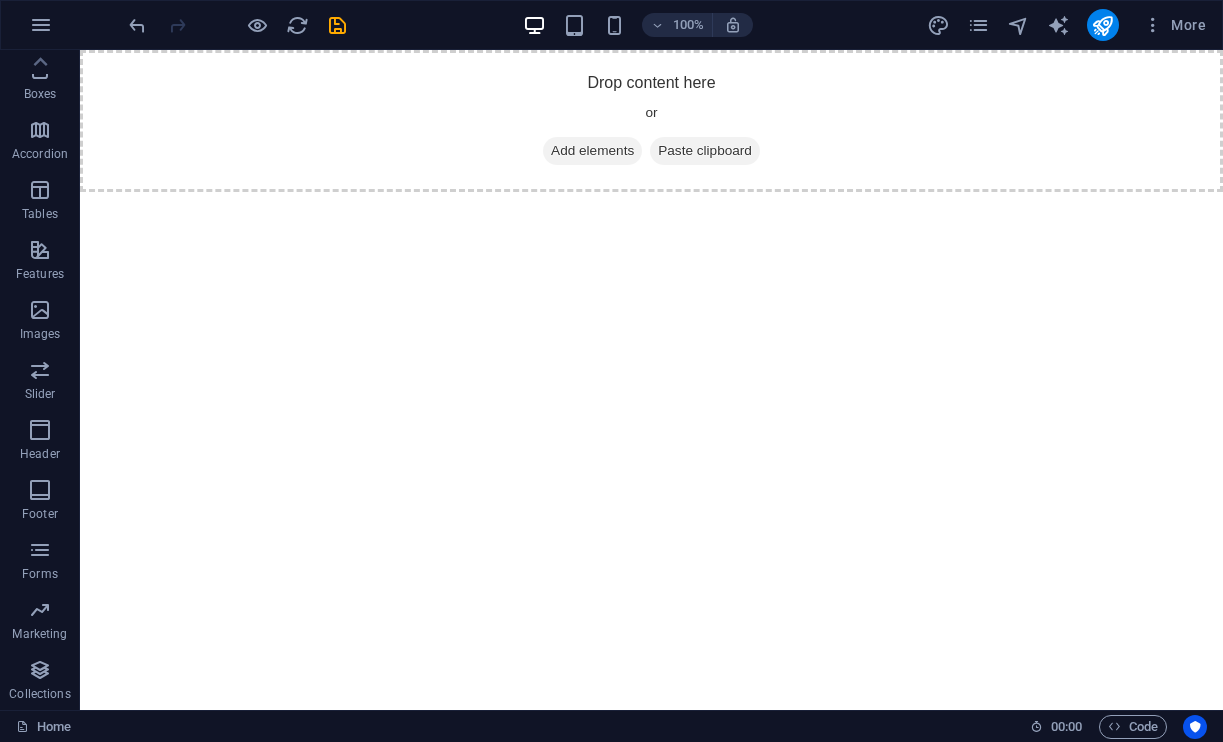 click on "Add elements" at bounding box center [592, 151] 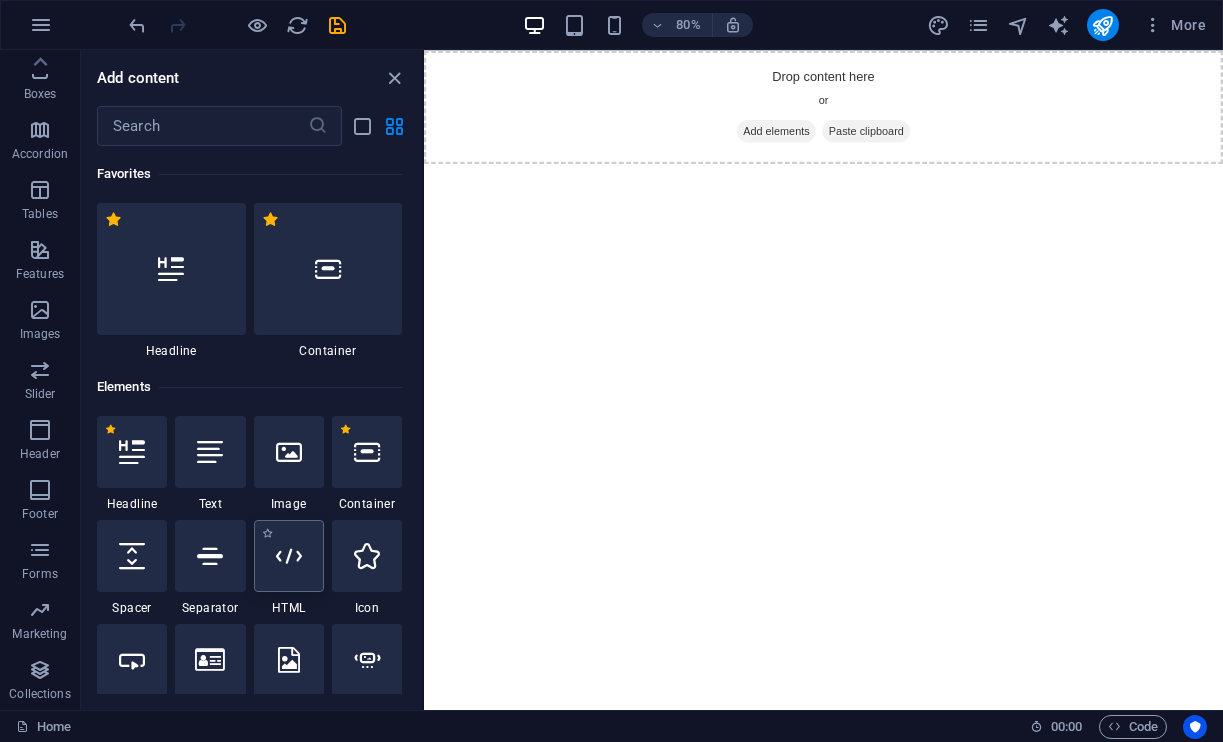 click at bounding box center [289, 556] 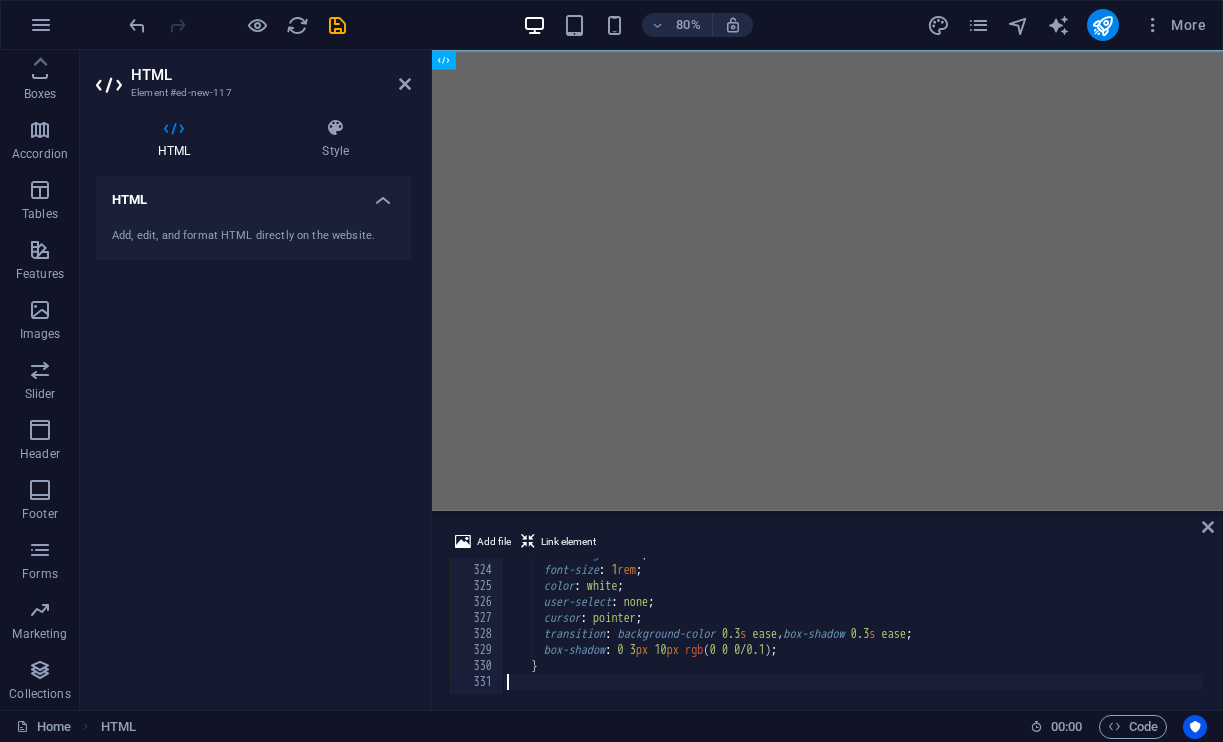 scroll, scrollTop: 5164, scrollLeft: 0, axis: vertical 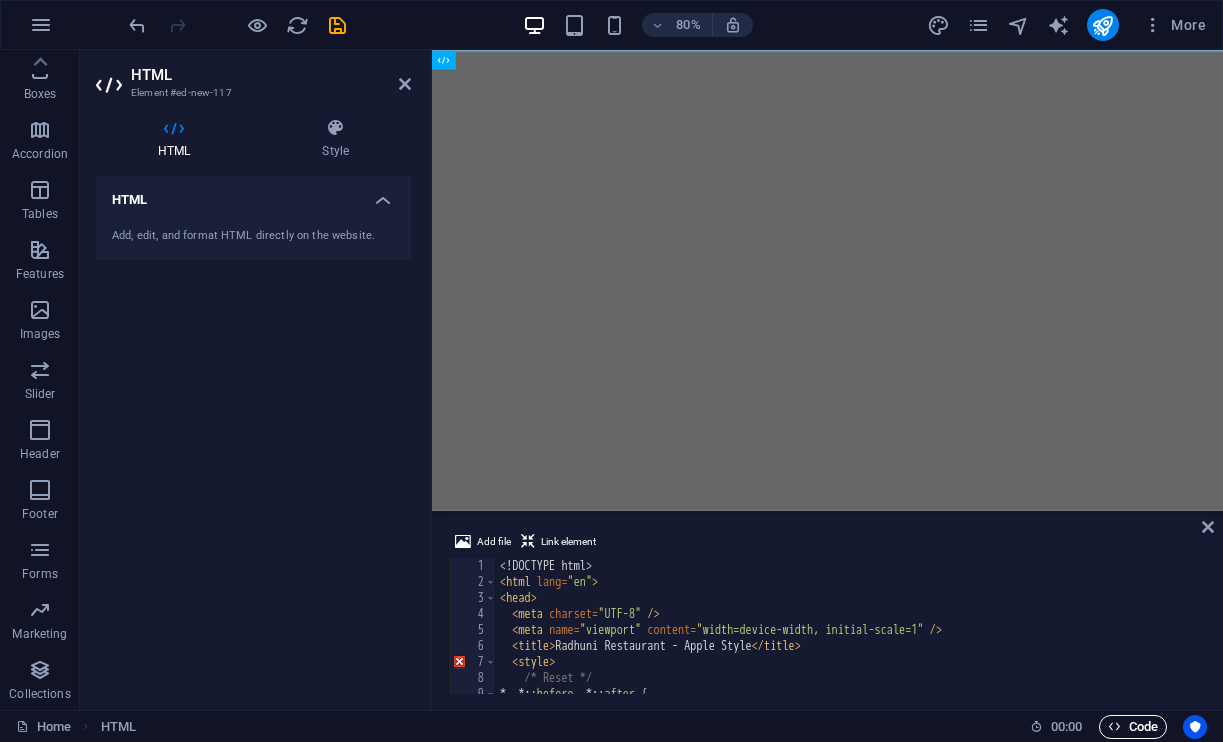 click on "Code" at bounding box center (1133, 727) 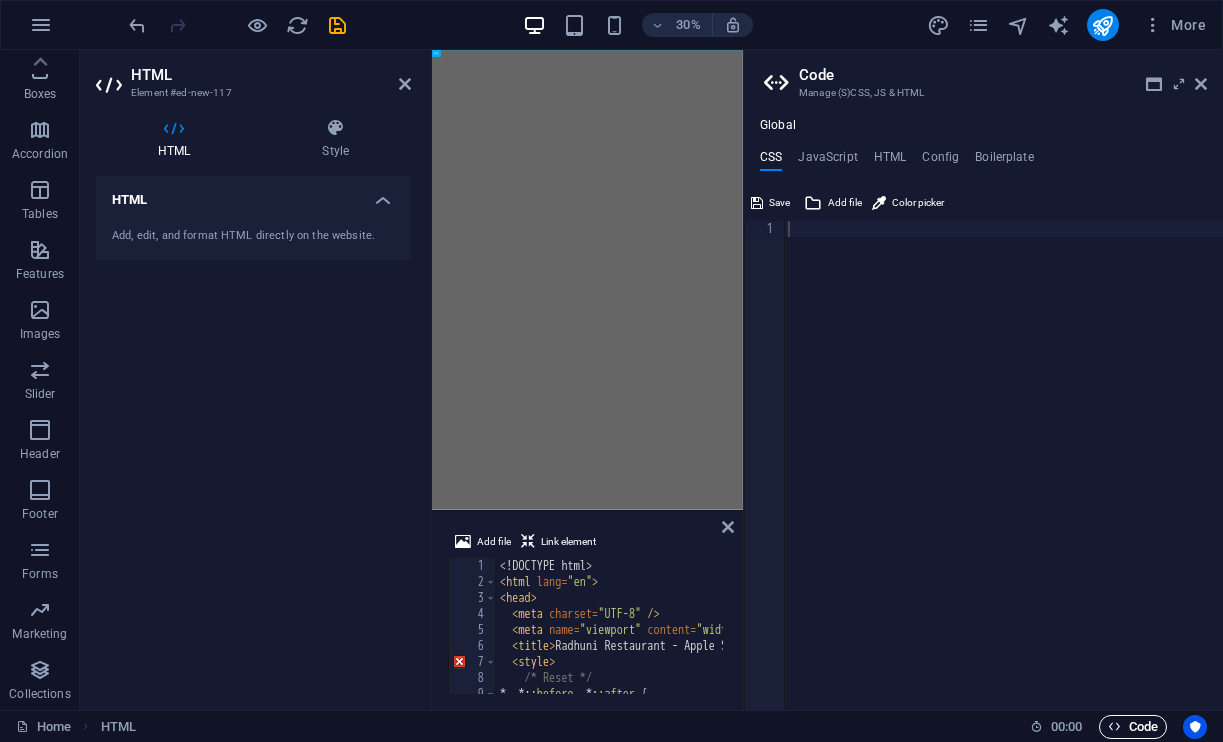 click on "Code" at bounding box center [1133, 727] 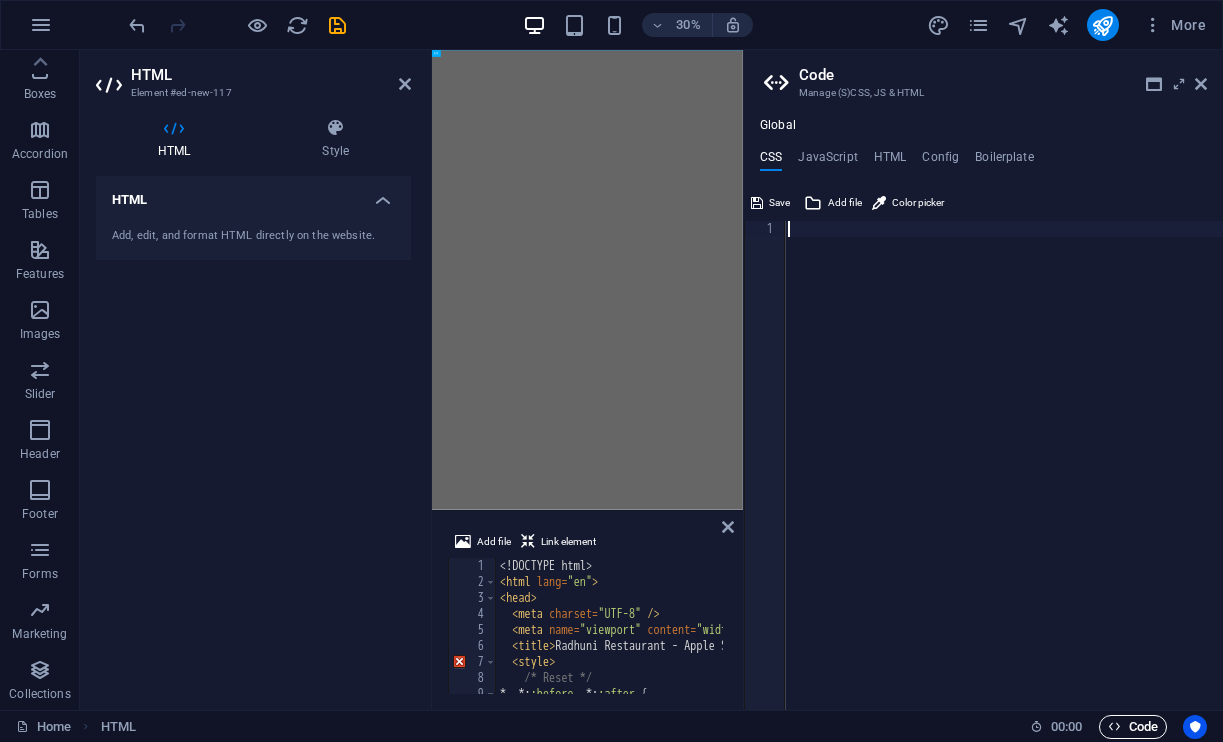 click on "Code" at bounding box center [1133, 727] 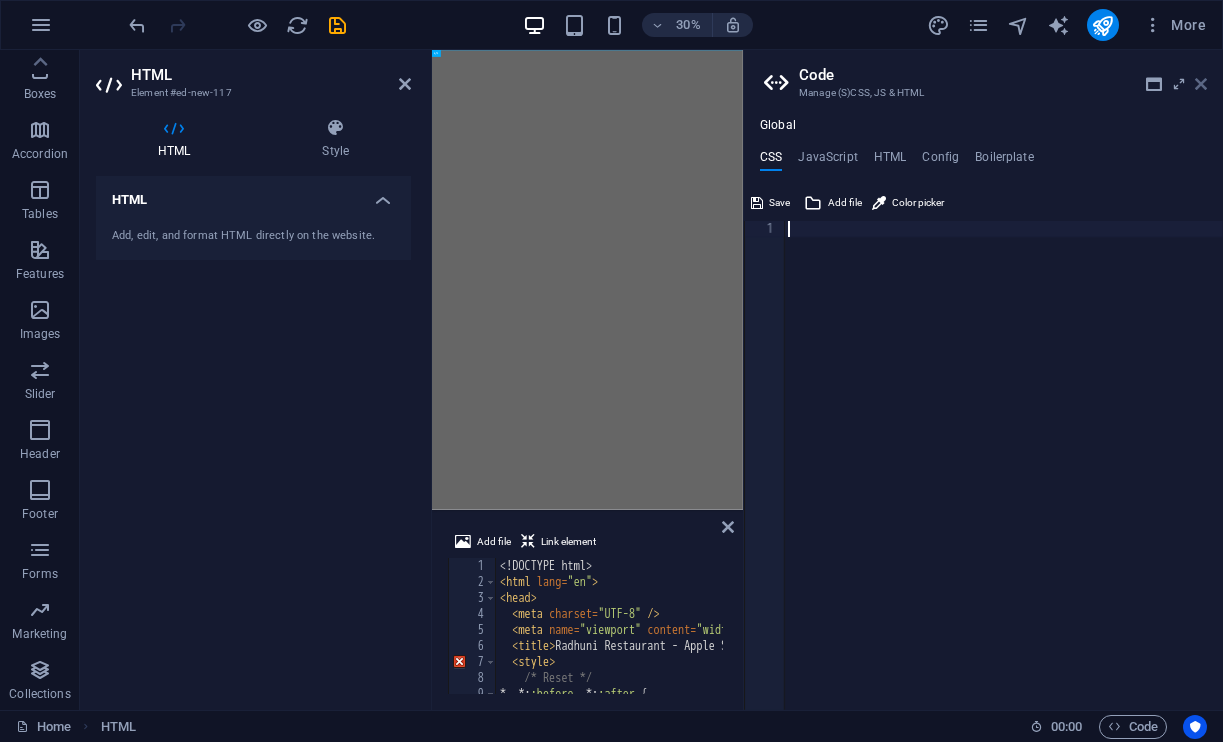 click at bounding box center [1201, 84] 